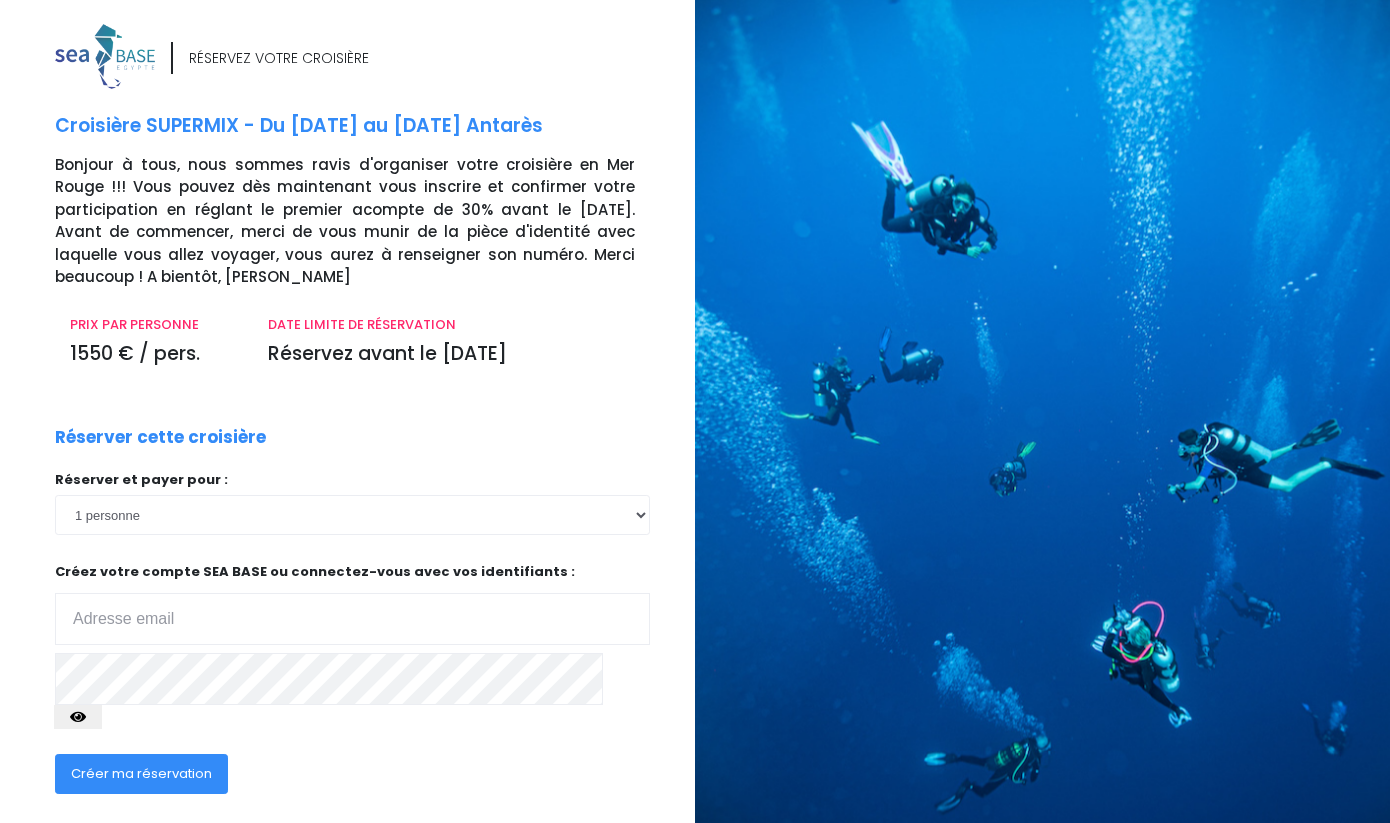 scroll, scrollTop: 0, scrollLeft: 0, axis: both 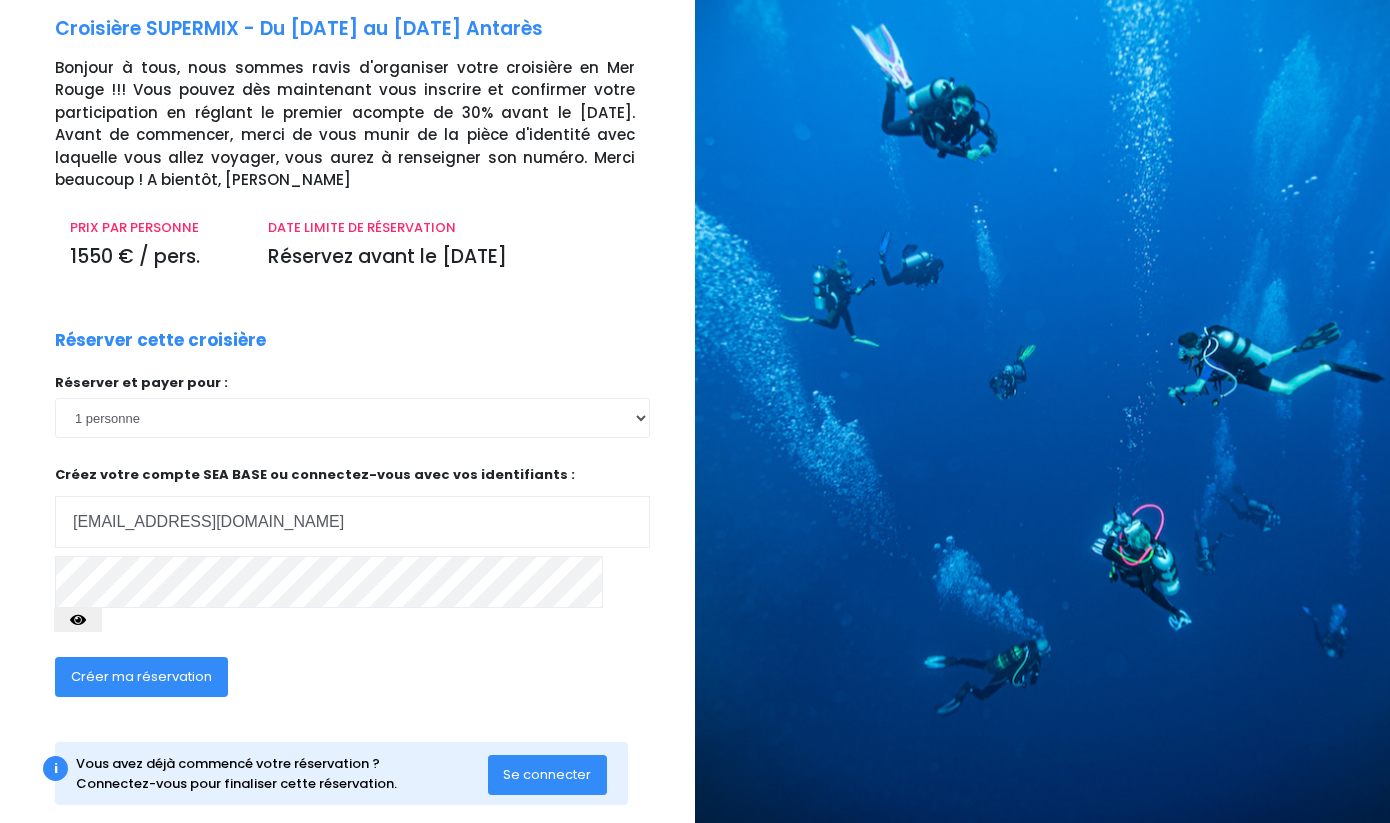 type on "[EMAIL_ADDRESS][DOMAIN_NAME]" 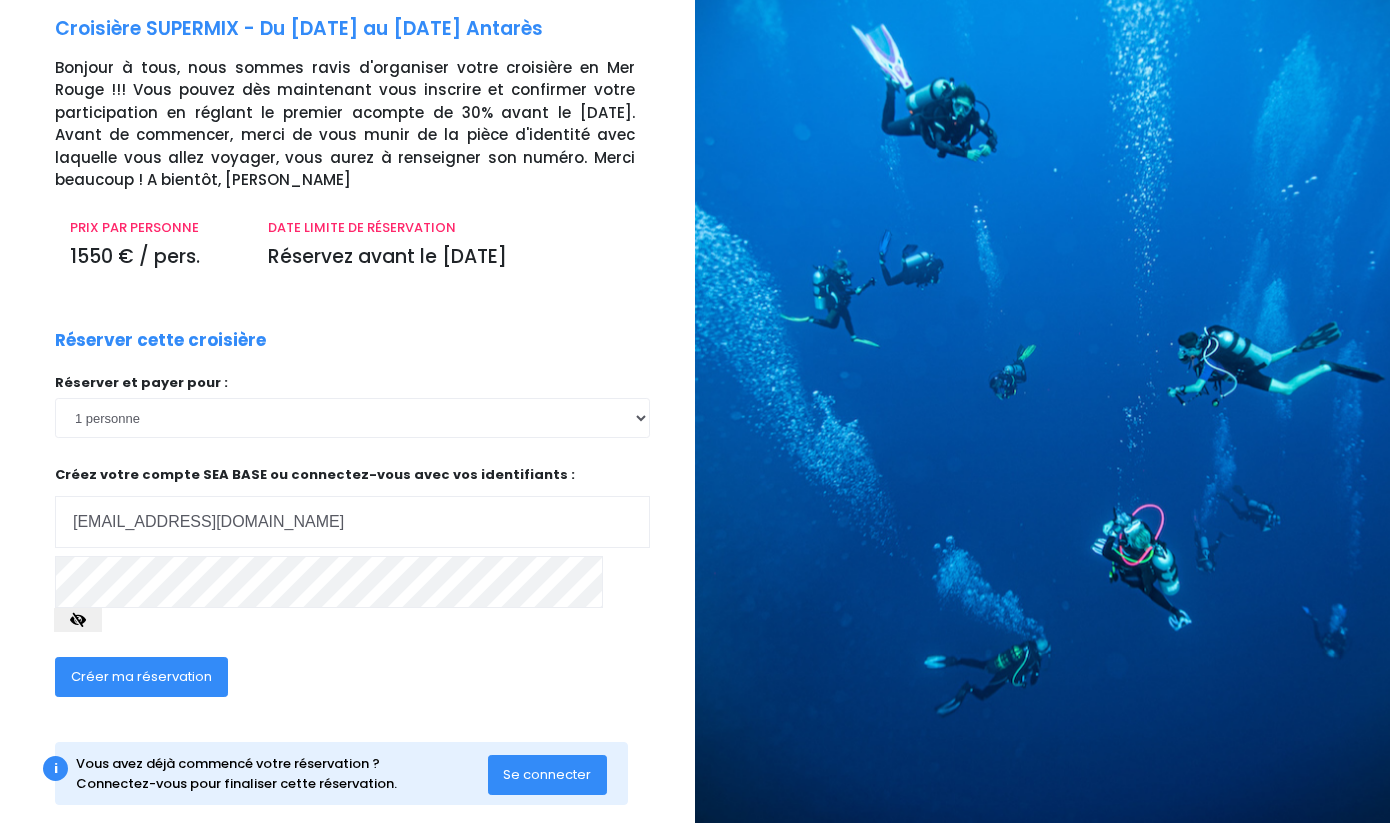 click on "Créer ma réservation" at bounding box center [141, 677] 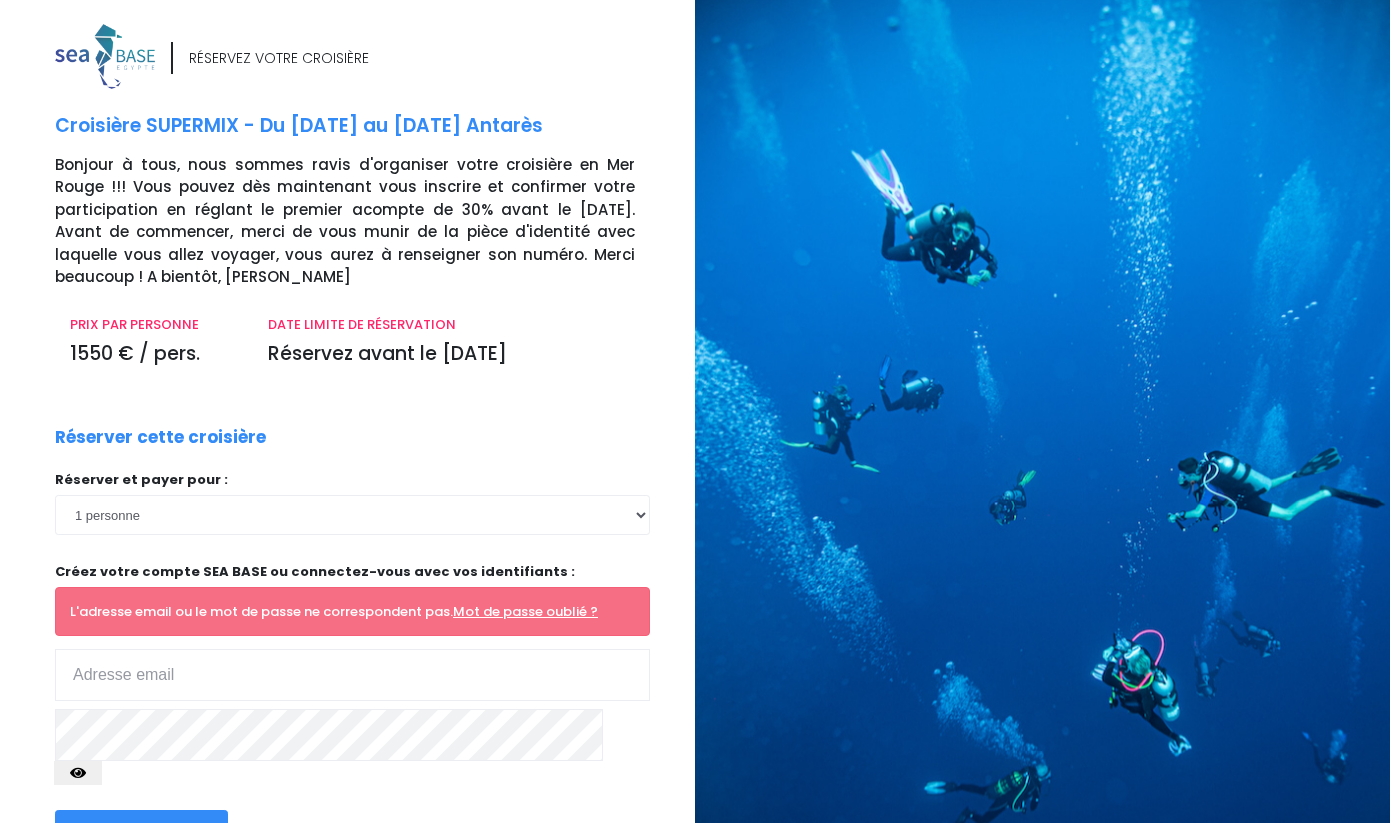 scroll, scrollTop: 0, scrollLeft: 0, axis: both 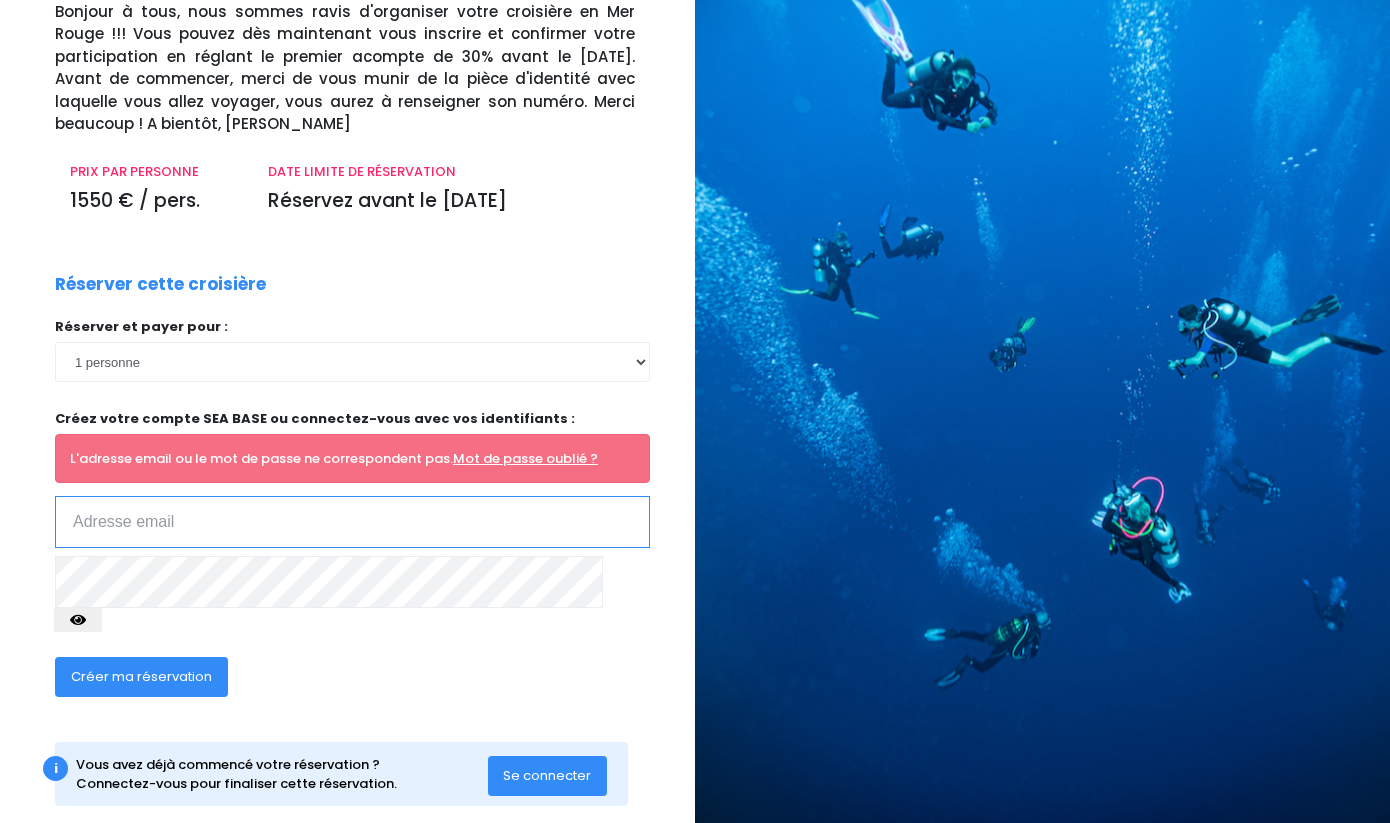 click at bounding box center [352, 522] 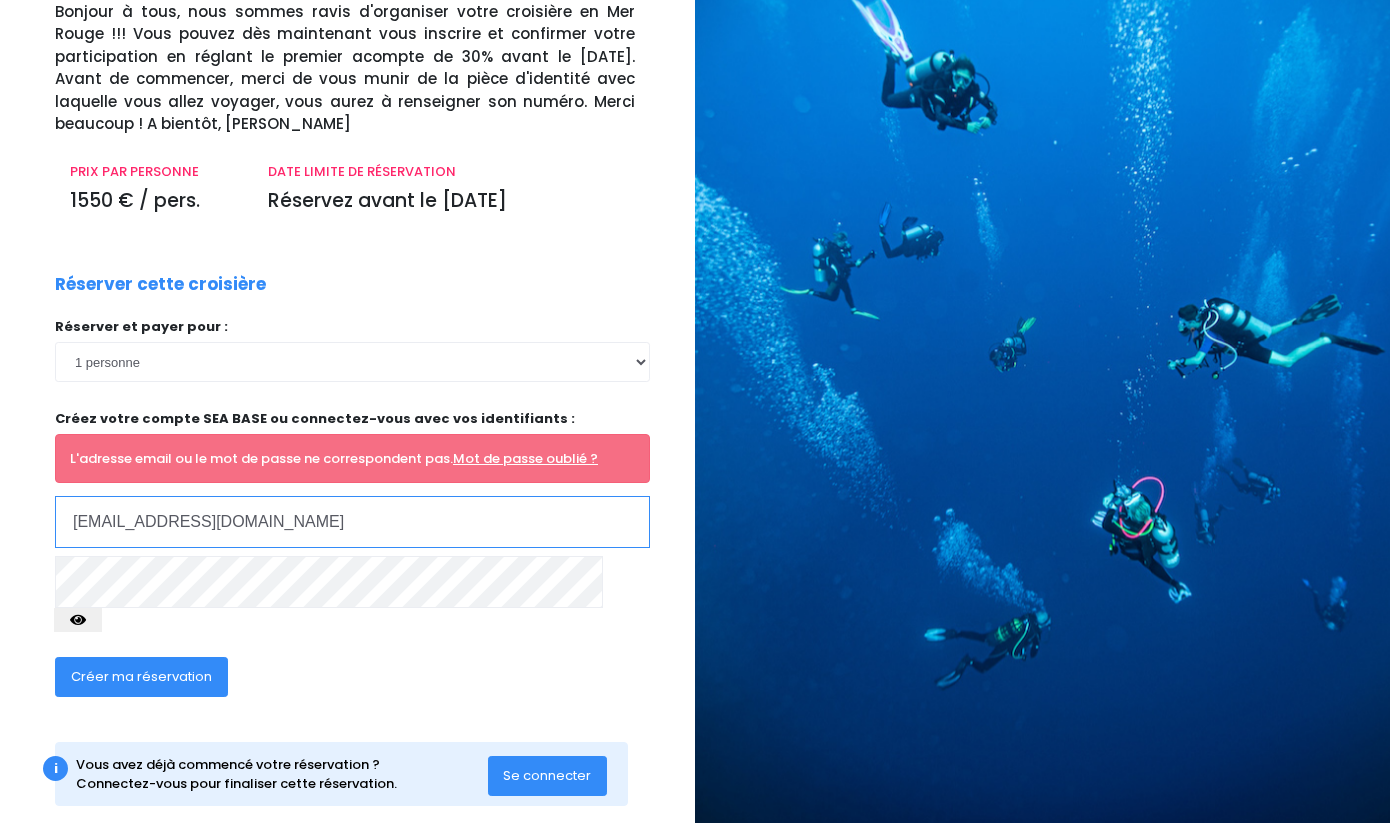 type on "[EMAIL_ADDRESS][DOMAIN_NAME]" 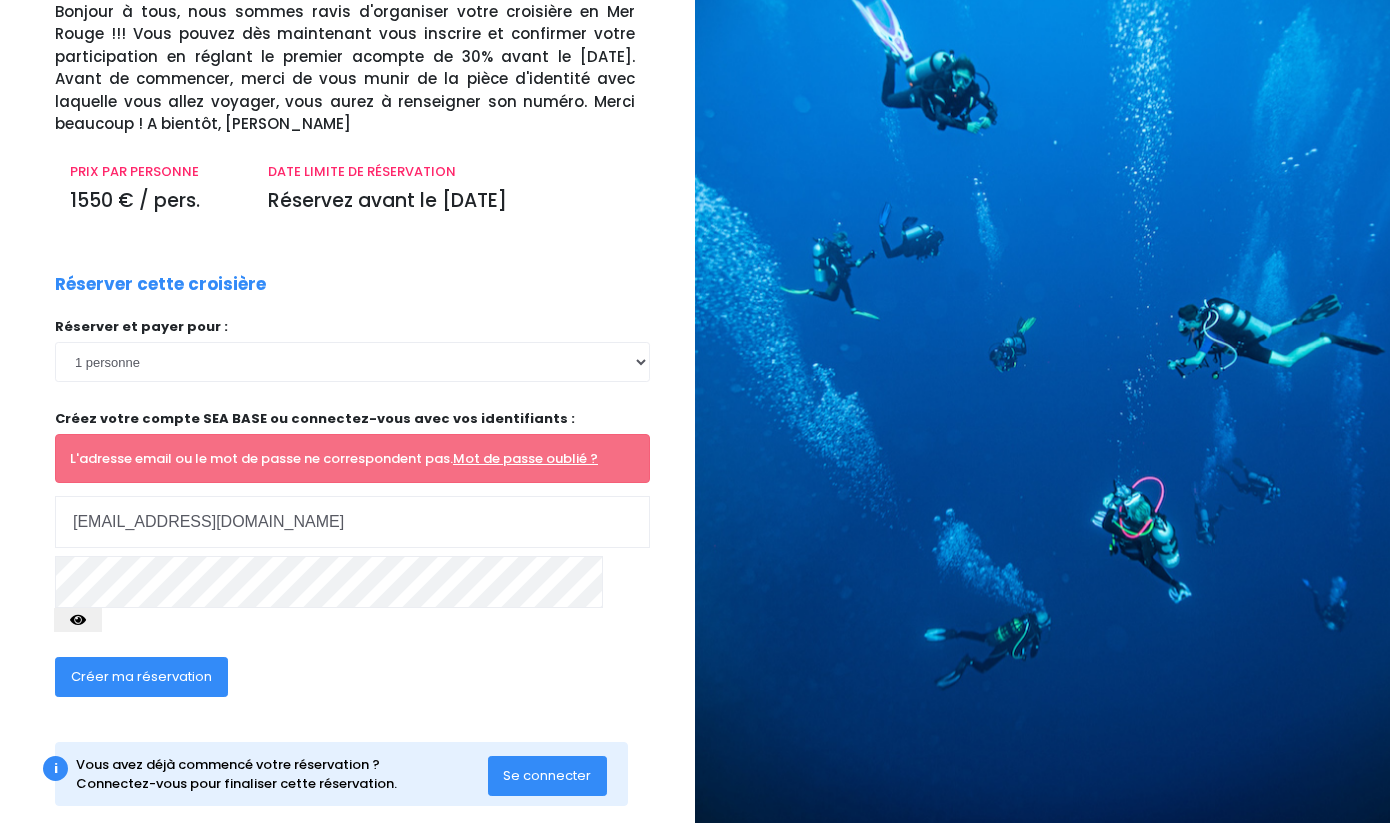 click at bounding box center [78, 620] 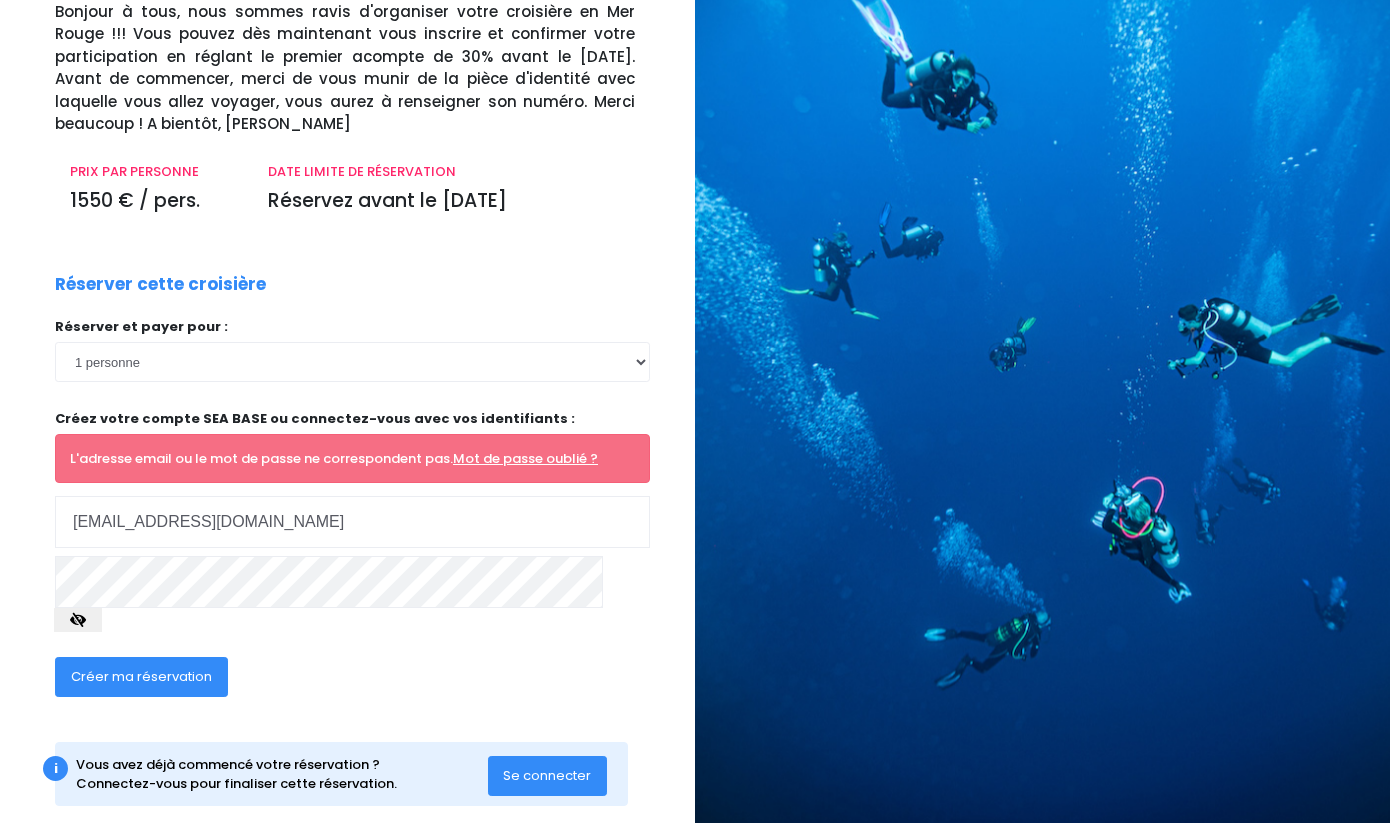 click at bounding box center [78, 620] 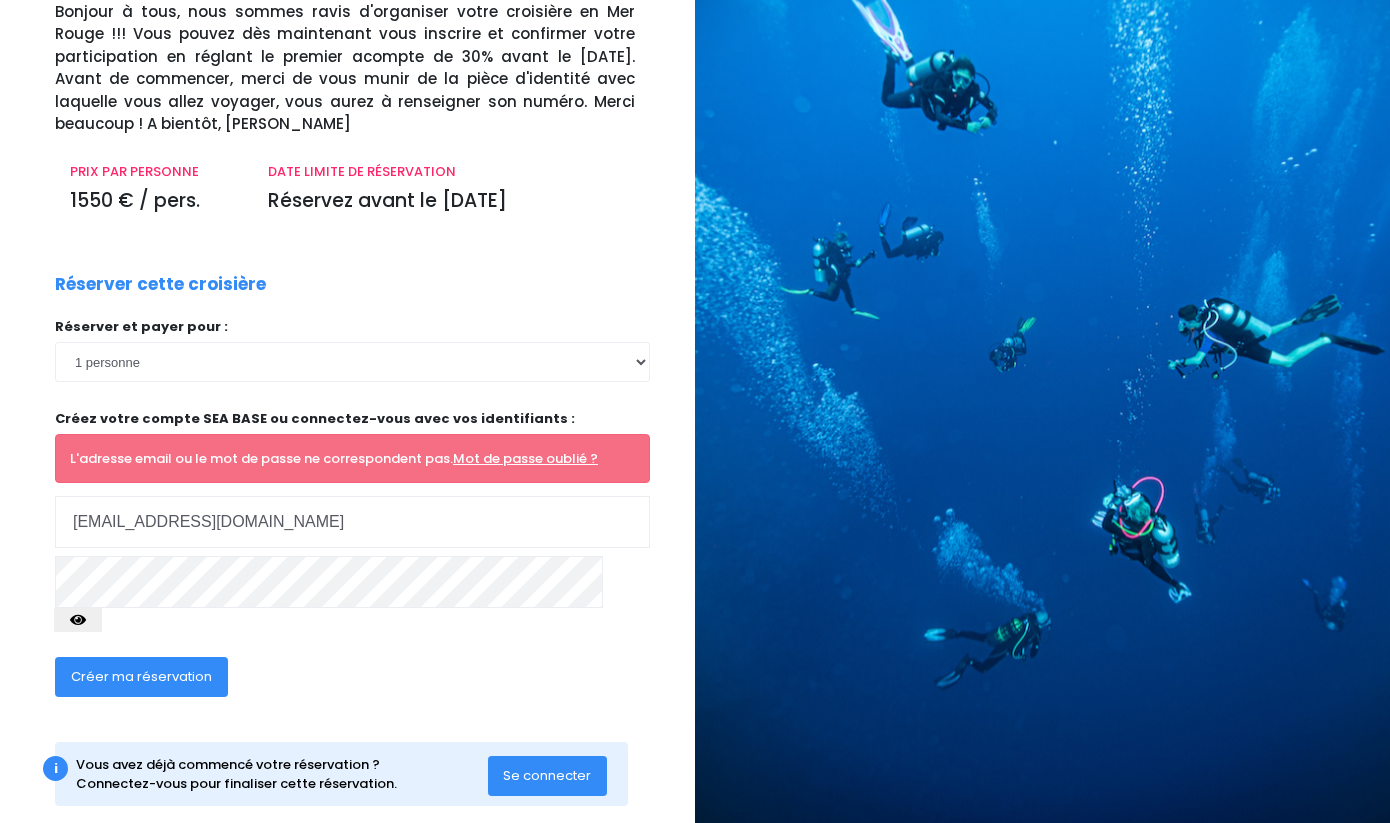 click on "Créer ma réservation" at bounding box center [141, 677] 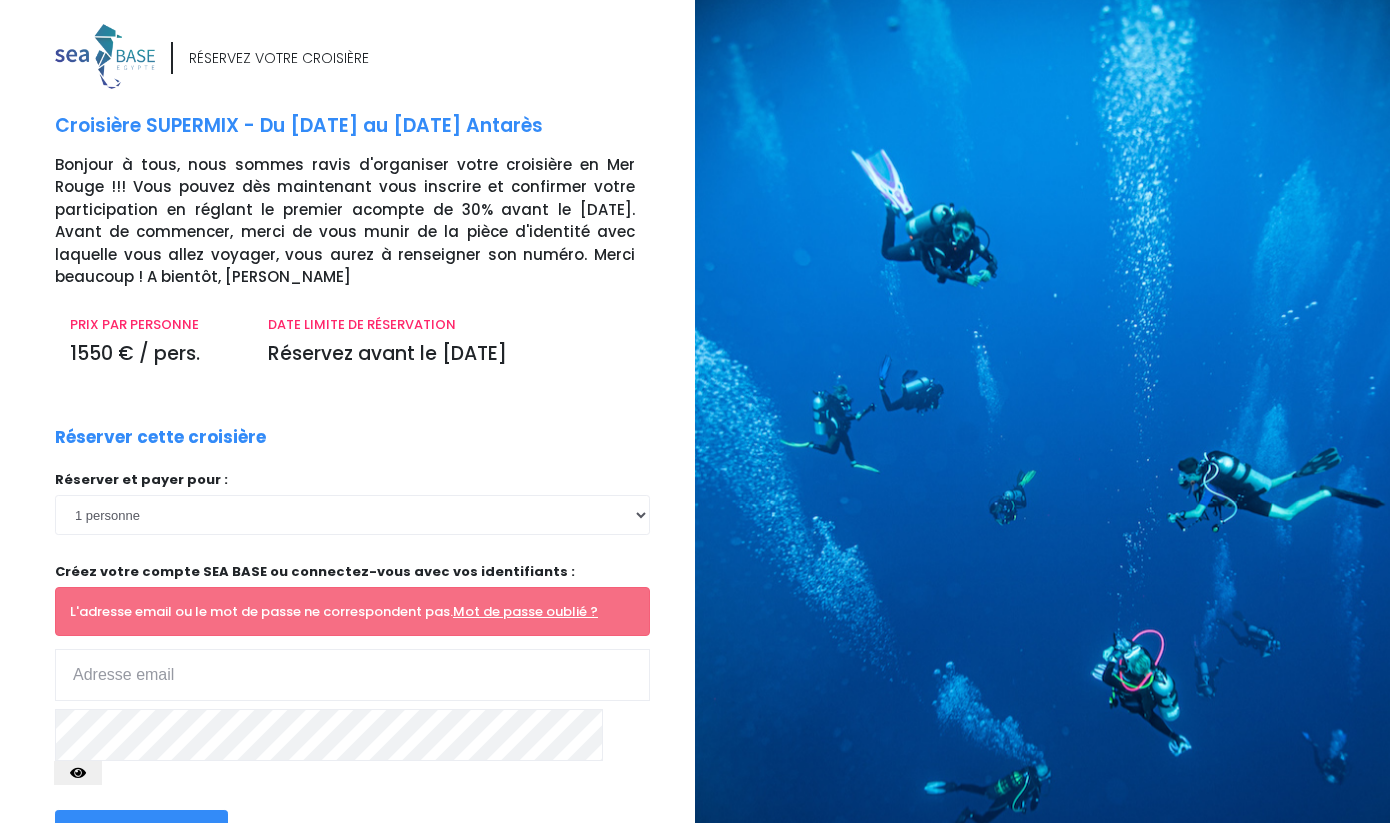 scroll, scrollTop: 0, scrollLeft: 0, axis: both 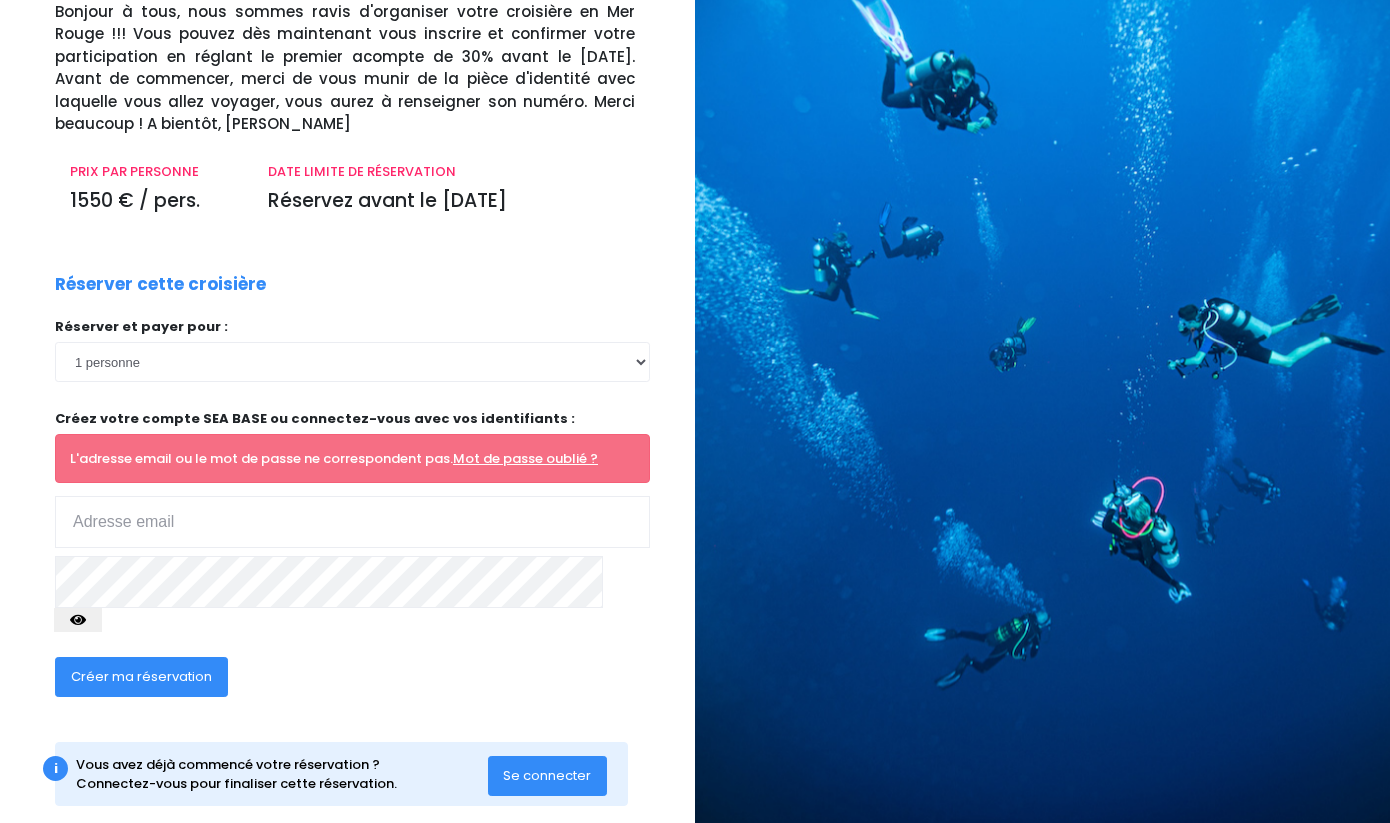 click at bounding box center [78, 620] 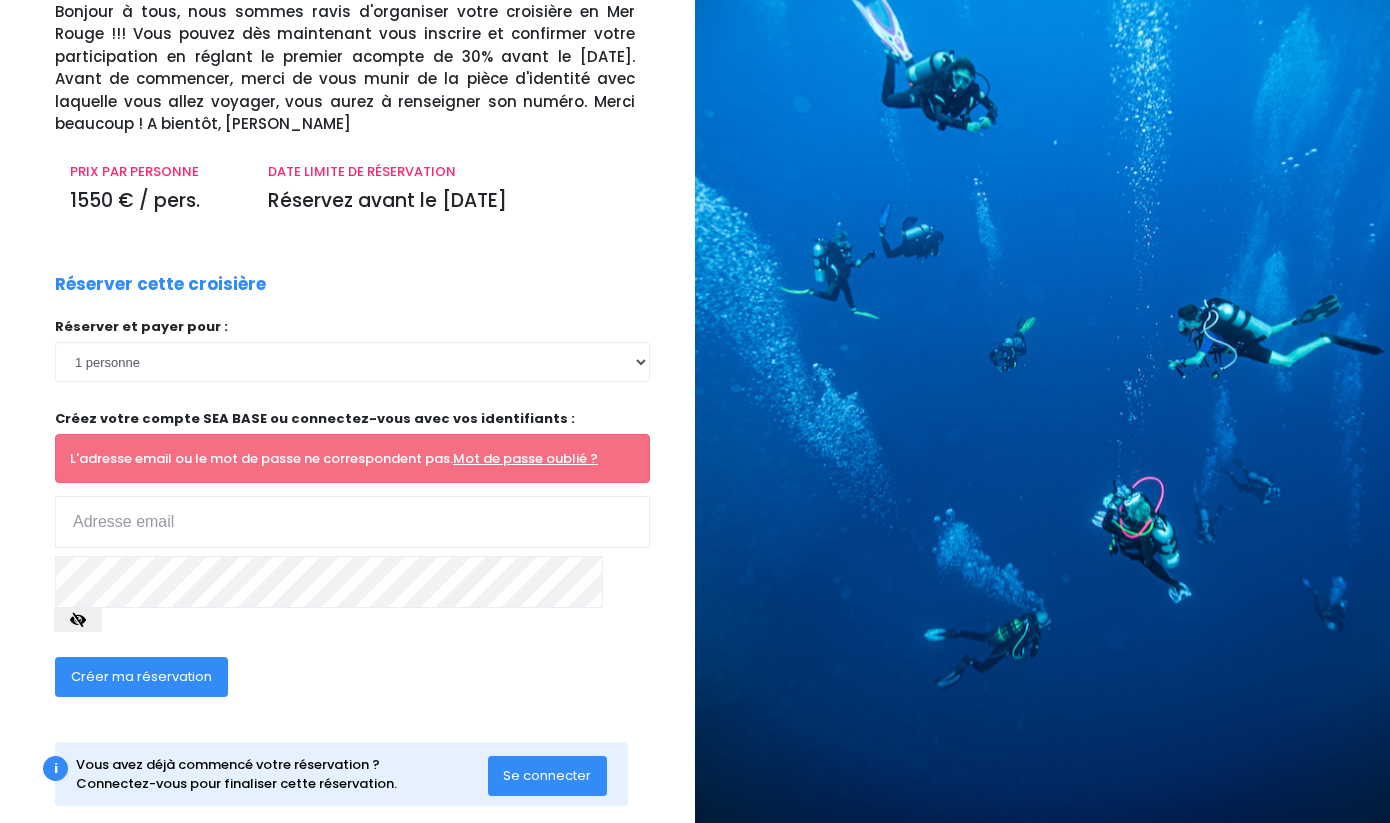 click at bounding box center [78, 620] 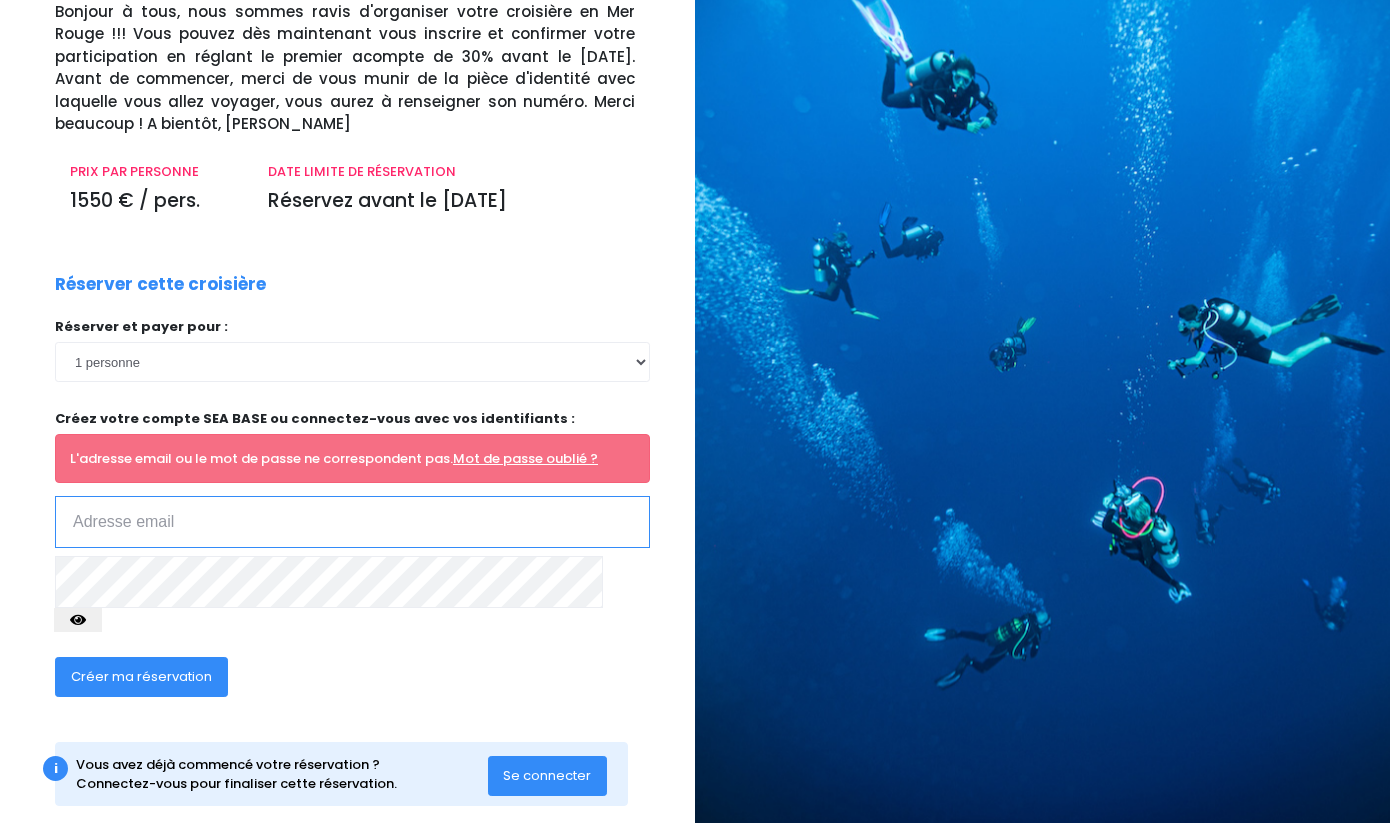 click at bounding box center [352, 522] 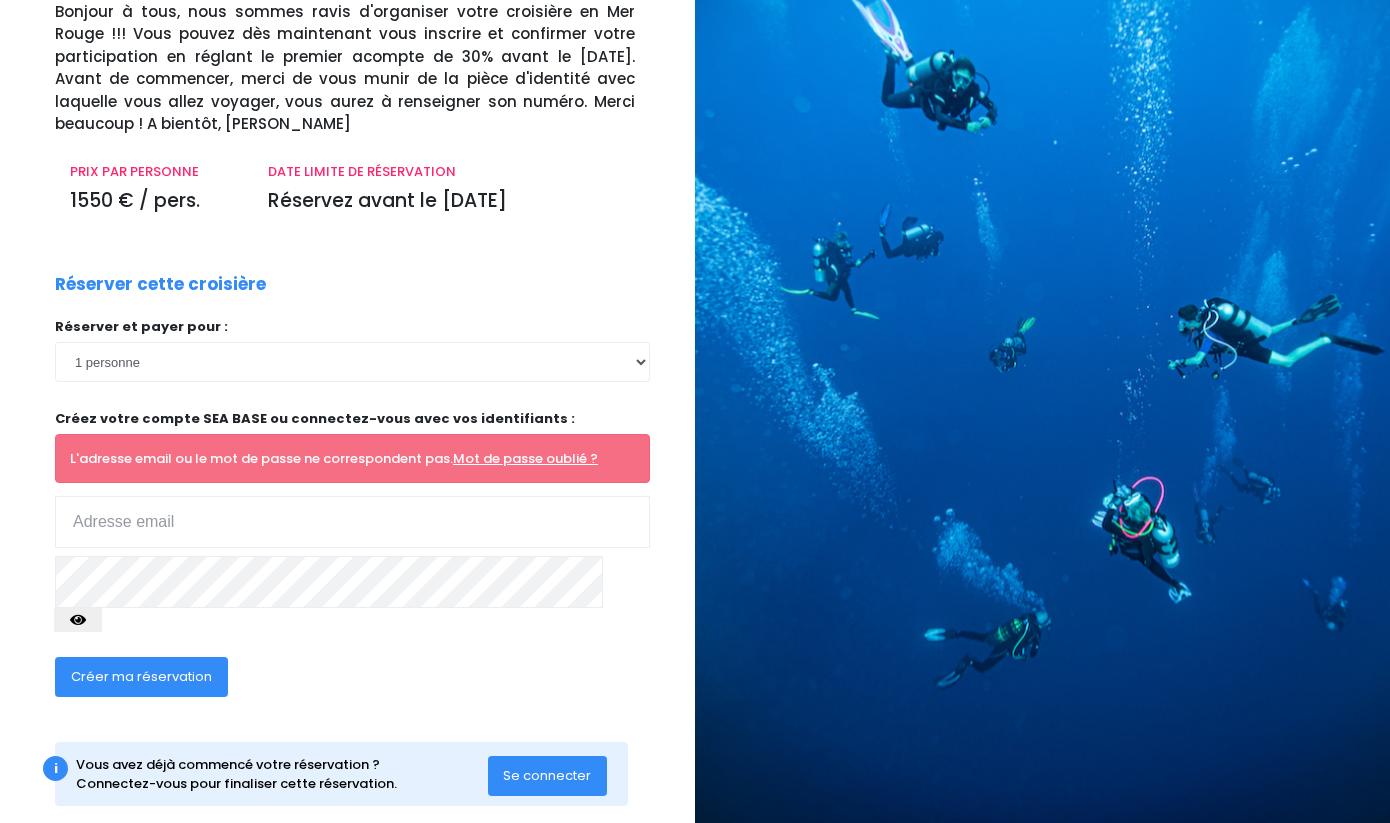 click on "Mot de passe oublié ?" at bounding box center [525, 458] 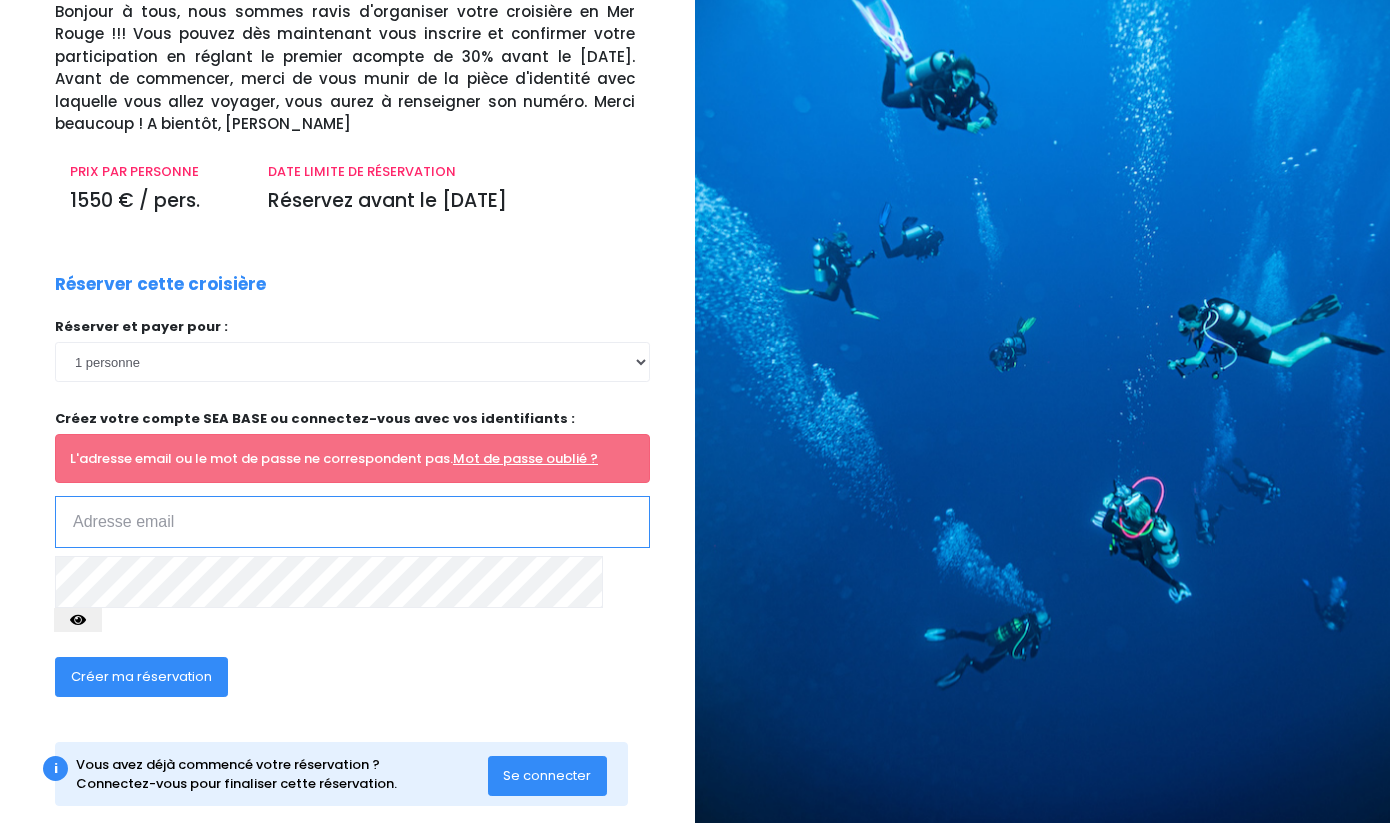 click at bounding box center [352, 522] 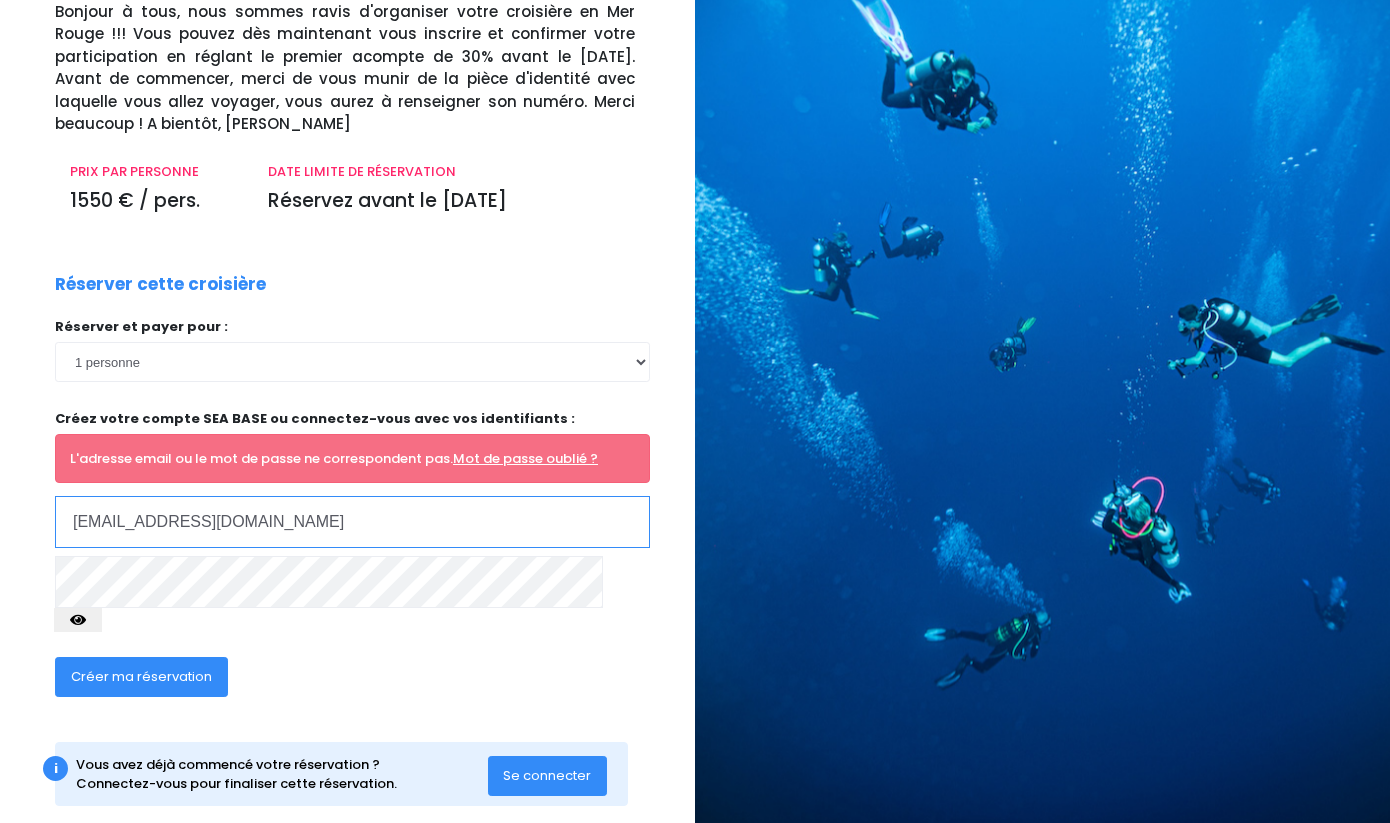 type on "jeremygiacalone13@gmail.com" 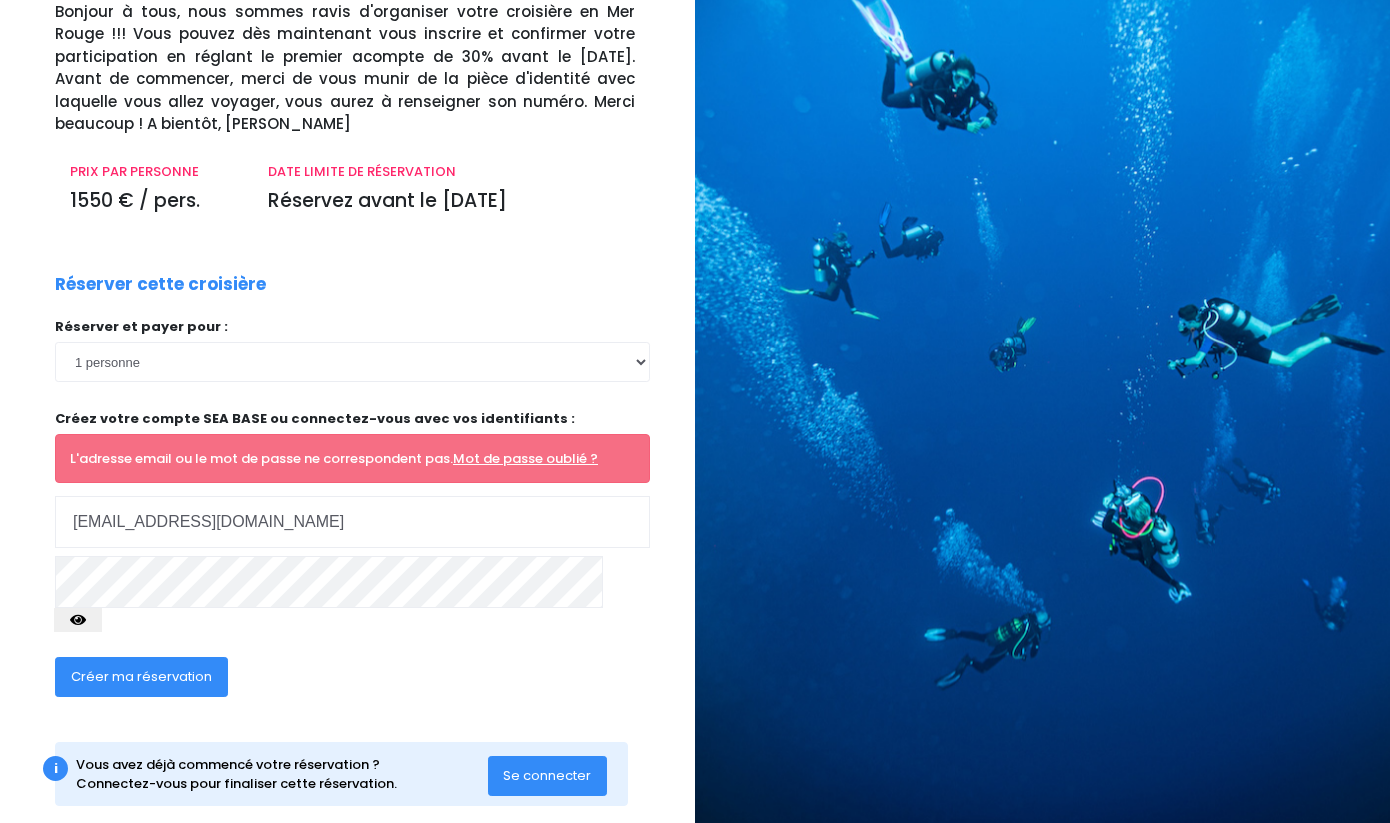 click at bounding box center (78, 620) 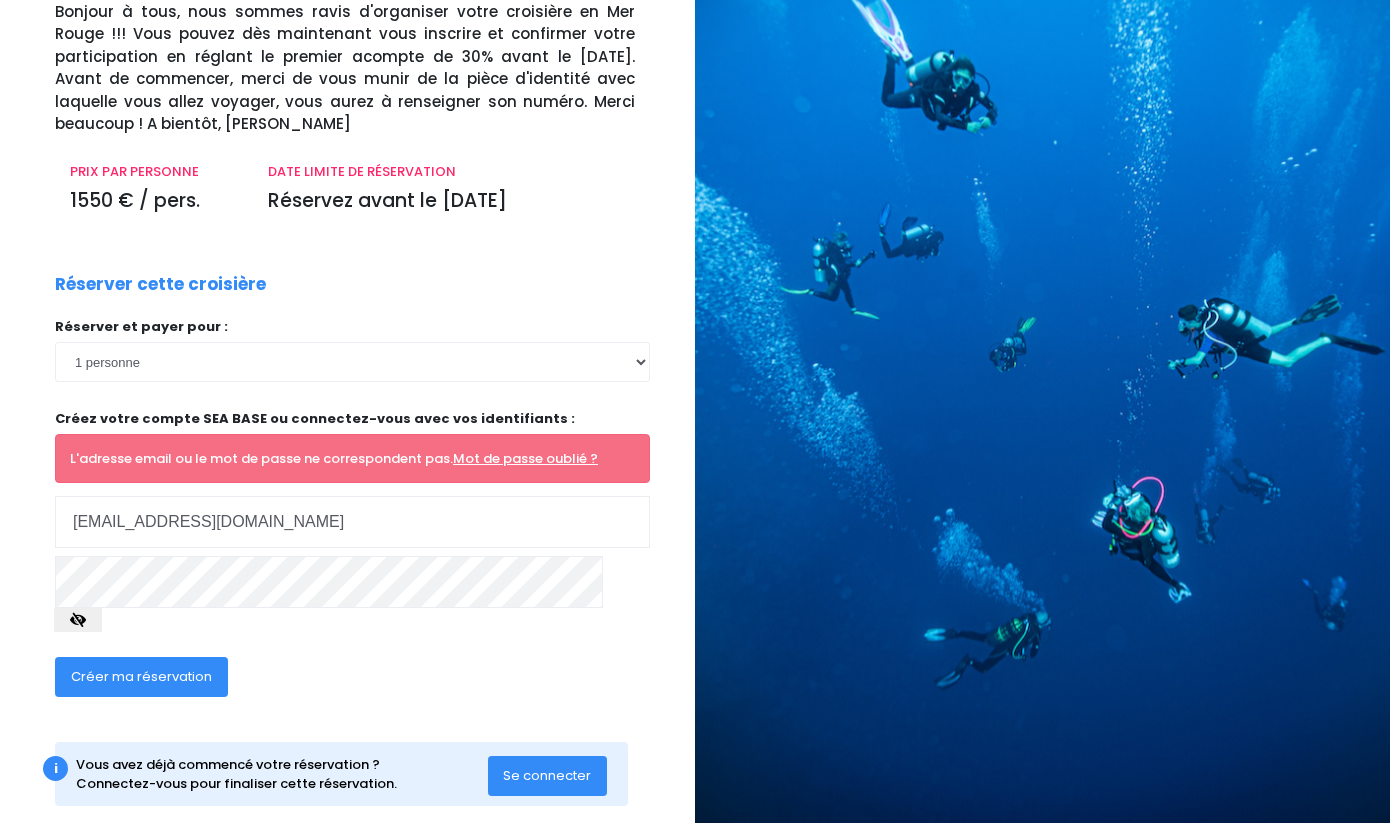 click at bounding box center (78, 620) 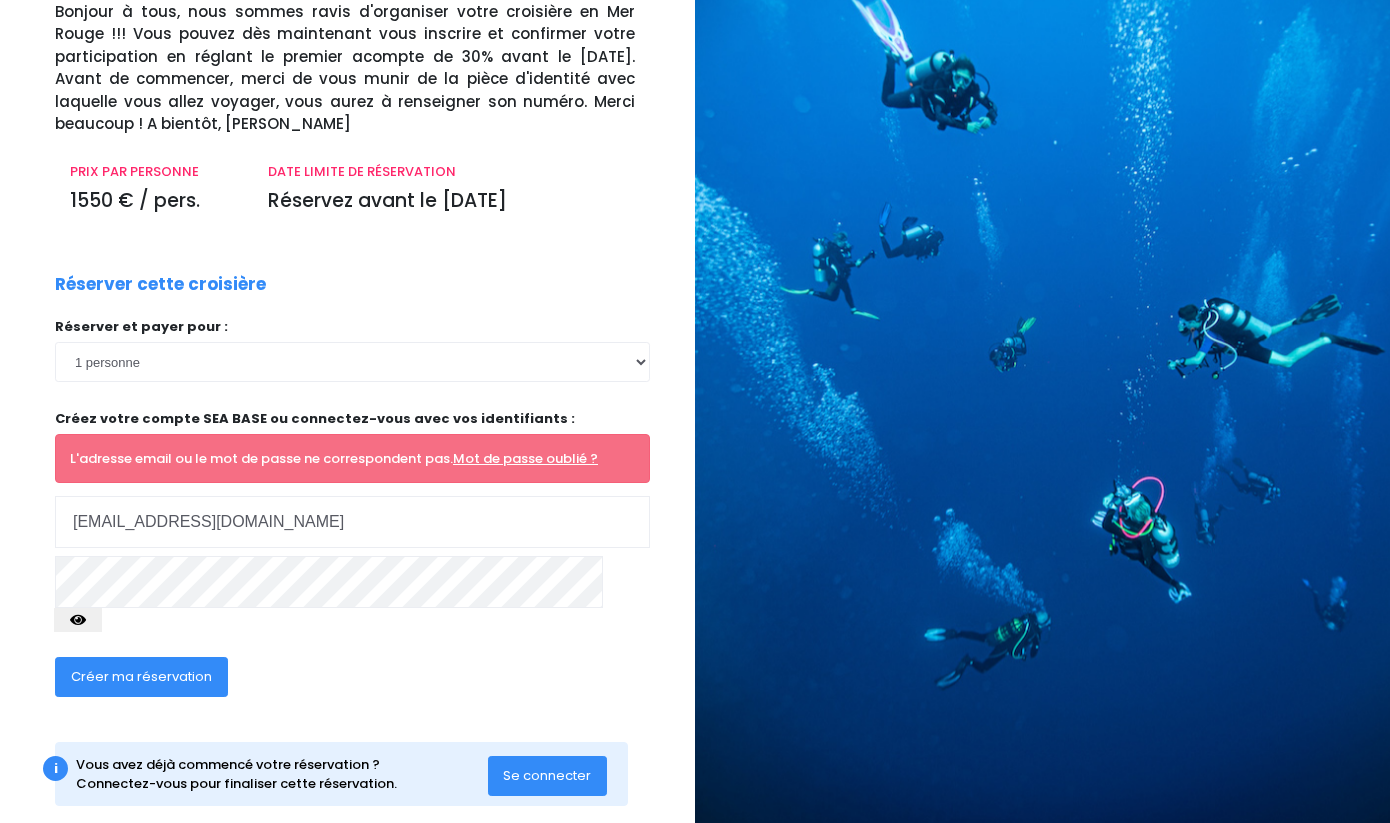 click on "Créer ma réservation" at bounding box center [141, 677] 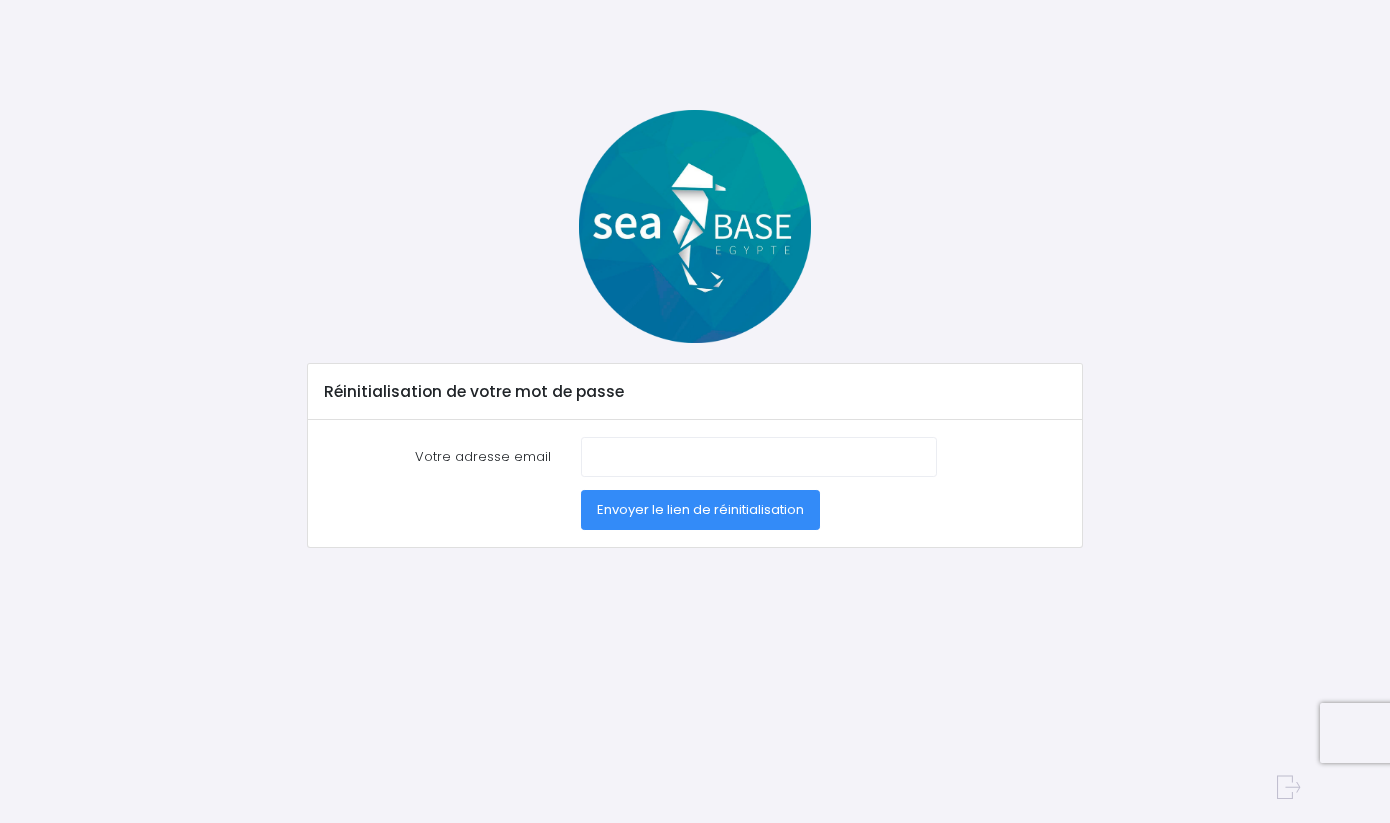 scroll, scrollTop: 0, scrollLeft: 0, axis: both 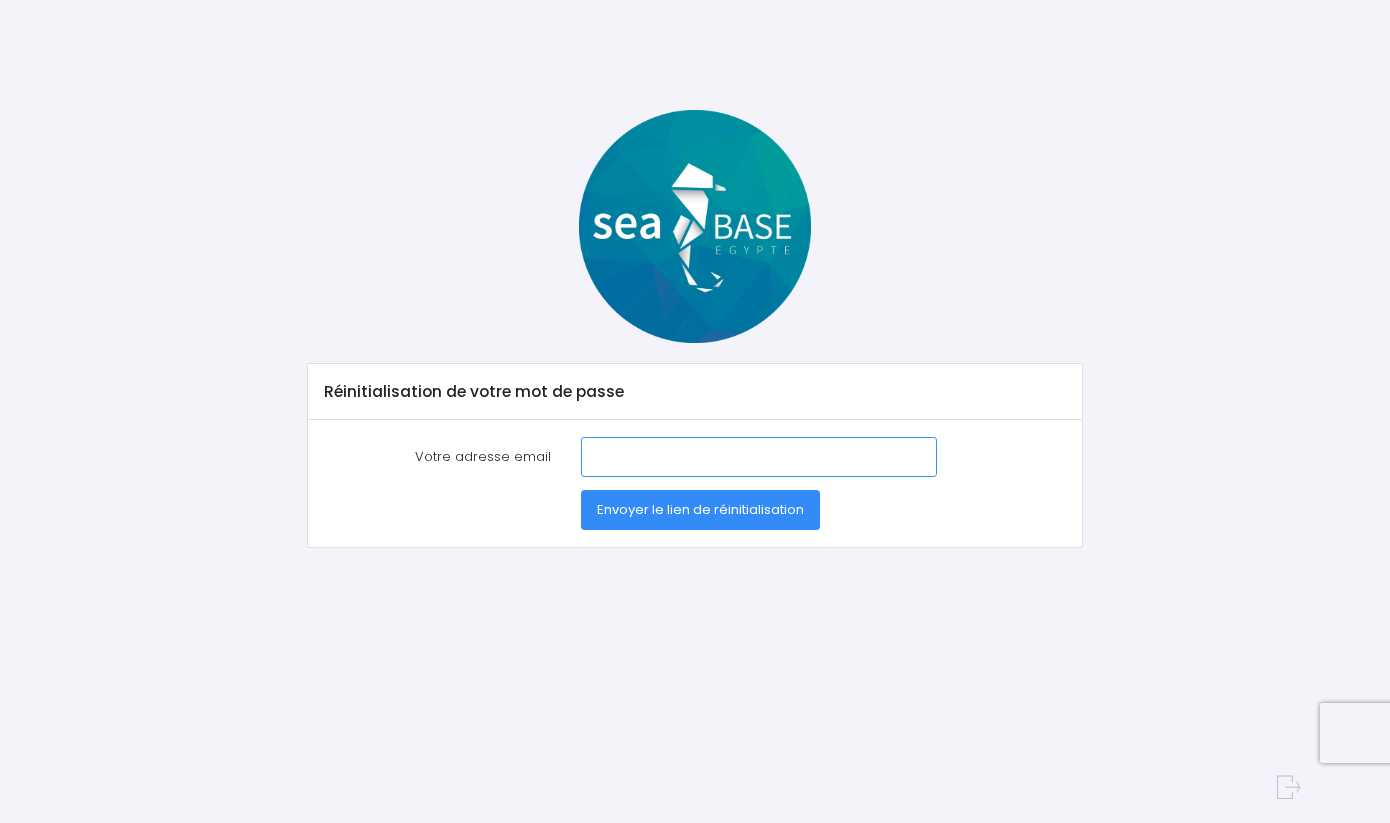 click on "Votre adresse email" at bounding box center [759, 457] 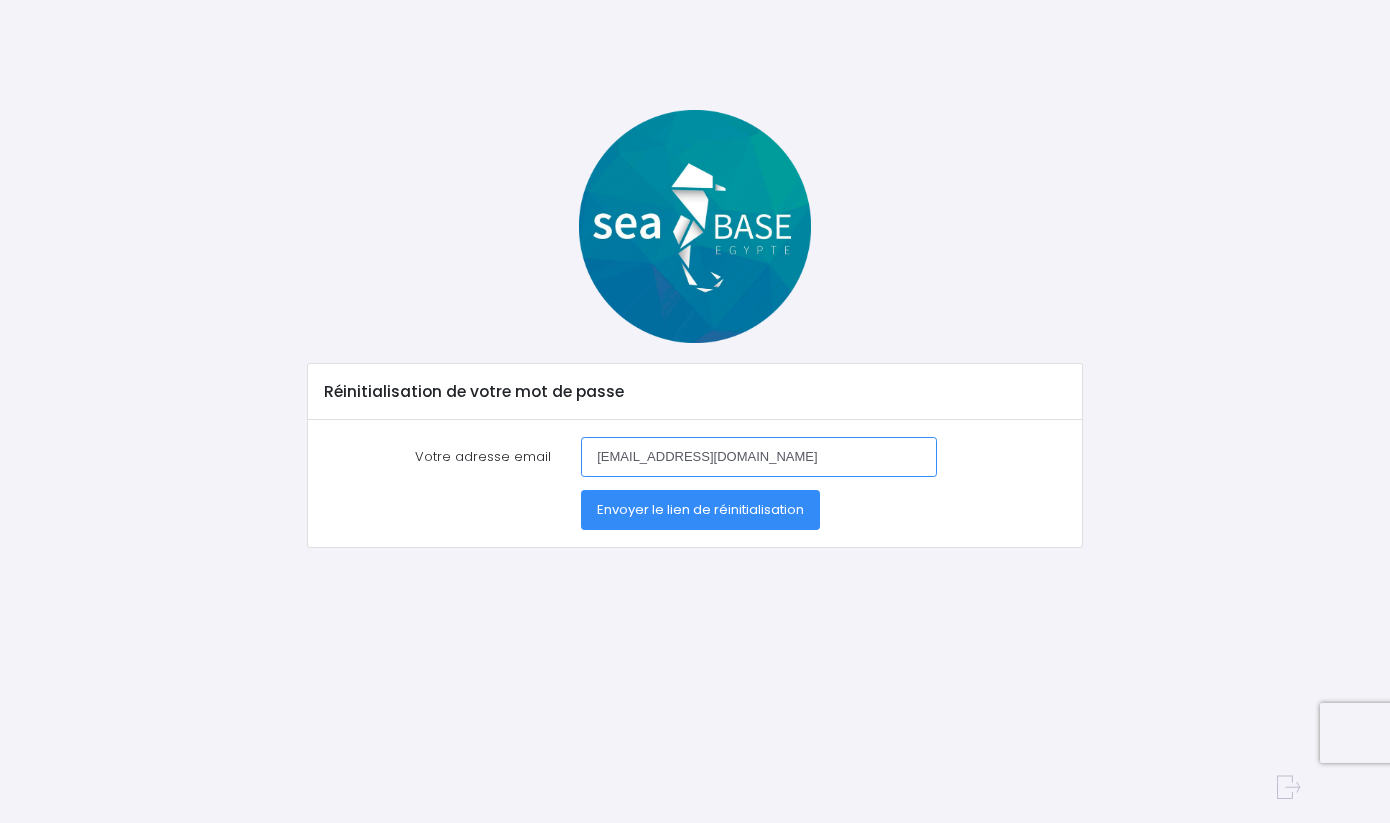 type on "[EMAIL_ADDRESS][DOMAIN_NAME]" 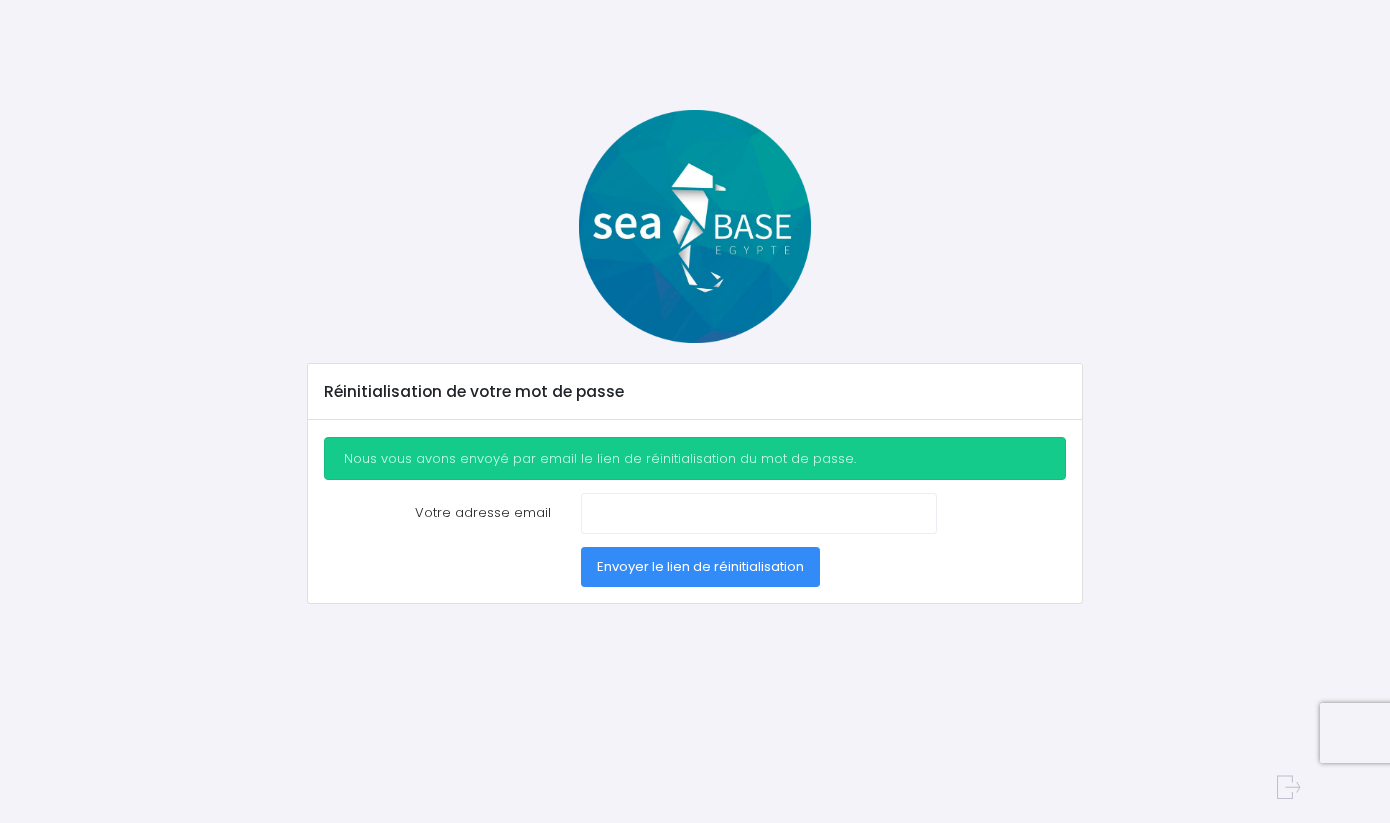 scroll, scrollTop: 0, scrollLeft: 0, axis: both 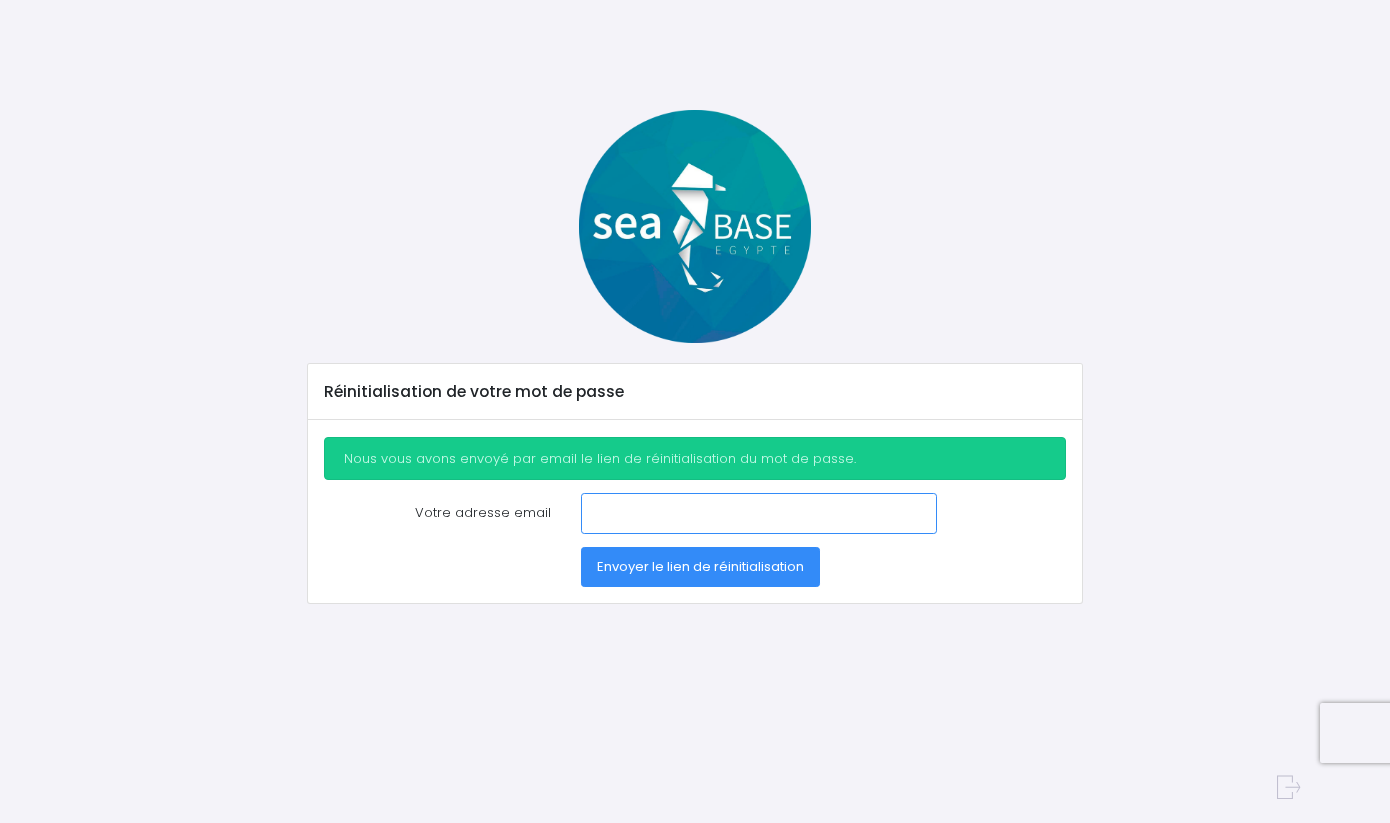 click on "Votre adresse email" at bounding box center (759, 513) 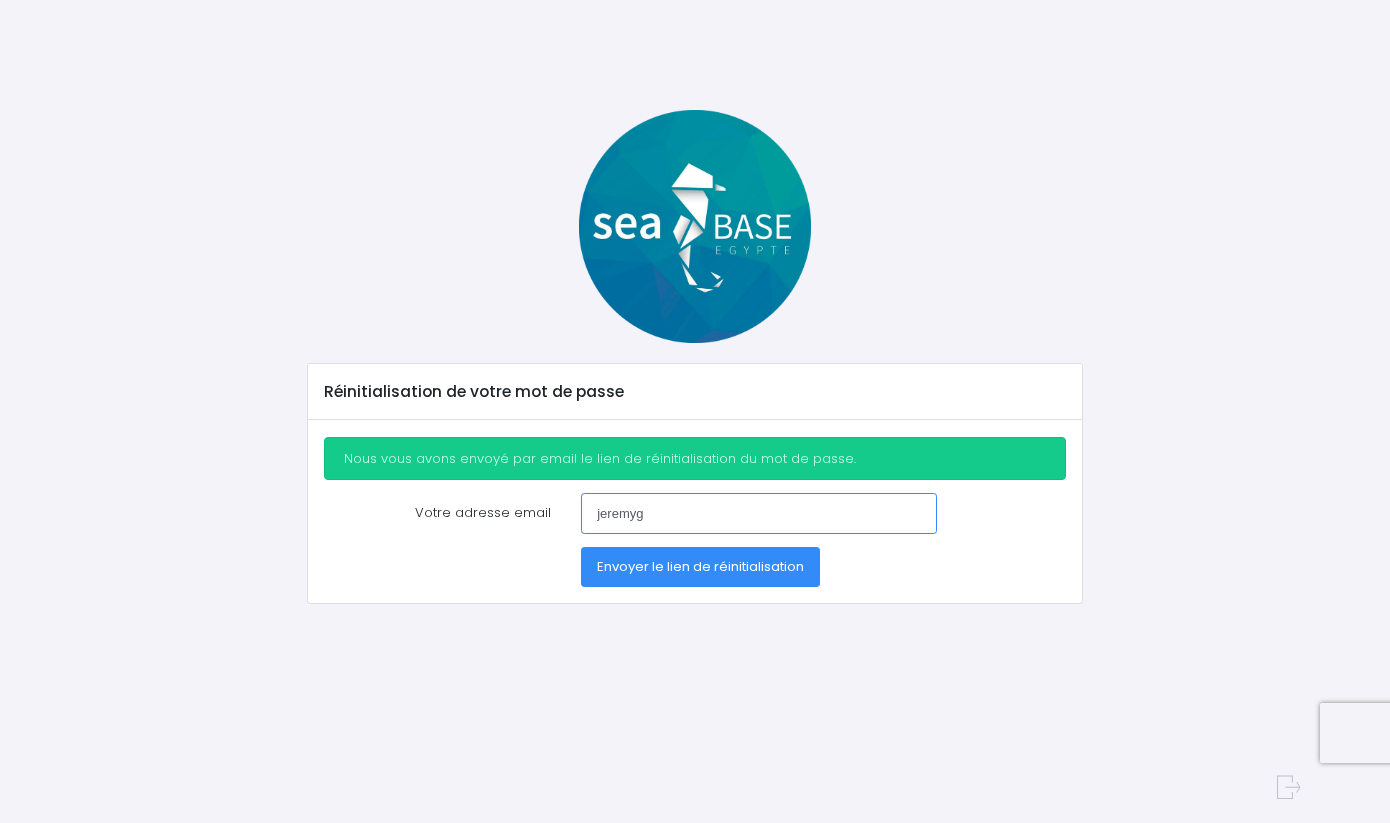 type on "[PERSON_NAME]" 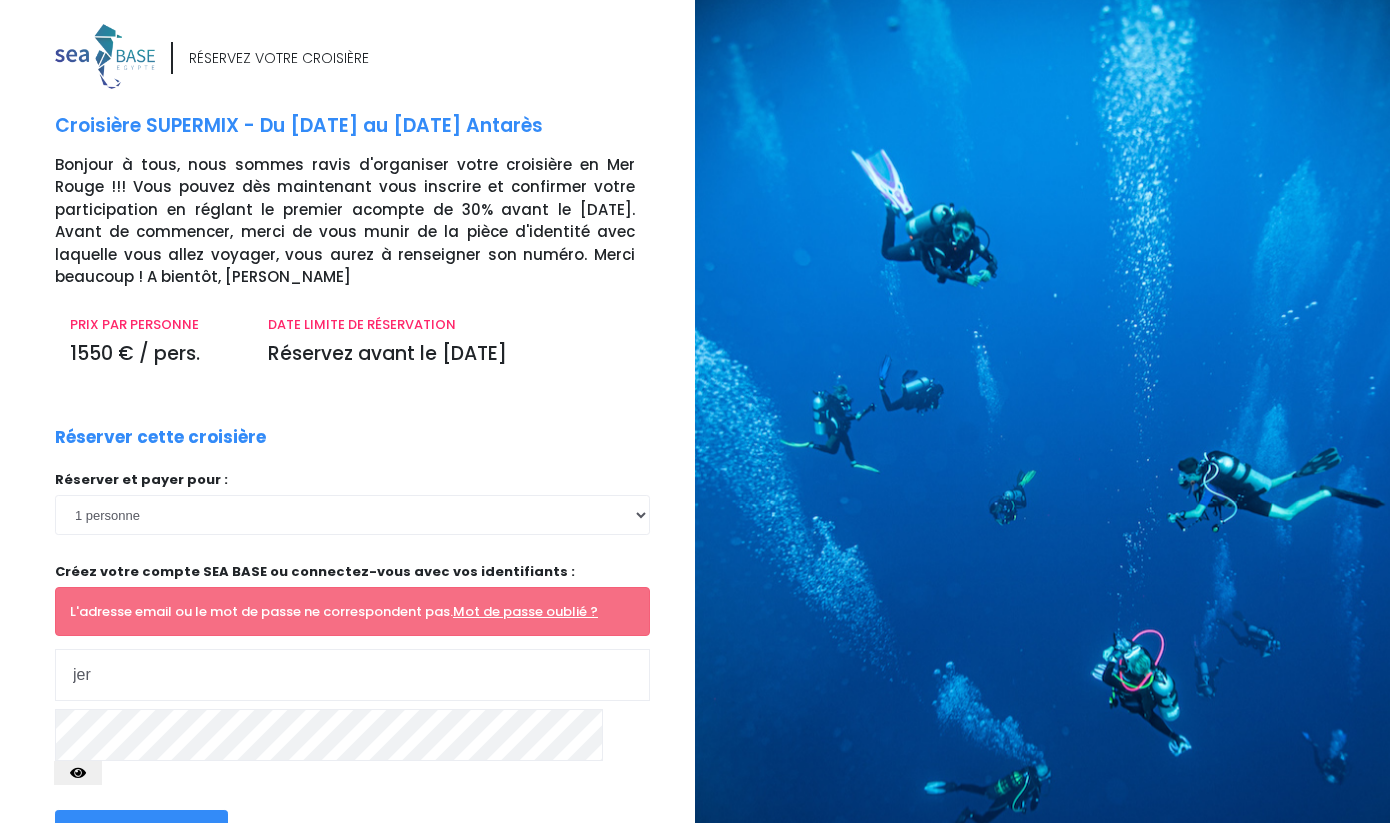 scroll, scrollTop: 9, scrollLeft: 0, axis: vertical 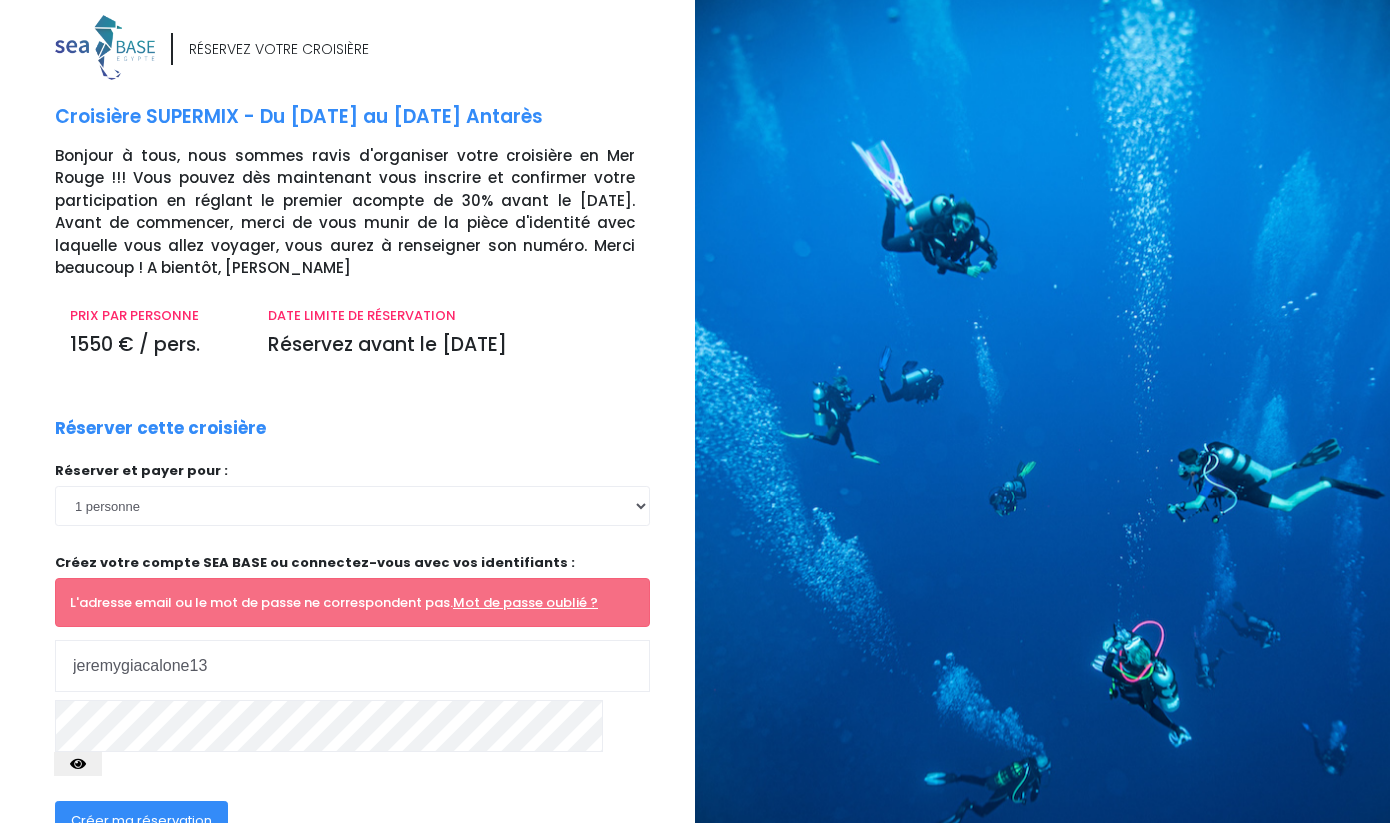 click on "jeremygiacalone13" at bounding box center (352, 666) 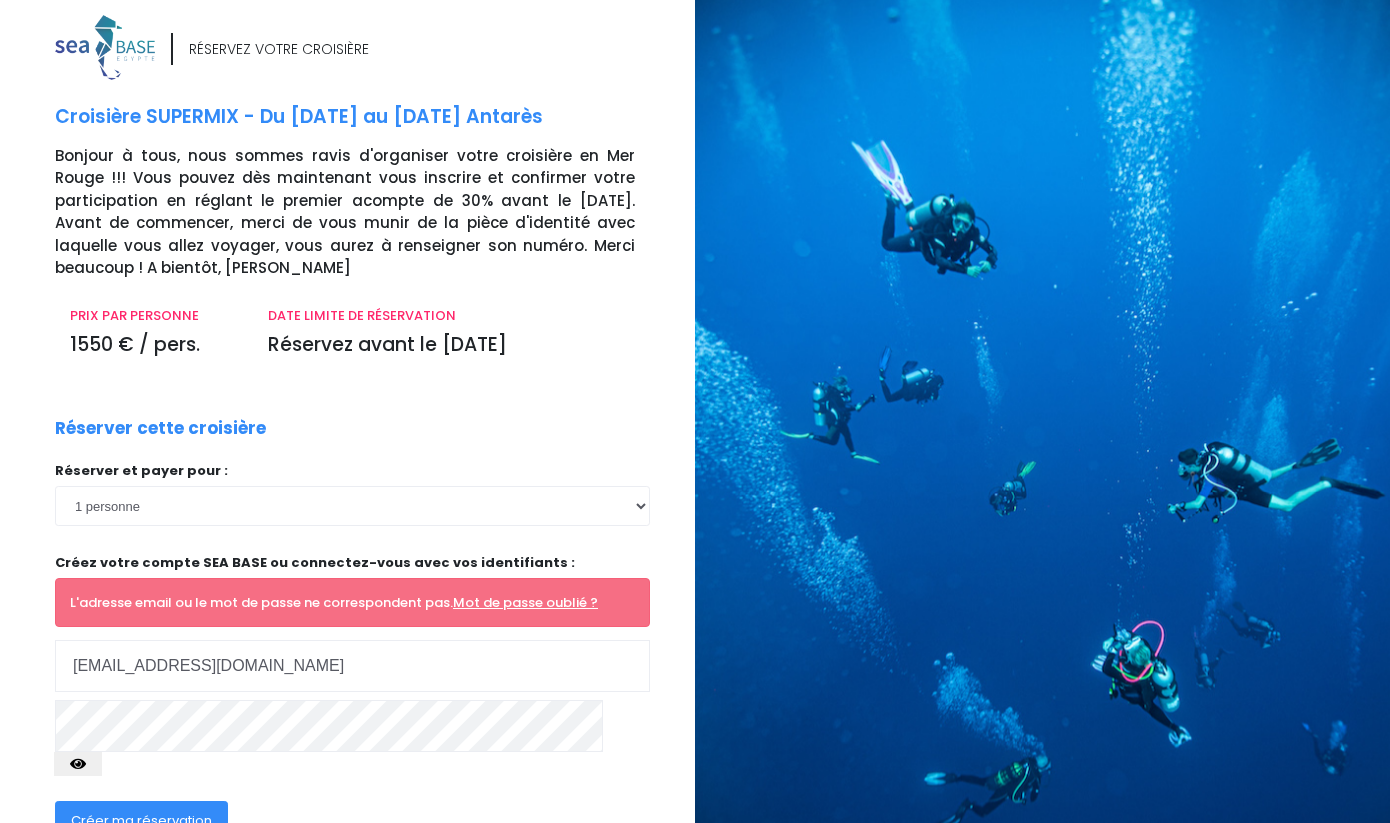 click on "[EMAIL_ADDRESS][DOMAIN_NAME]" at bounding box center (352, 666) 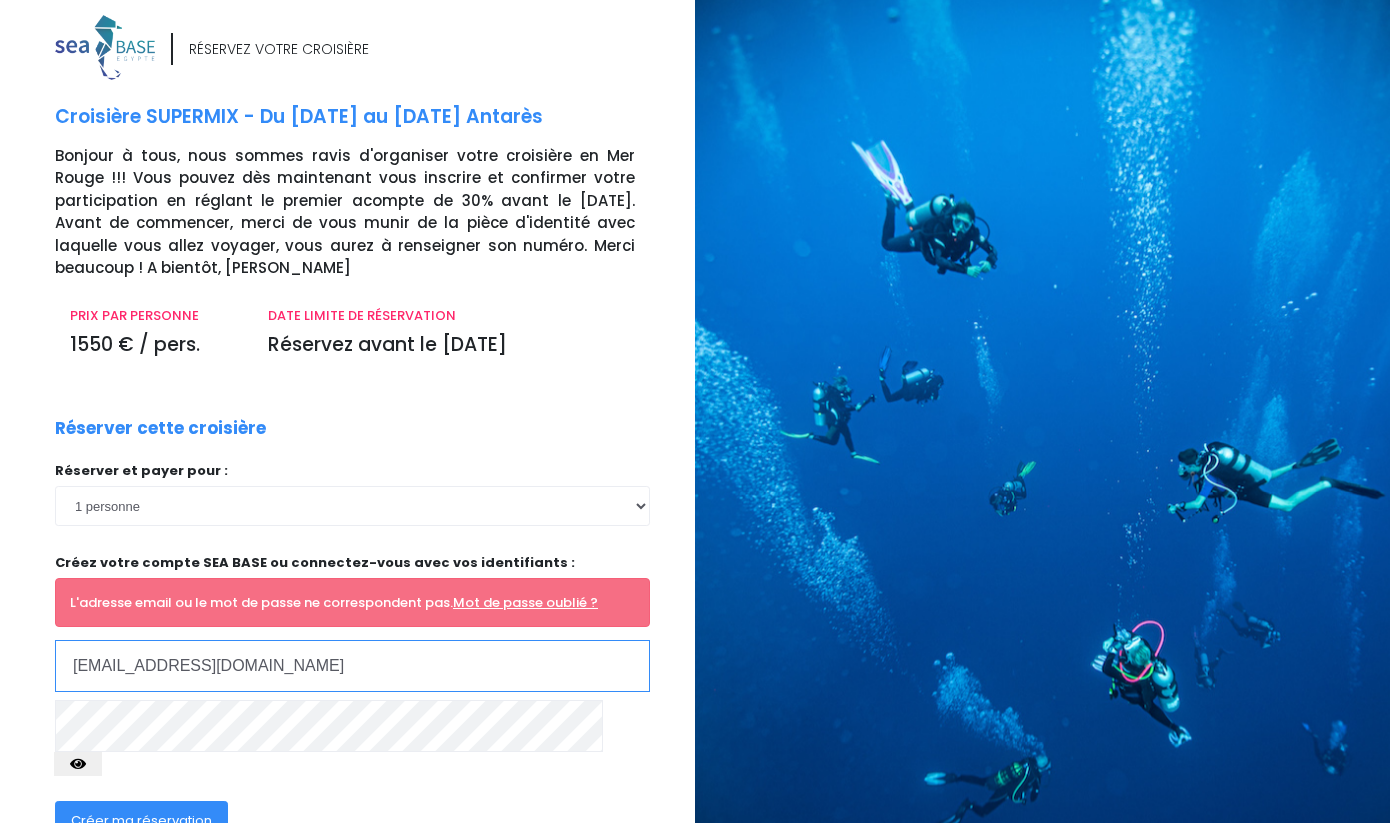 click on "[EMAIL_ADDRESS][DOMAIN_NAME]" at bounding box center (352, 666) 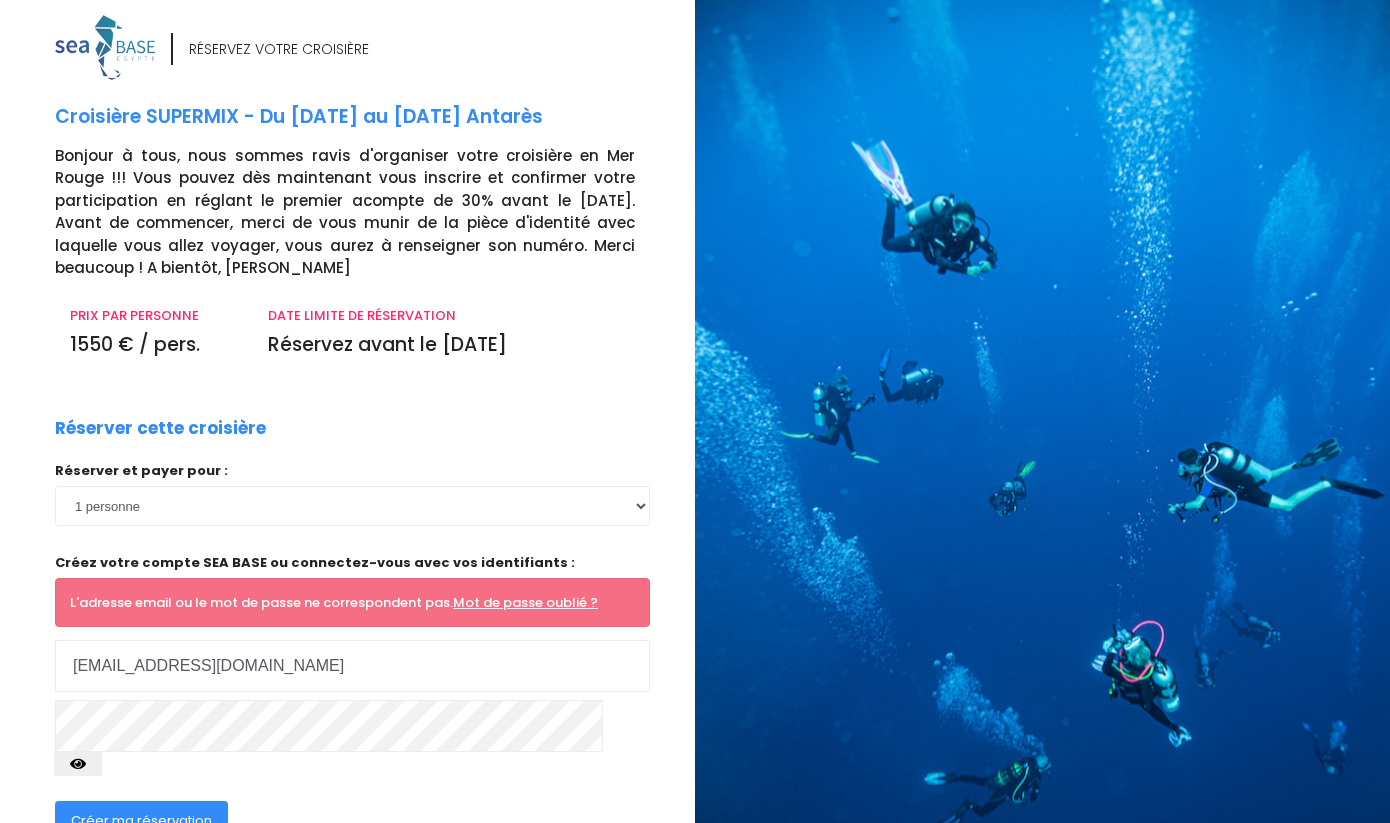click on "Réserver et payer pour :
1 personne
2 personnes
3 personnes
4 personnes 5 personnes 6 personnes 7 personnes 8 personnes" at bounding box center (352, 625) 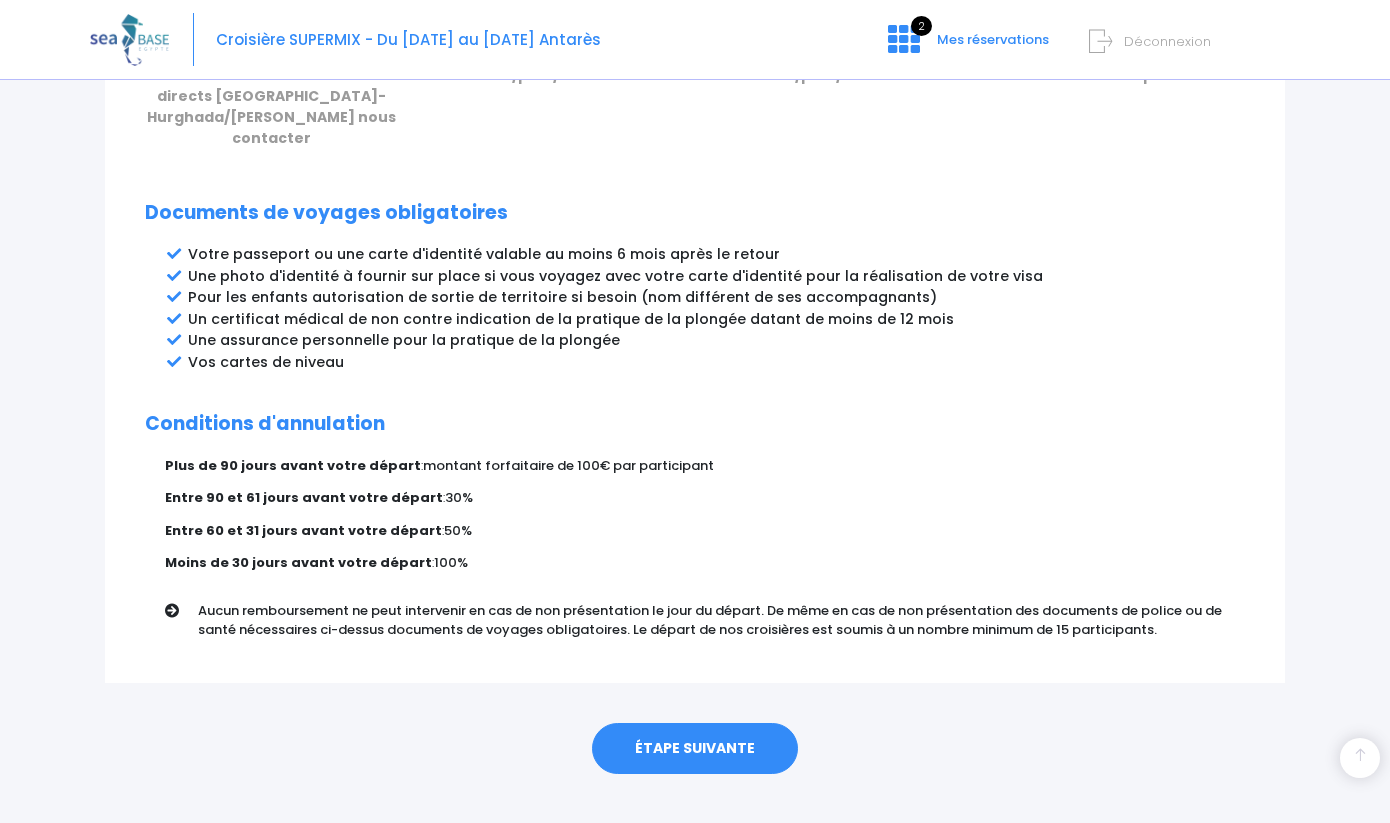scroll, scrollTop: 995, scrollLeft: 0, axis: vertical 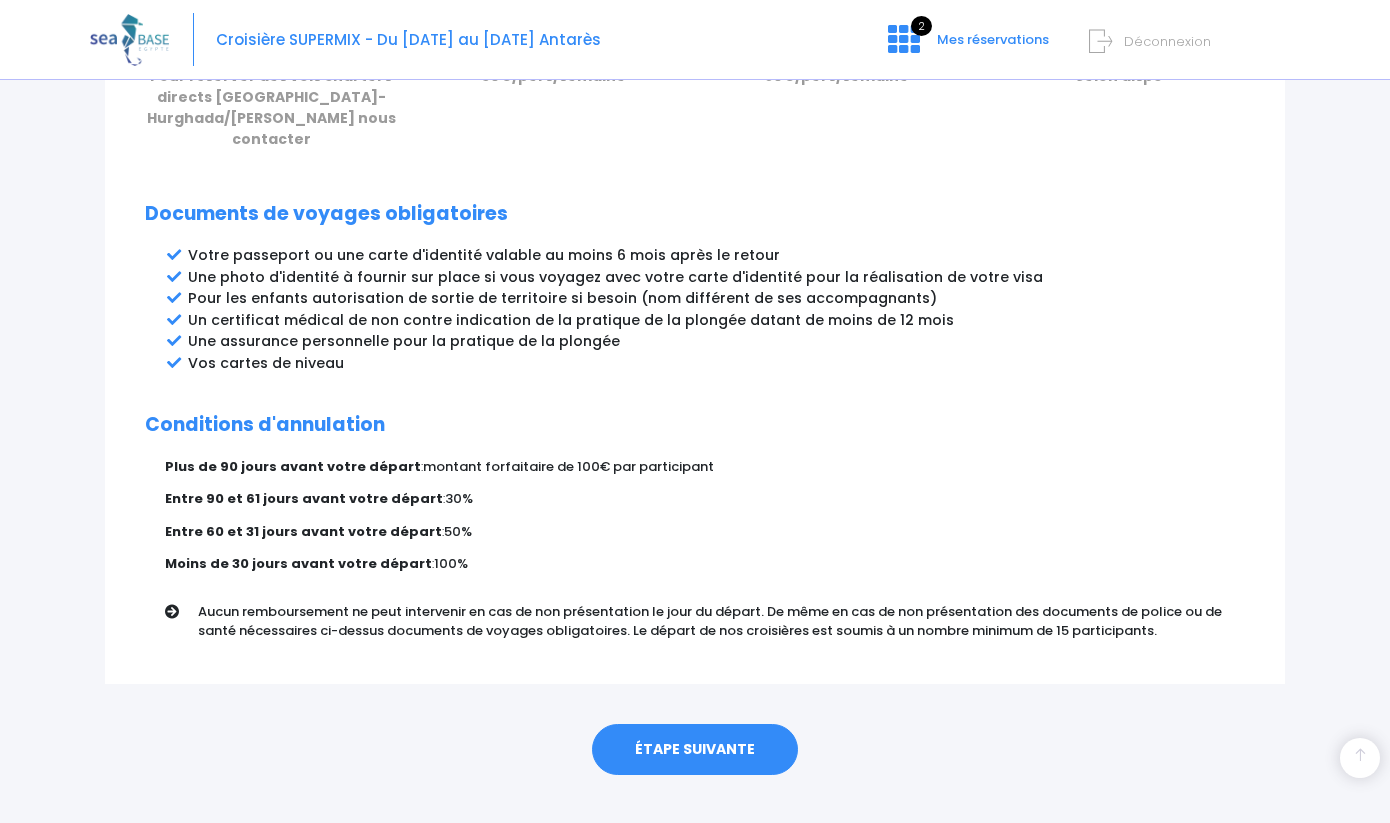 click on "ÉTAPE SUIVANTE" at bounding box center (695, 750) 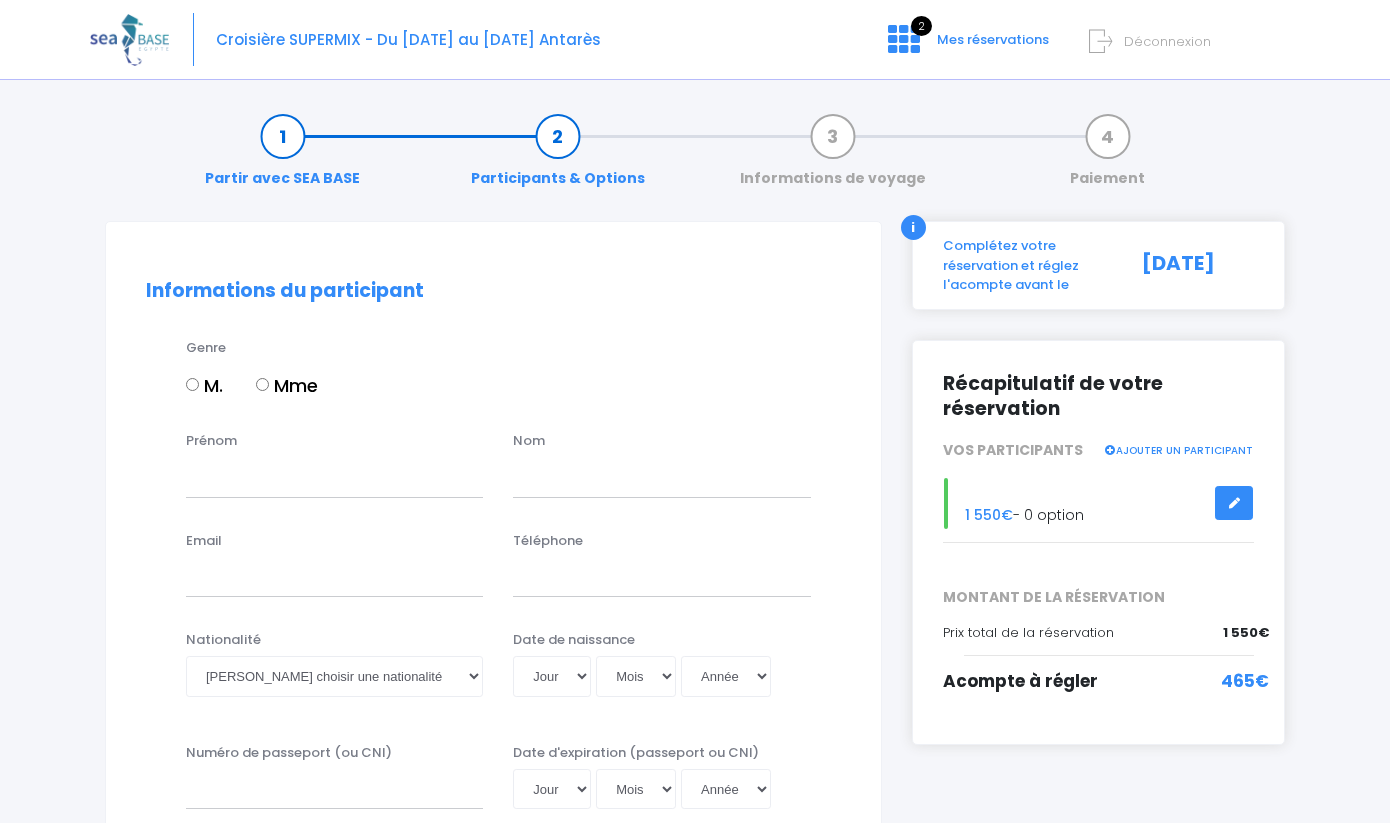 scroll, scrollTop: 0, scrollLeft: 0, axis: both 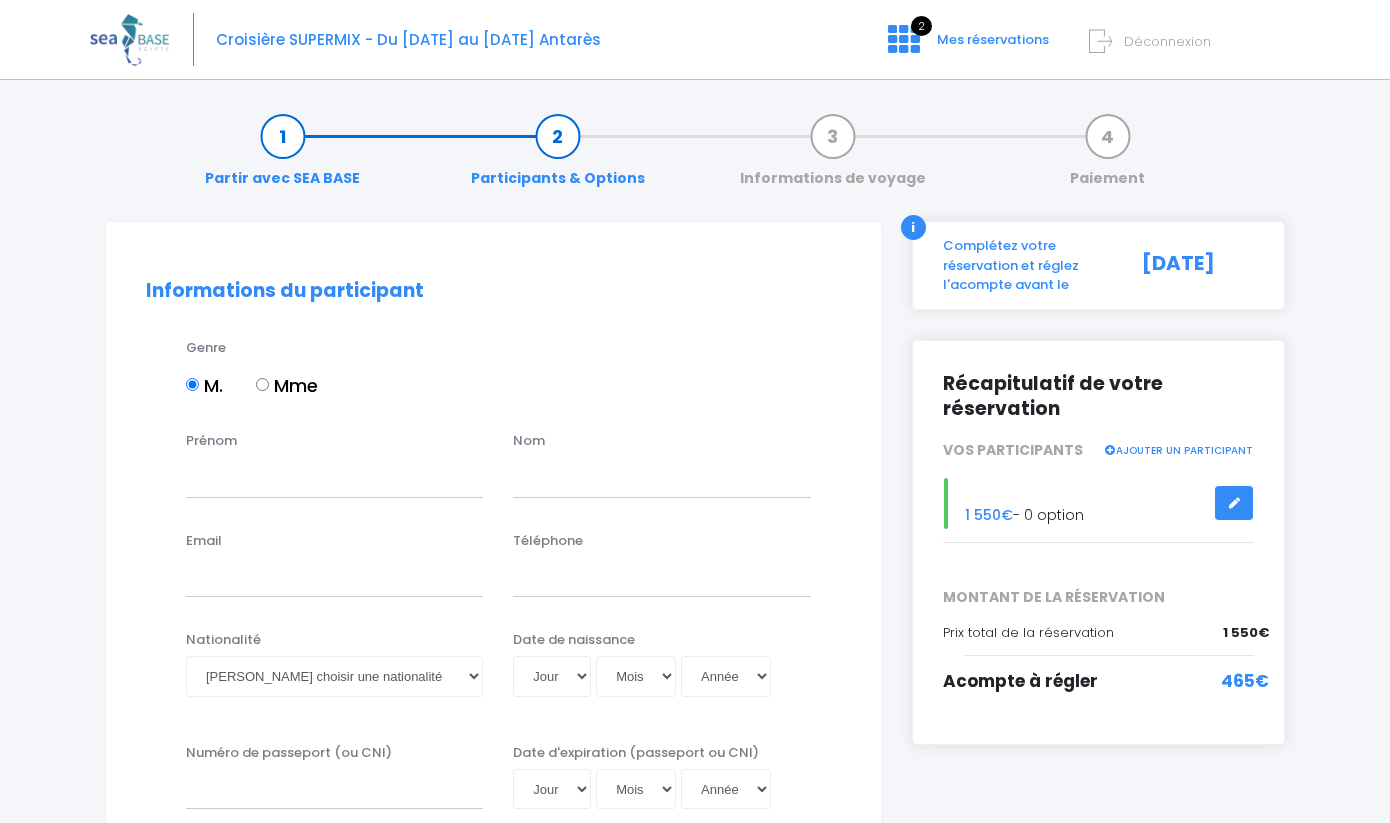 click on "Prénom
Nom" at bounding box center [493, 470] 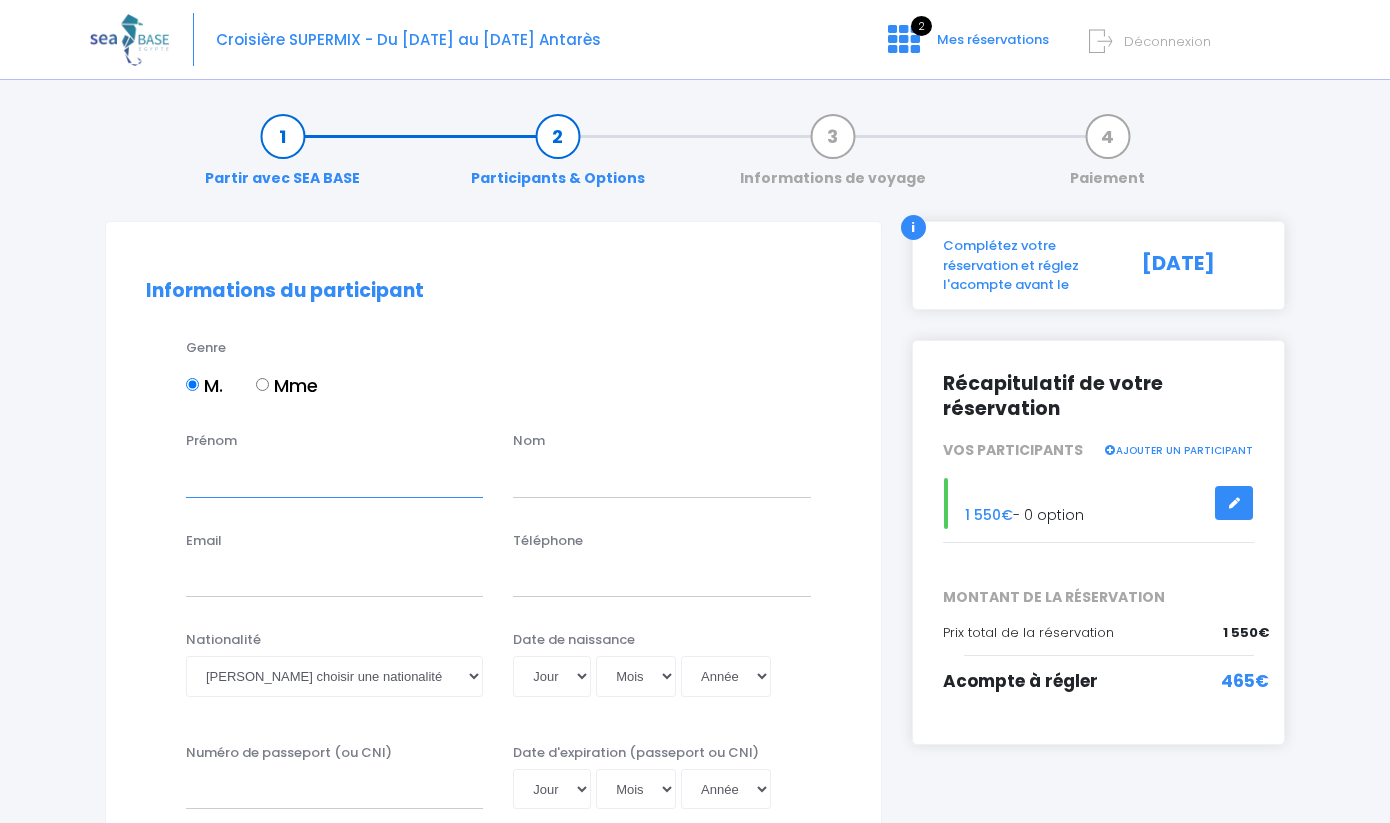 click on "Prénom" at bounding box center [334, 477] 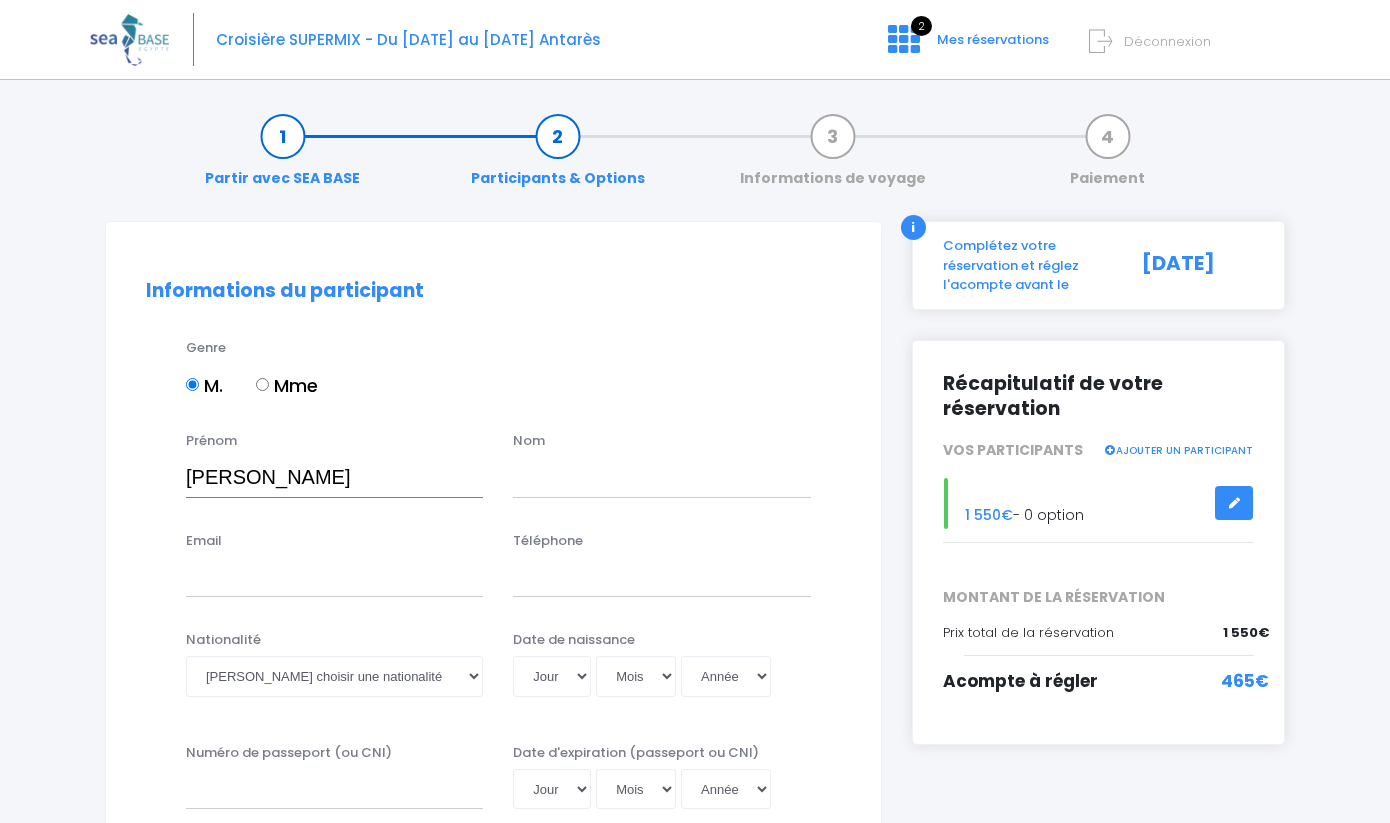type on "Jérémy" 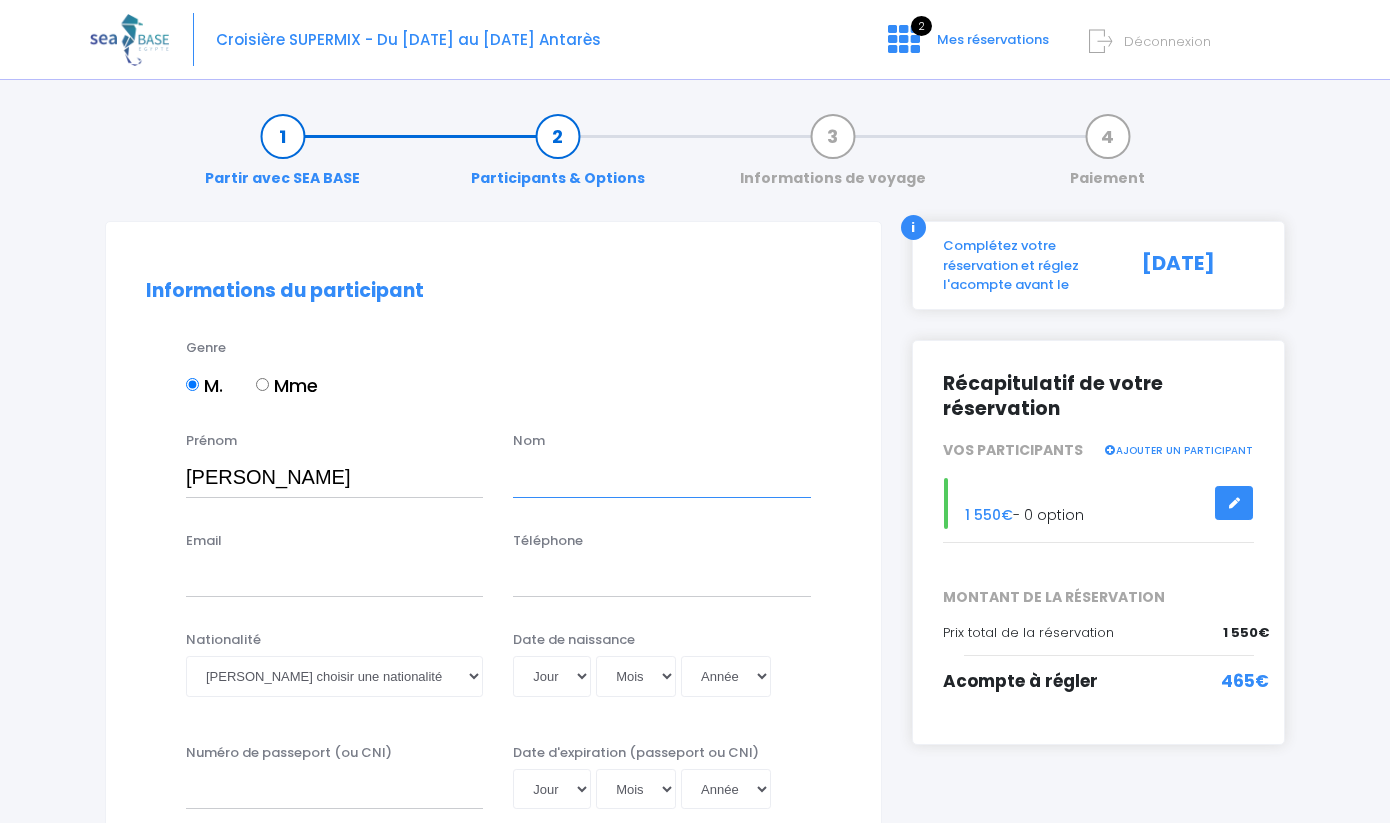drag, startPoint x: 259, startPoint y: 497, endPoint x: 533, endPoint y: 494, distance: 274.01642 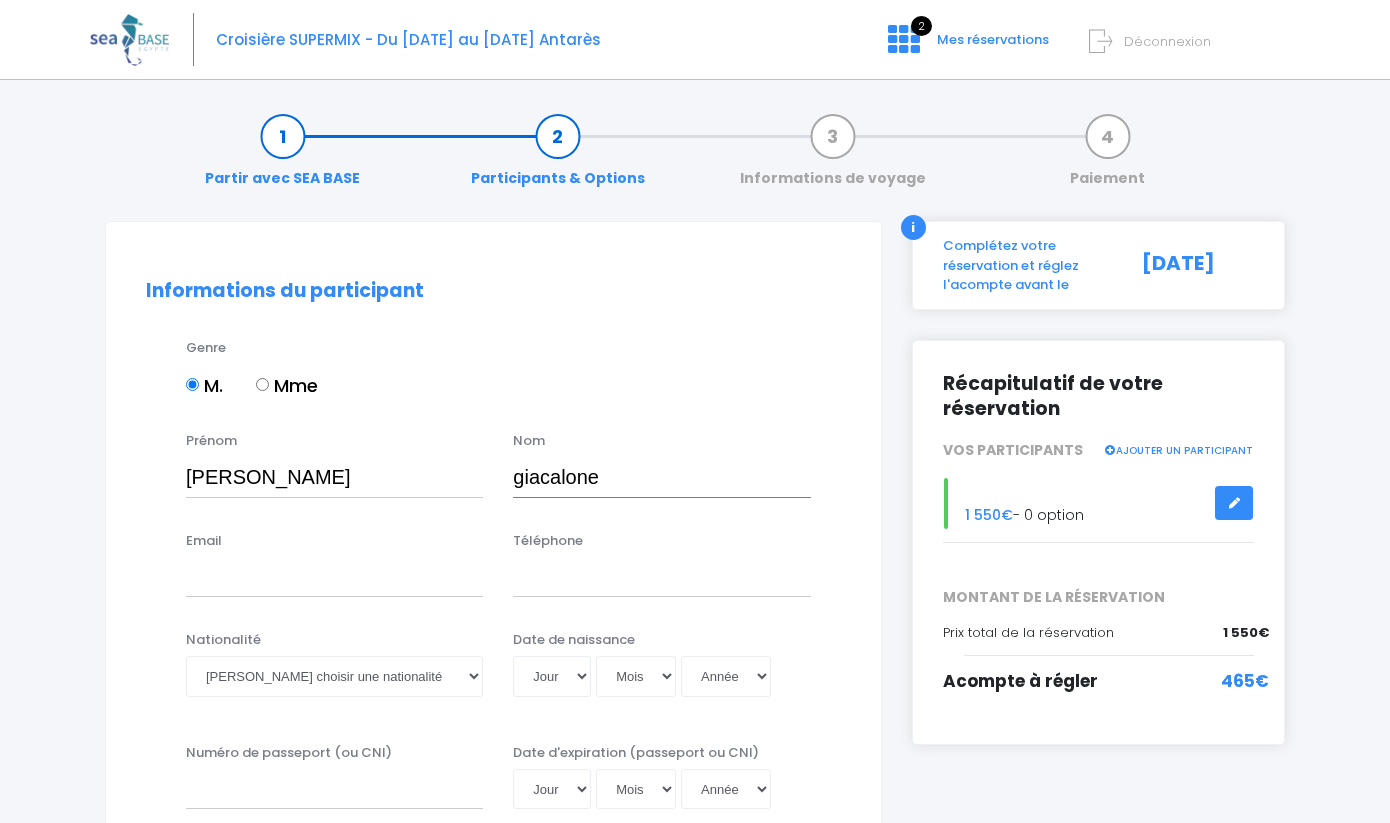click on "giacalone" at bounding box center [661, 477] 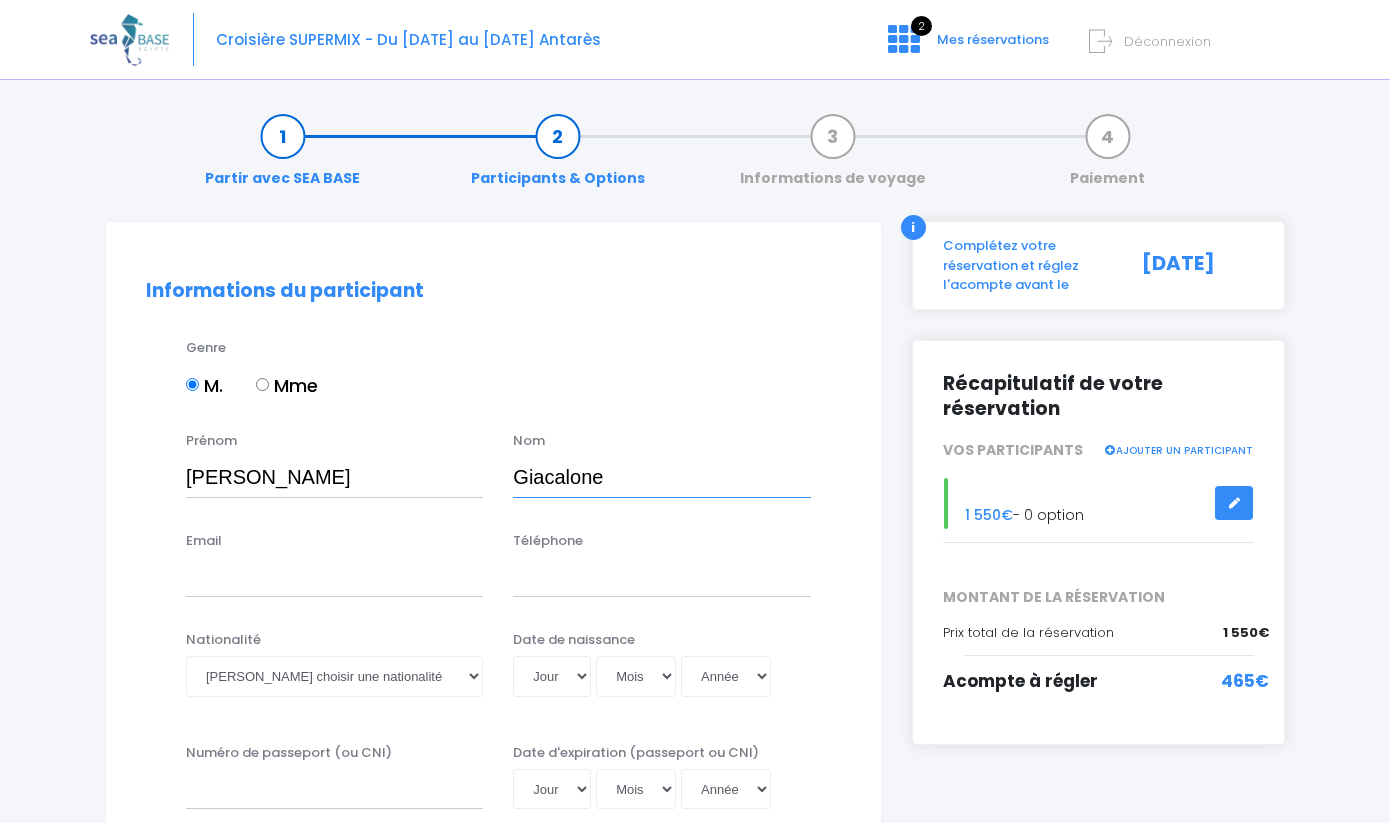type on "Giacalone" 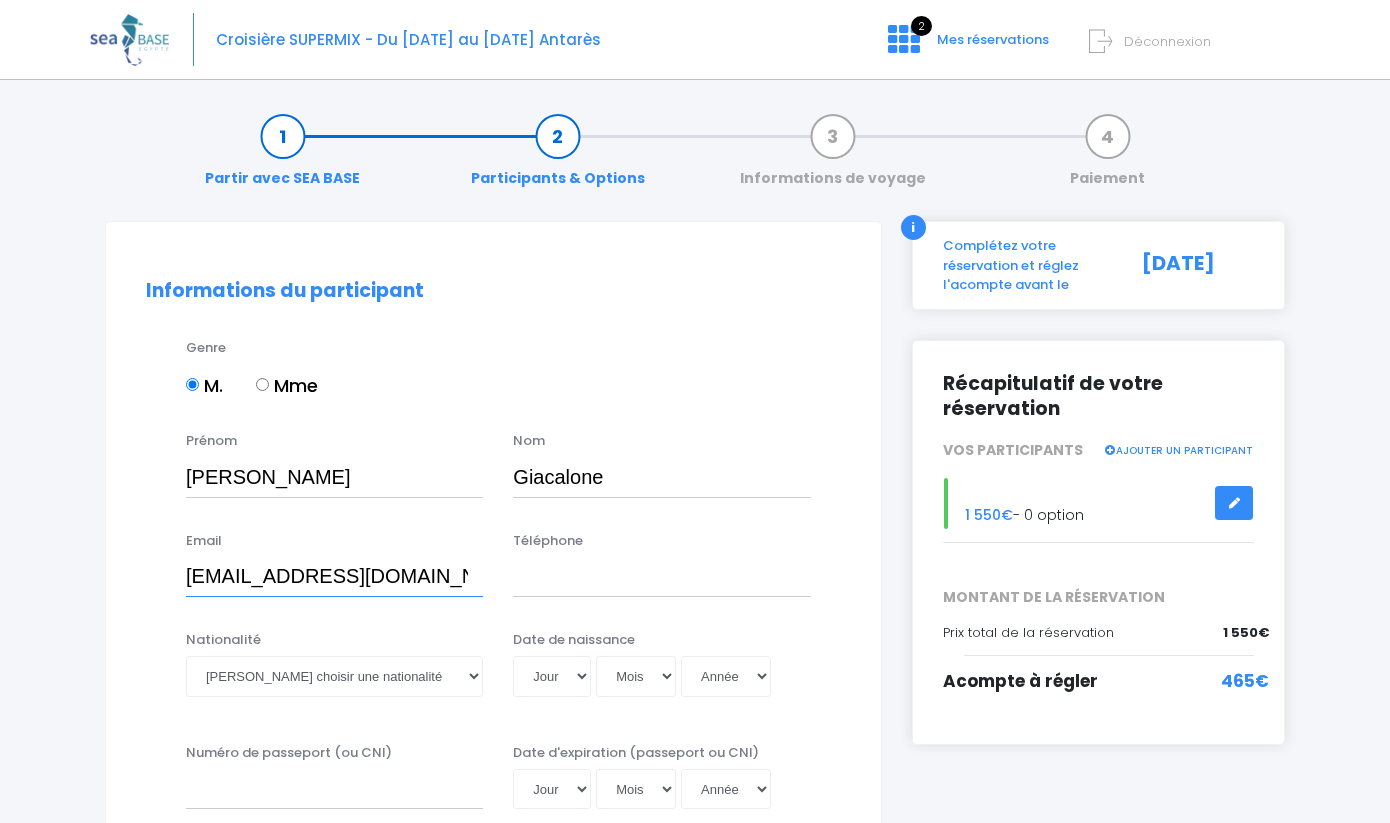 type on "jeremygiacalone13@gmail.com" 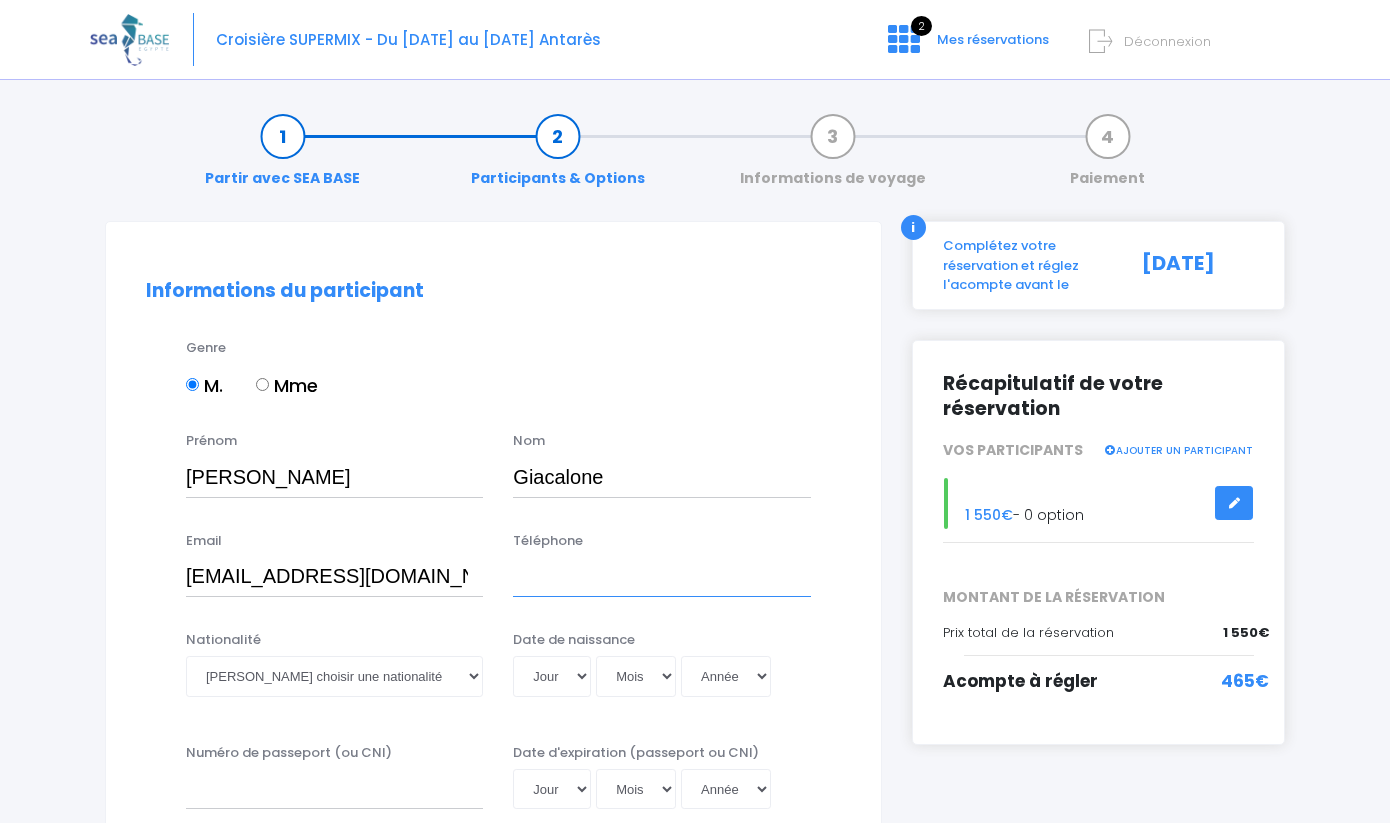 click on "Téléphone" at bounding box center [661, 577] 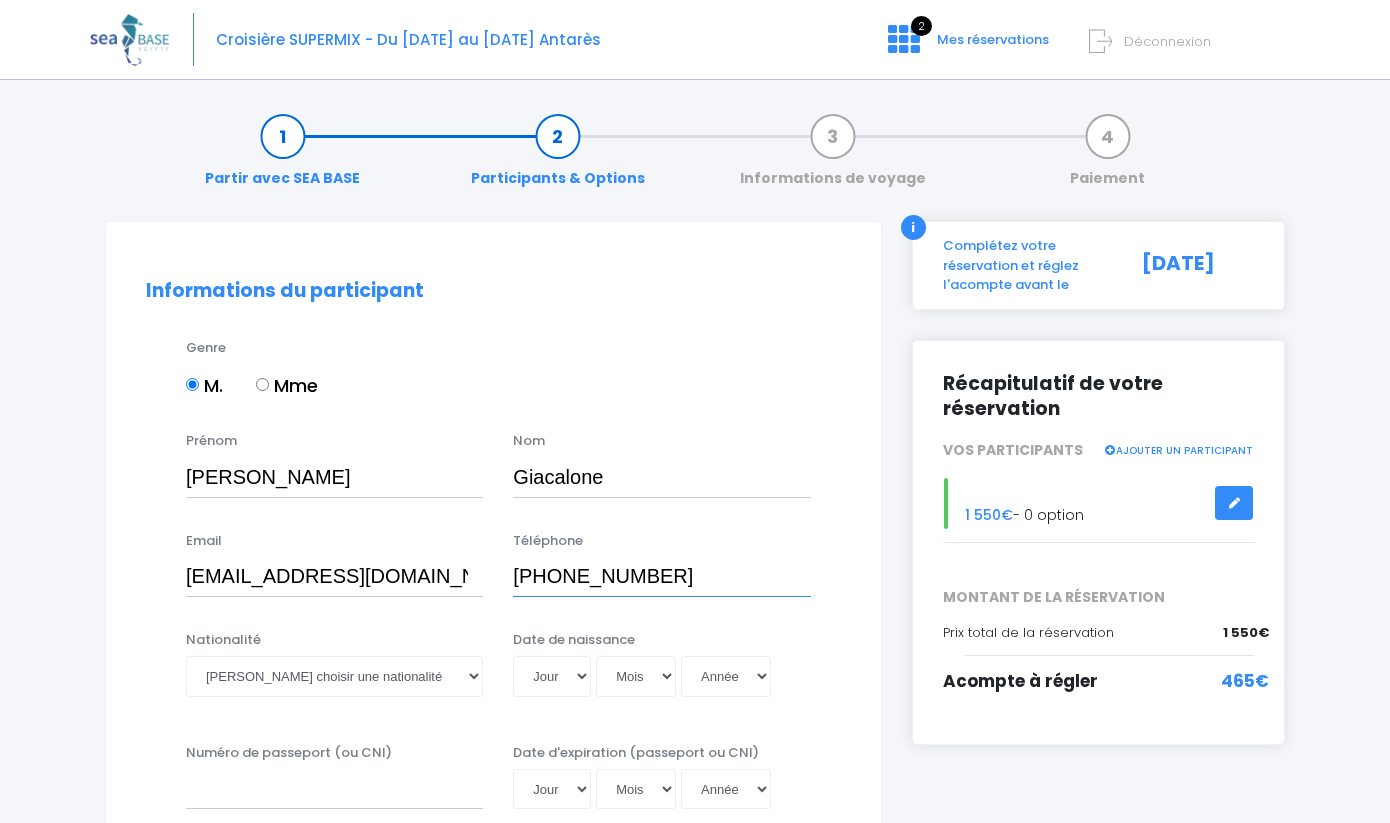 type on "+33666854196" 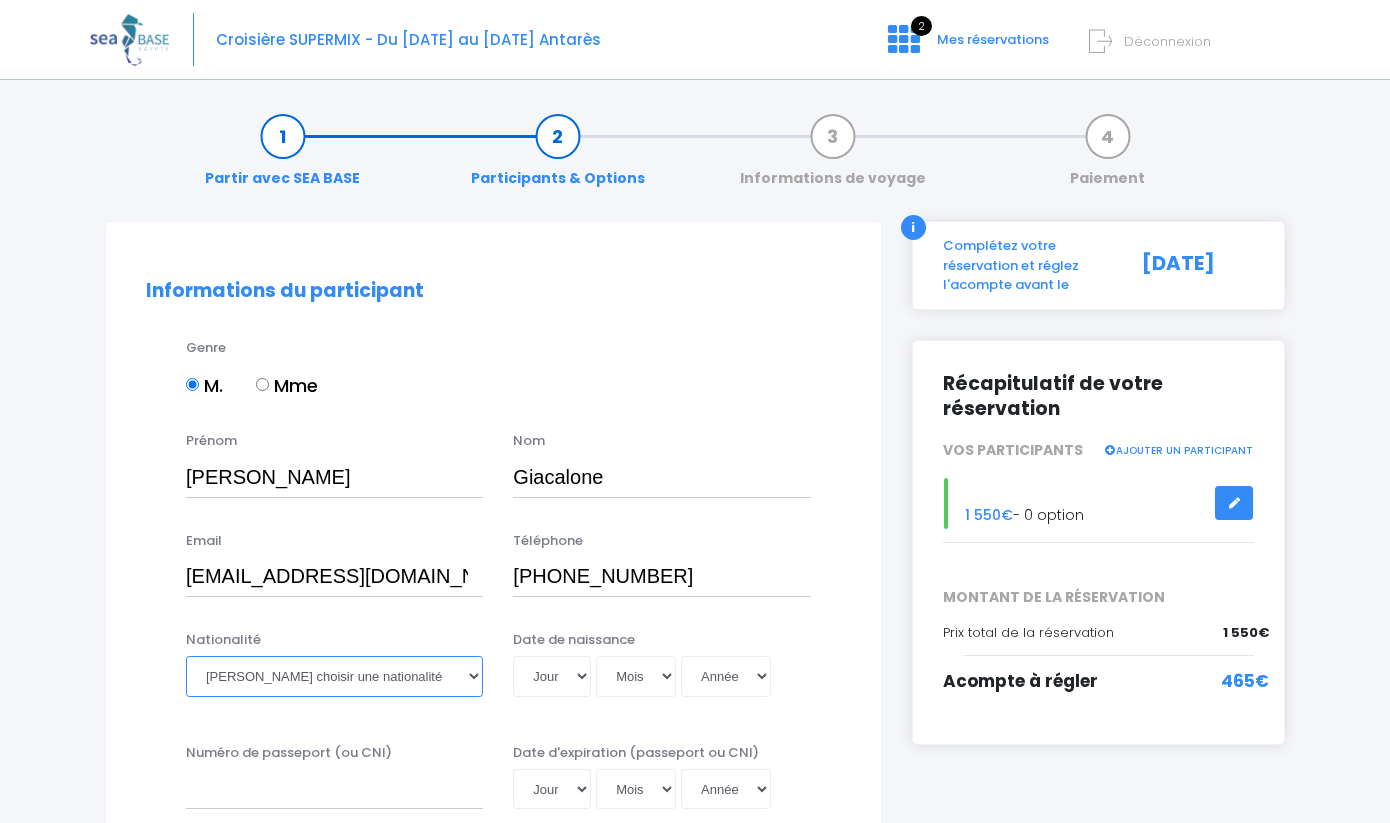 select on "Française" 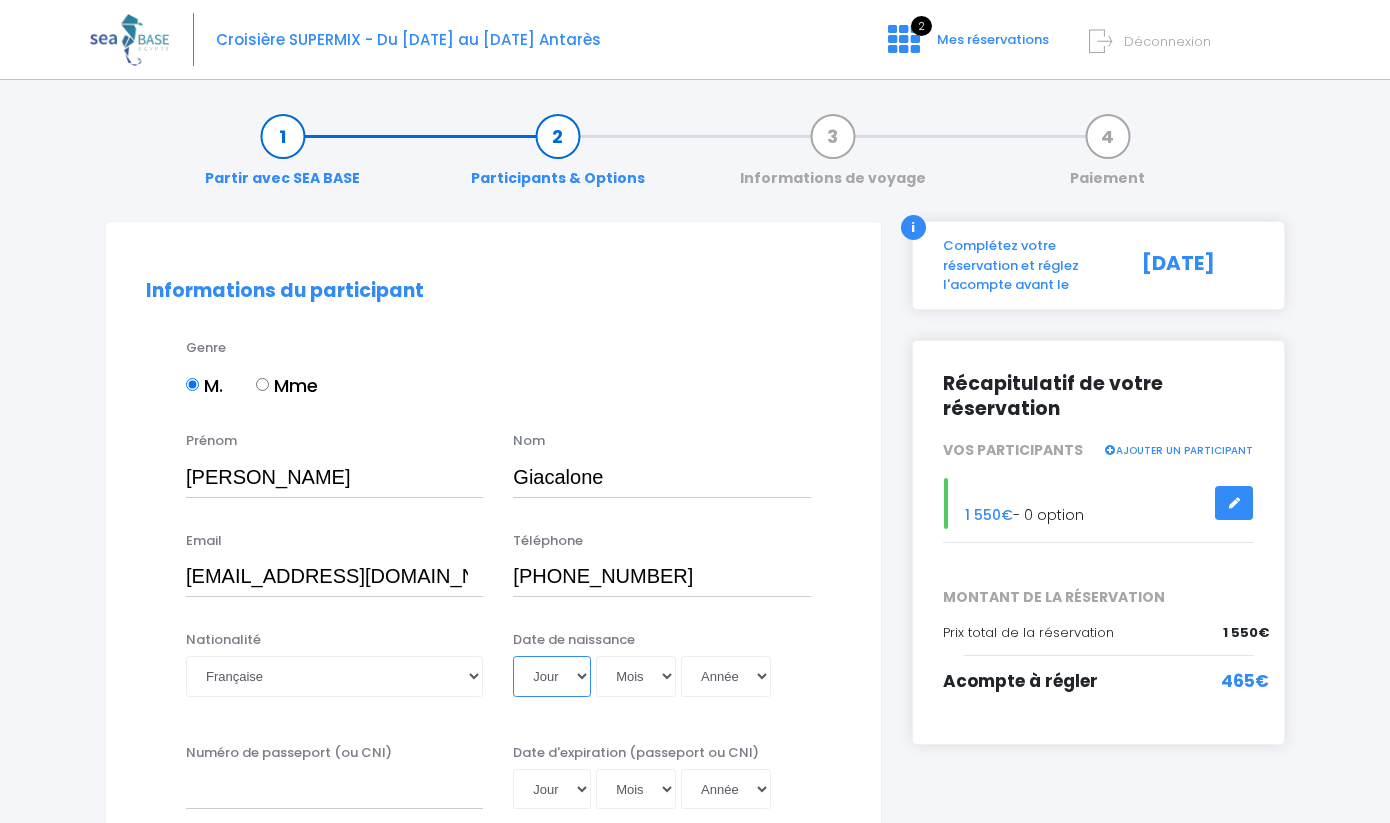 select on "10" 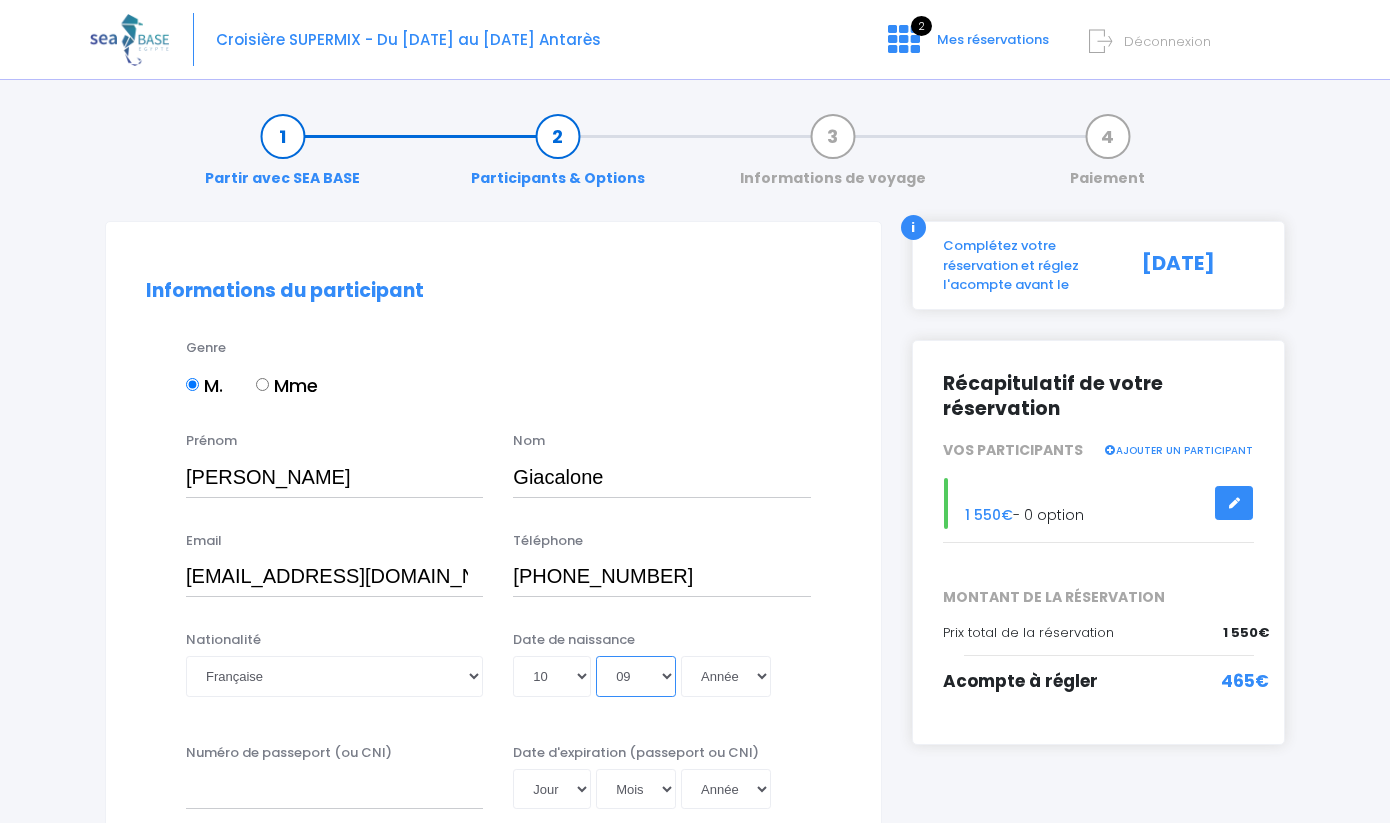 select on "08" 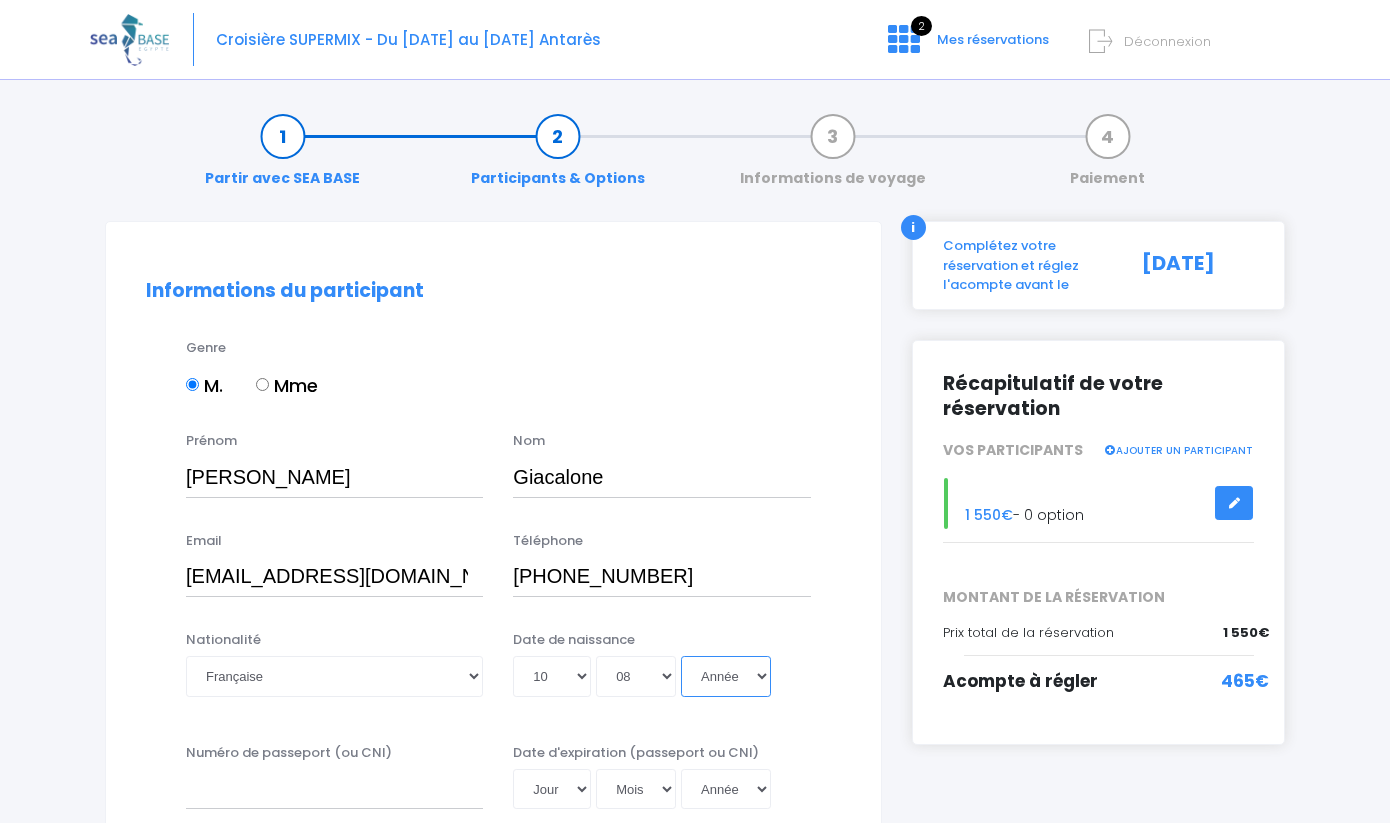 select on "1984" 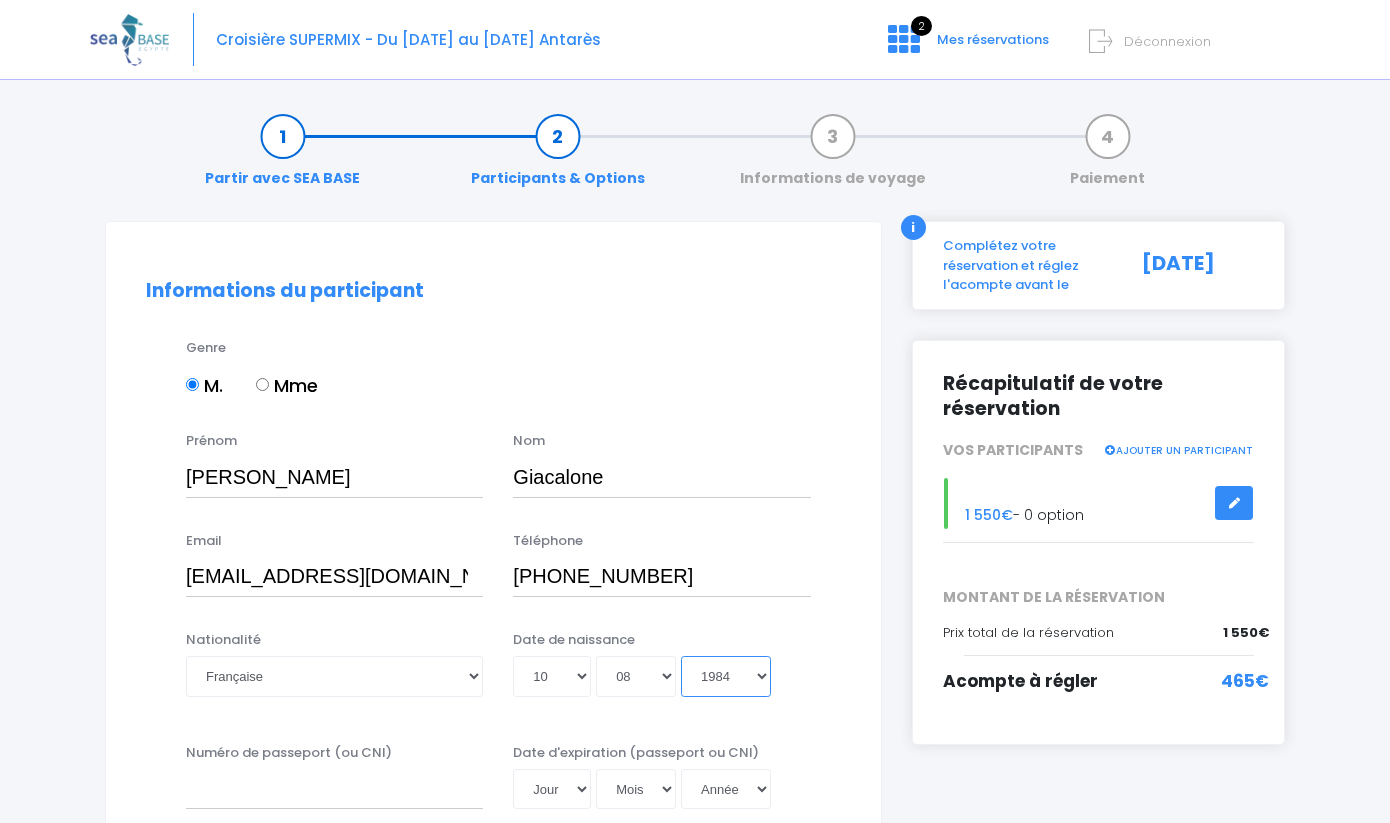 type on "1984-08-10" 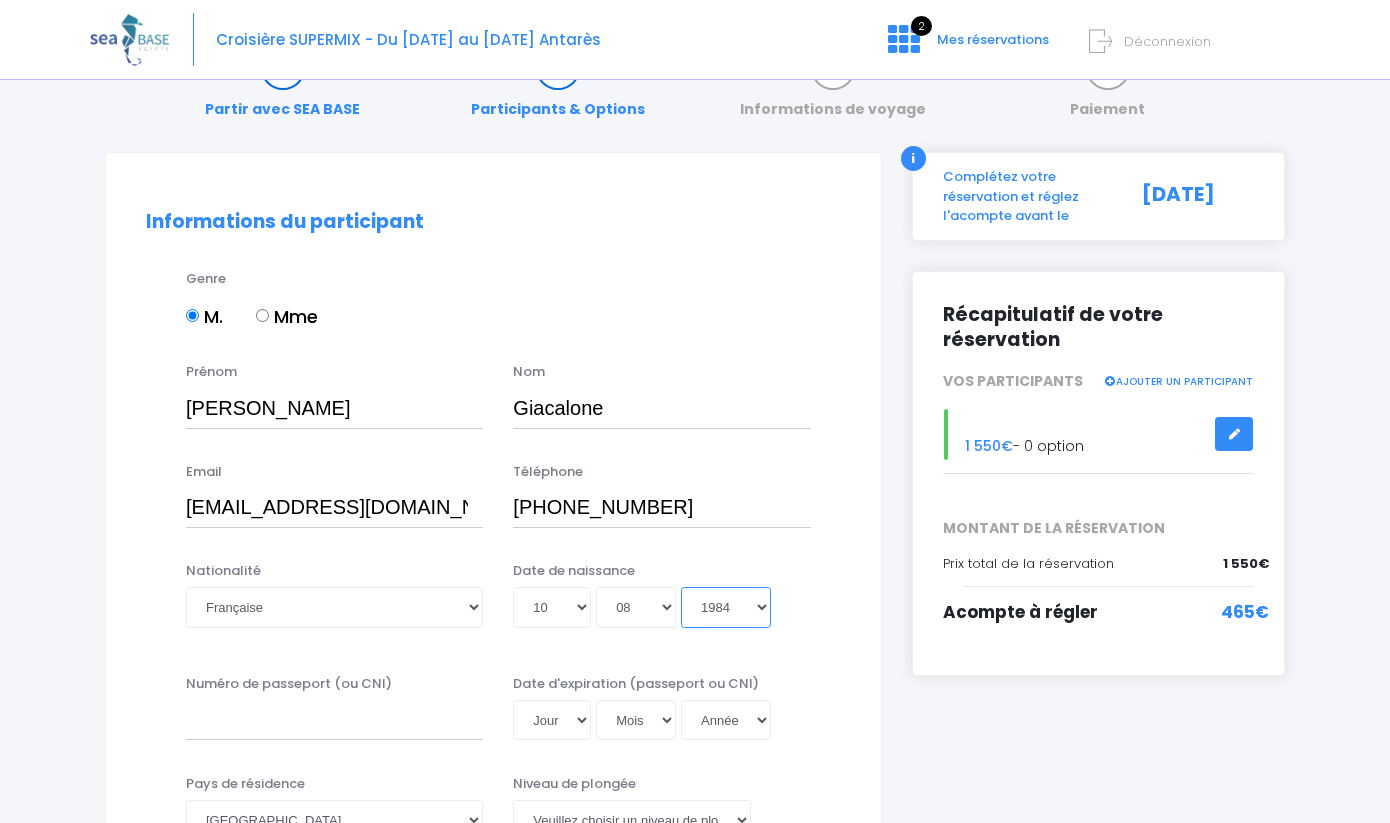 scroll, scrollTop: 87, scrollLeft: 0, axis: vertical 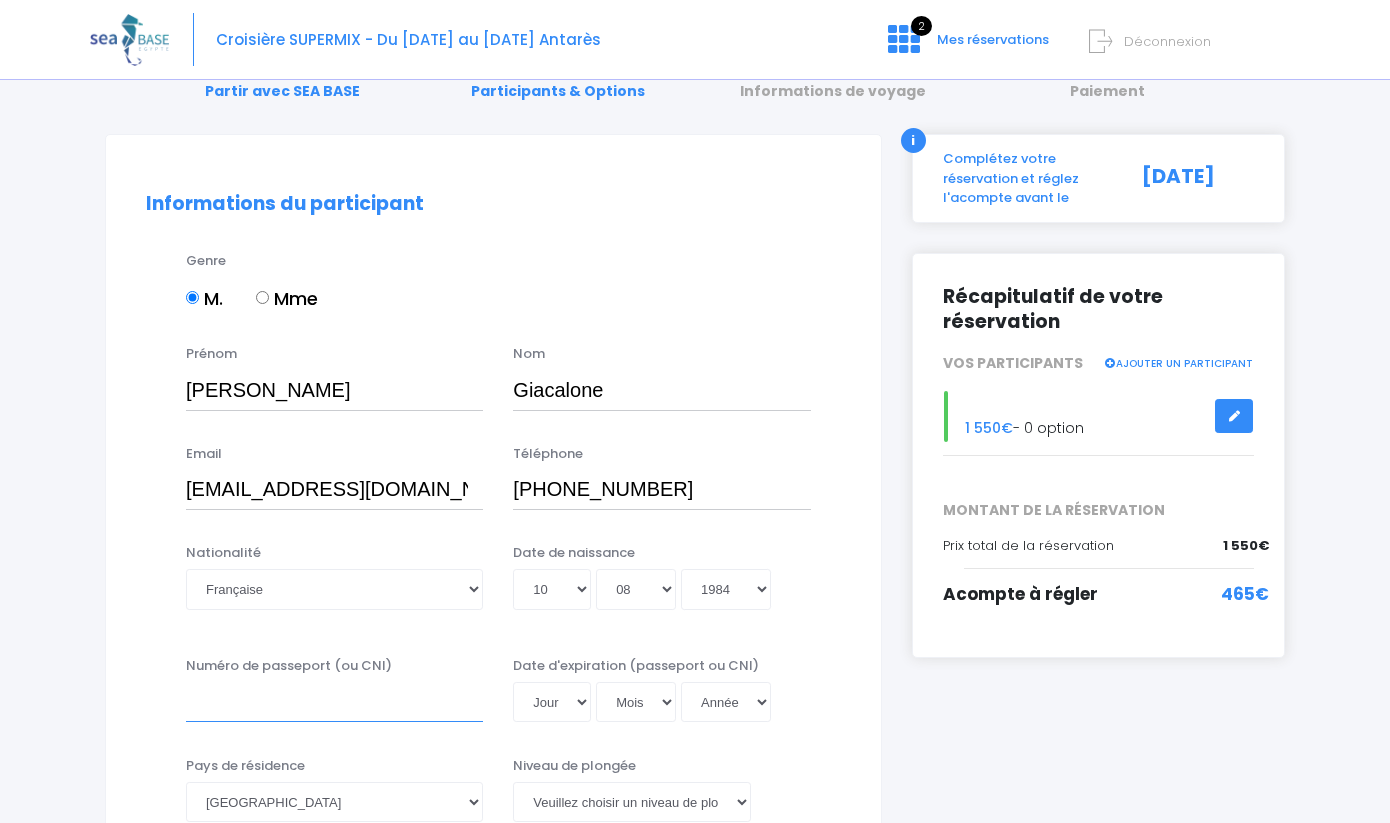 click on "Numéro de passeport (ou CNI)" at bounding box center [334, 702] 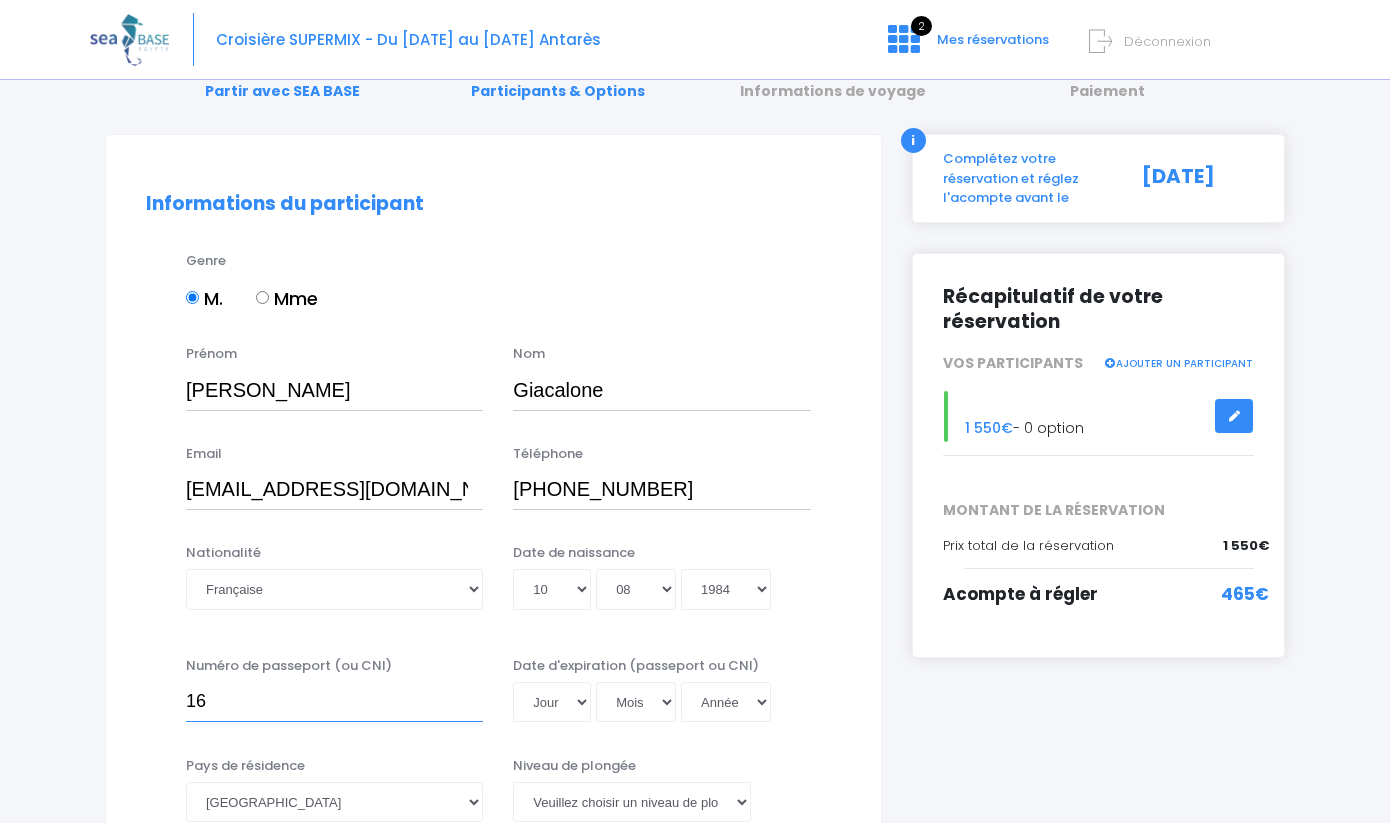 type on "1" 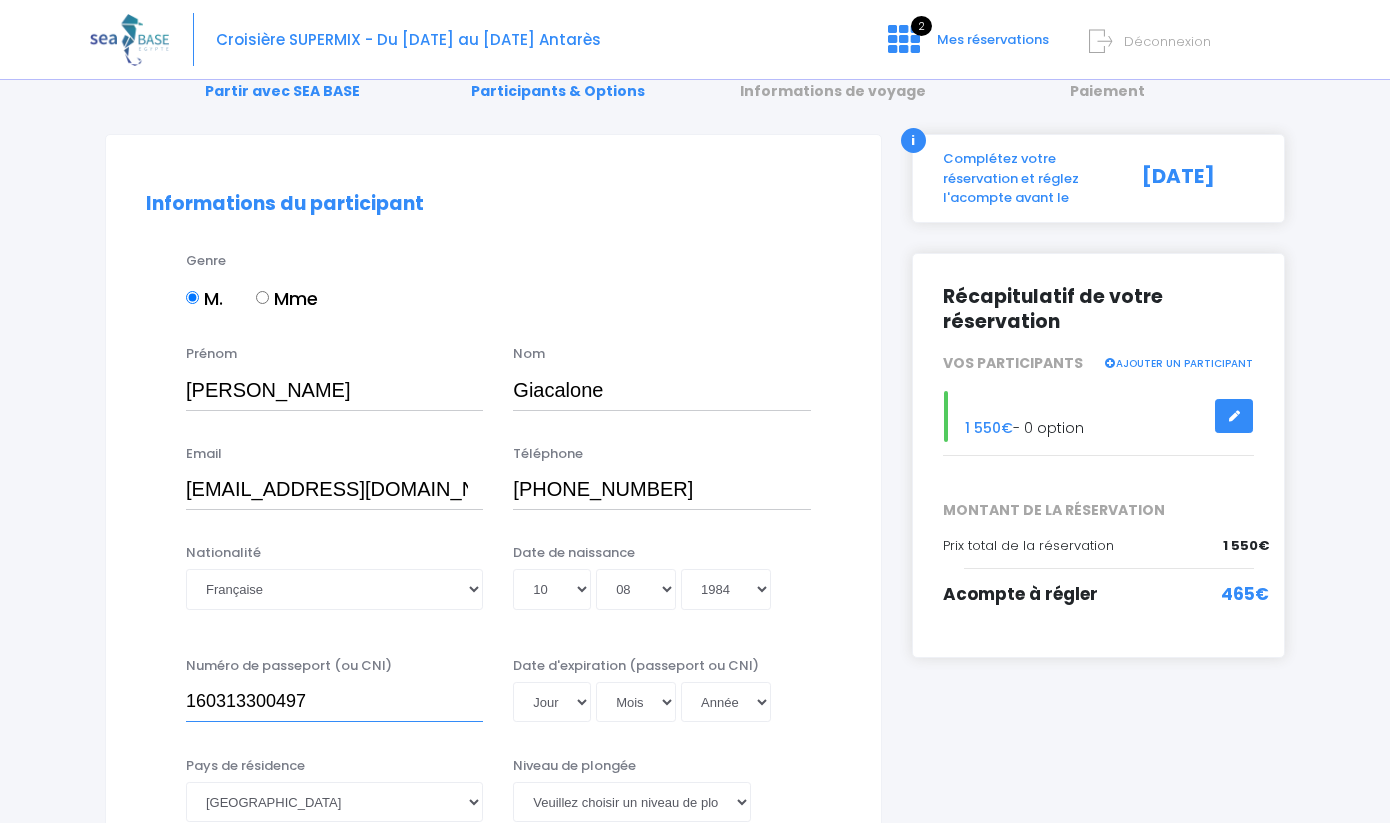 type on "160313300497" 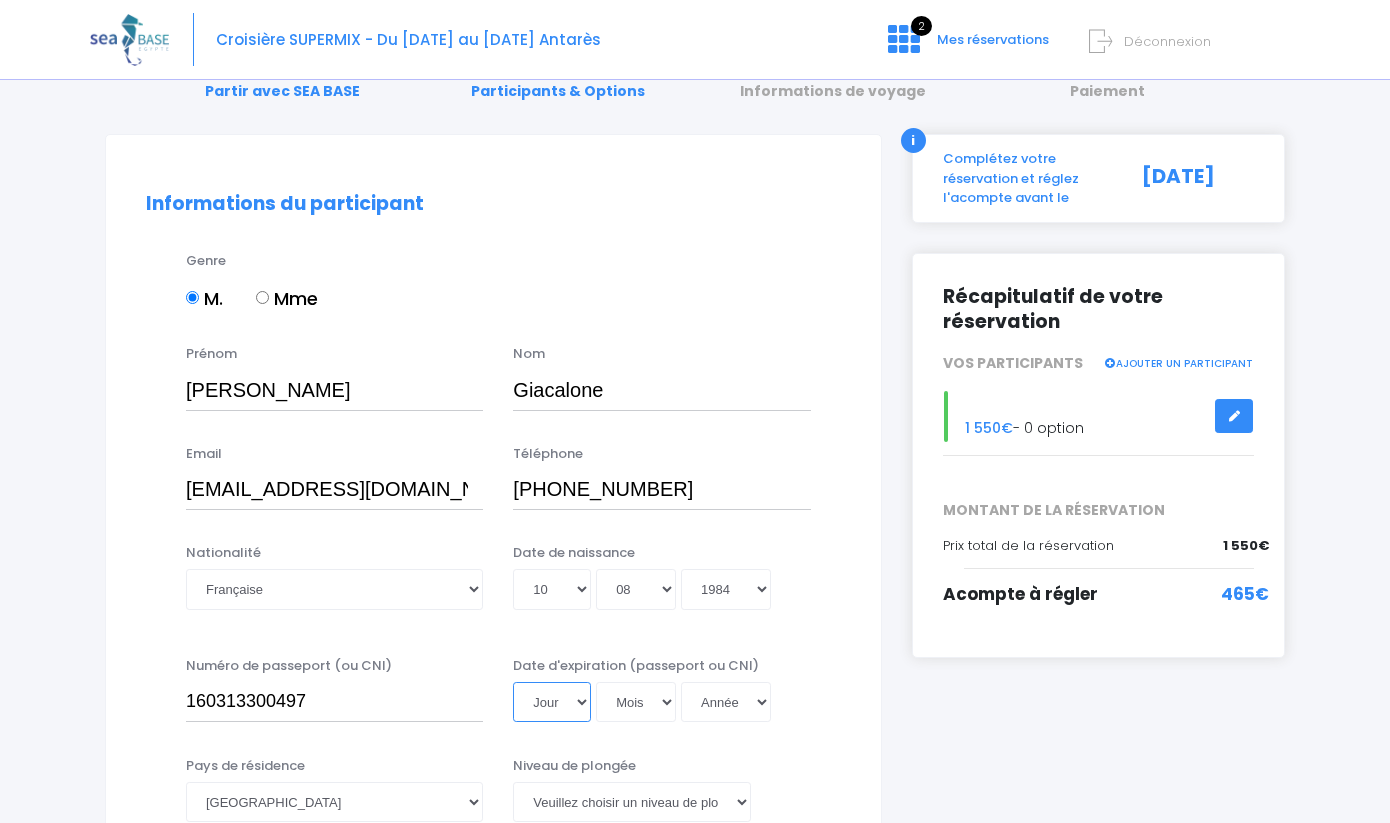 select on "01" 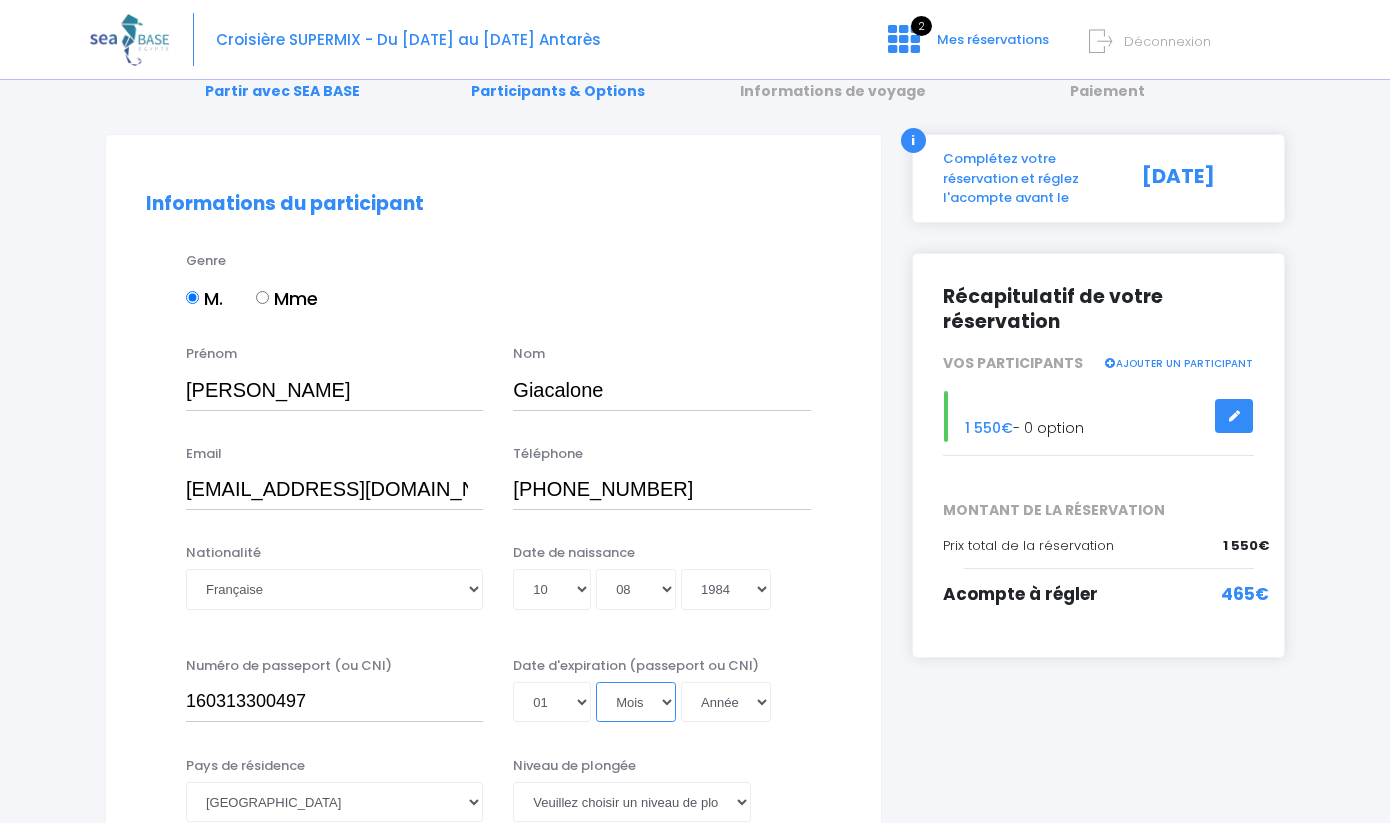 select on "03" 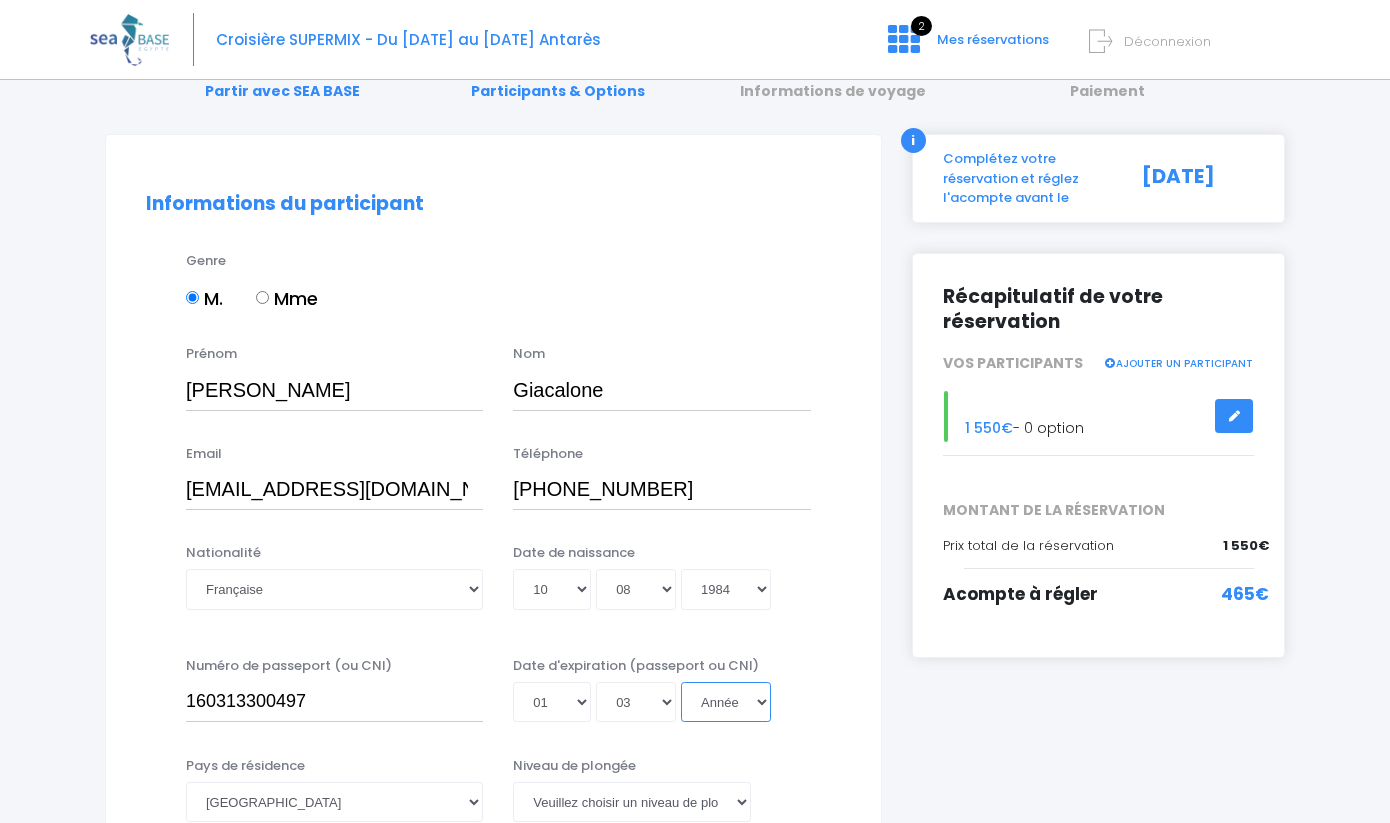 select on "2031" 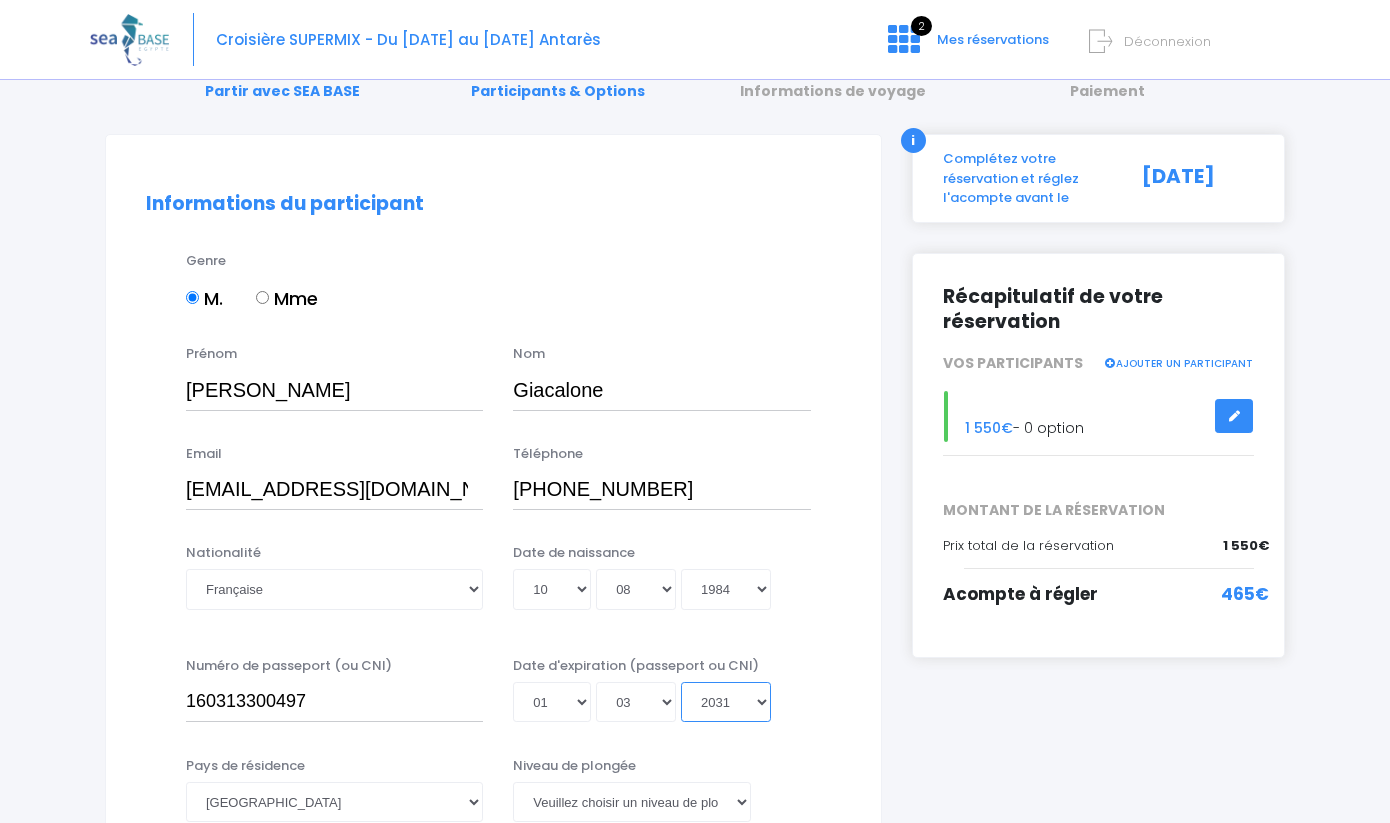 type on "2031-03-01" 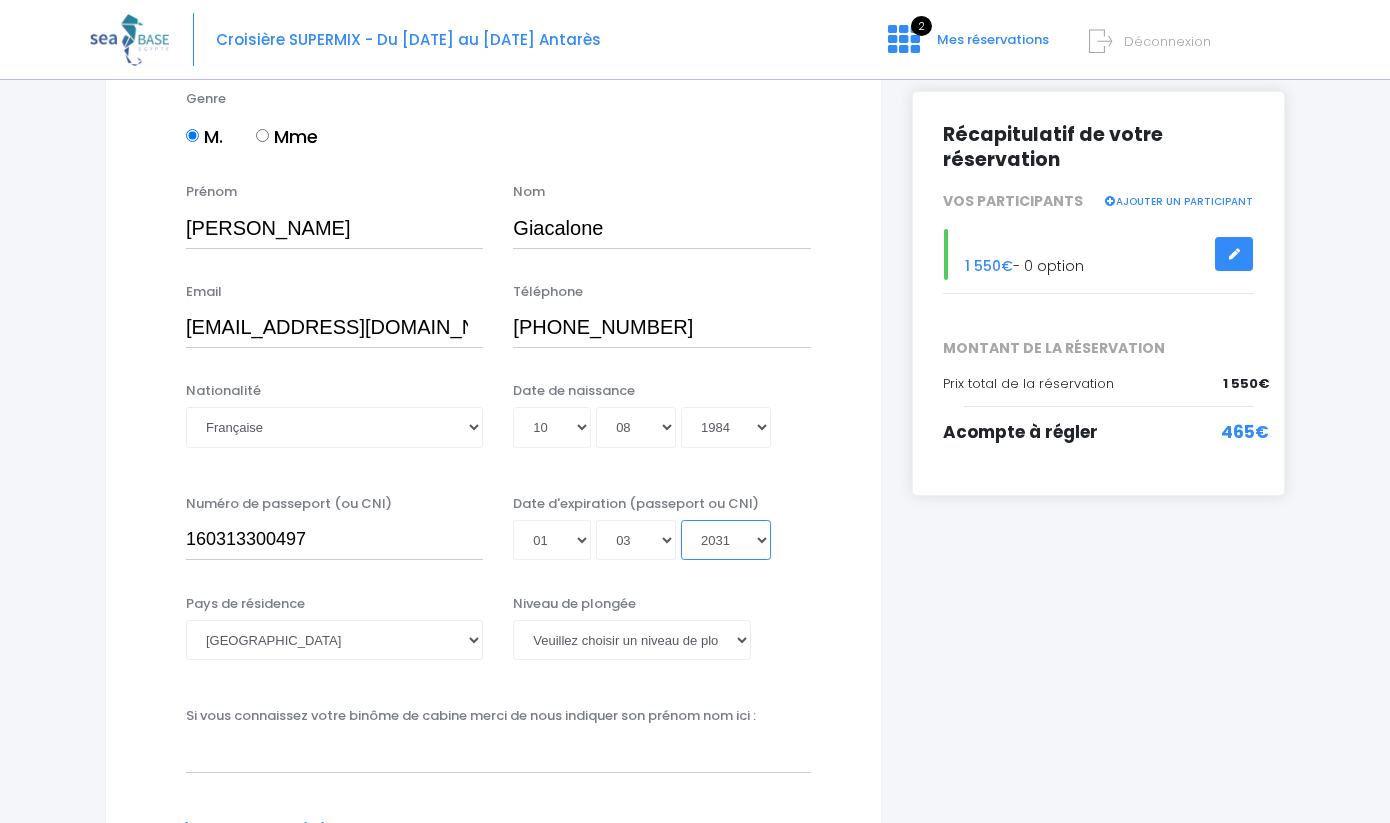 scroll, scrollTop: 271, scrollLeft: 0, axis: vertical 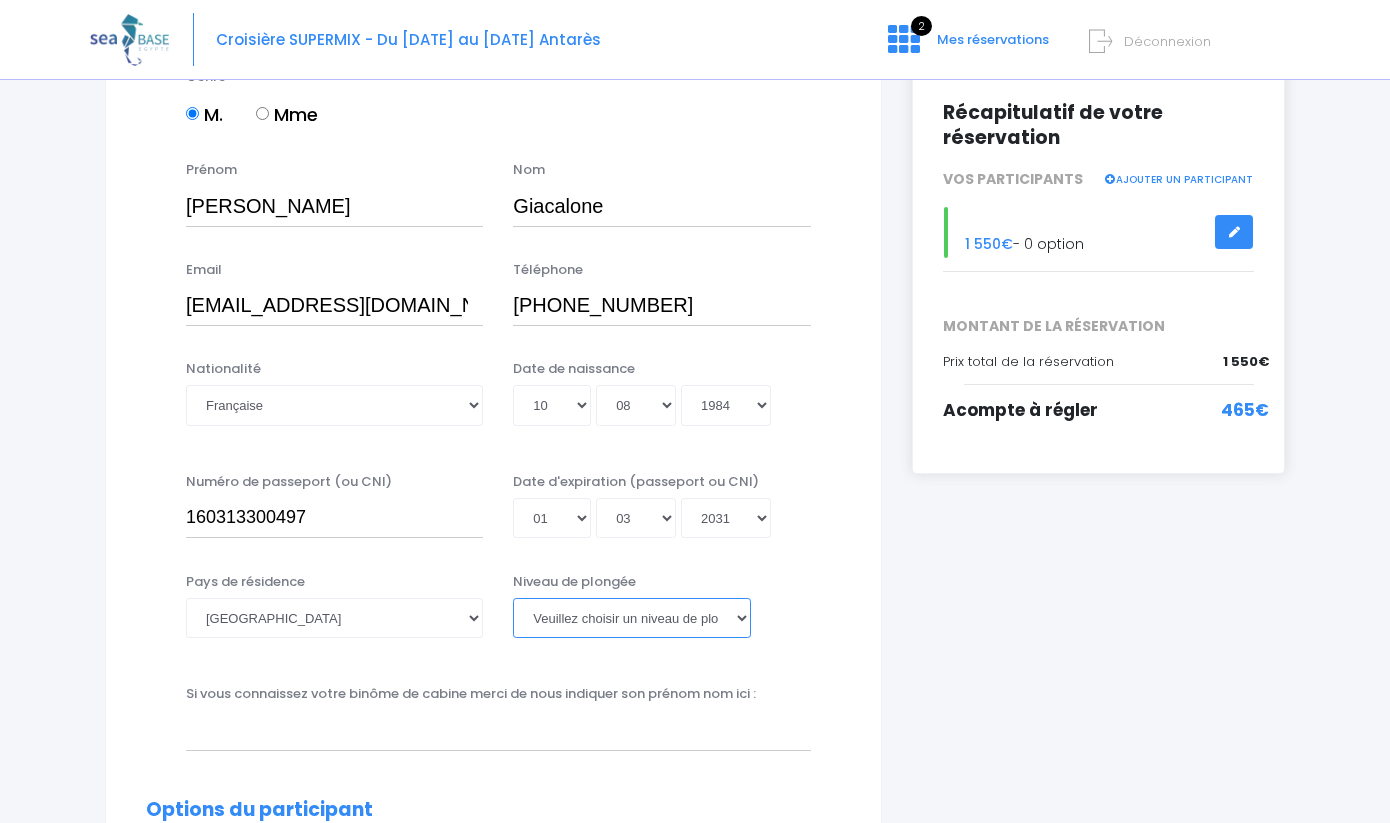 select on "N3" 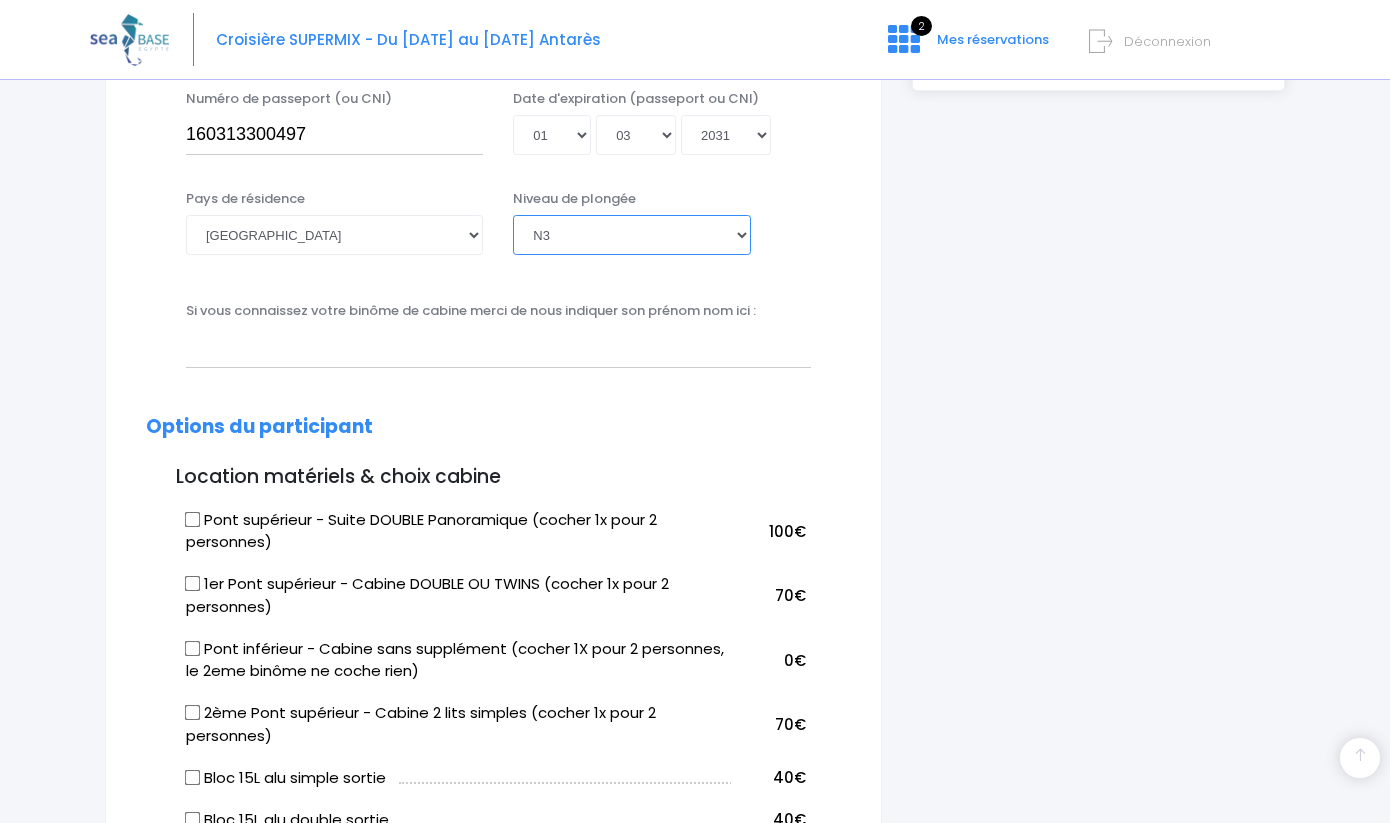 scroll, scrollTop: 665, scrollLeft: 0, axis: vertical 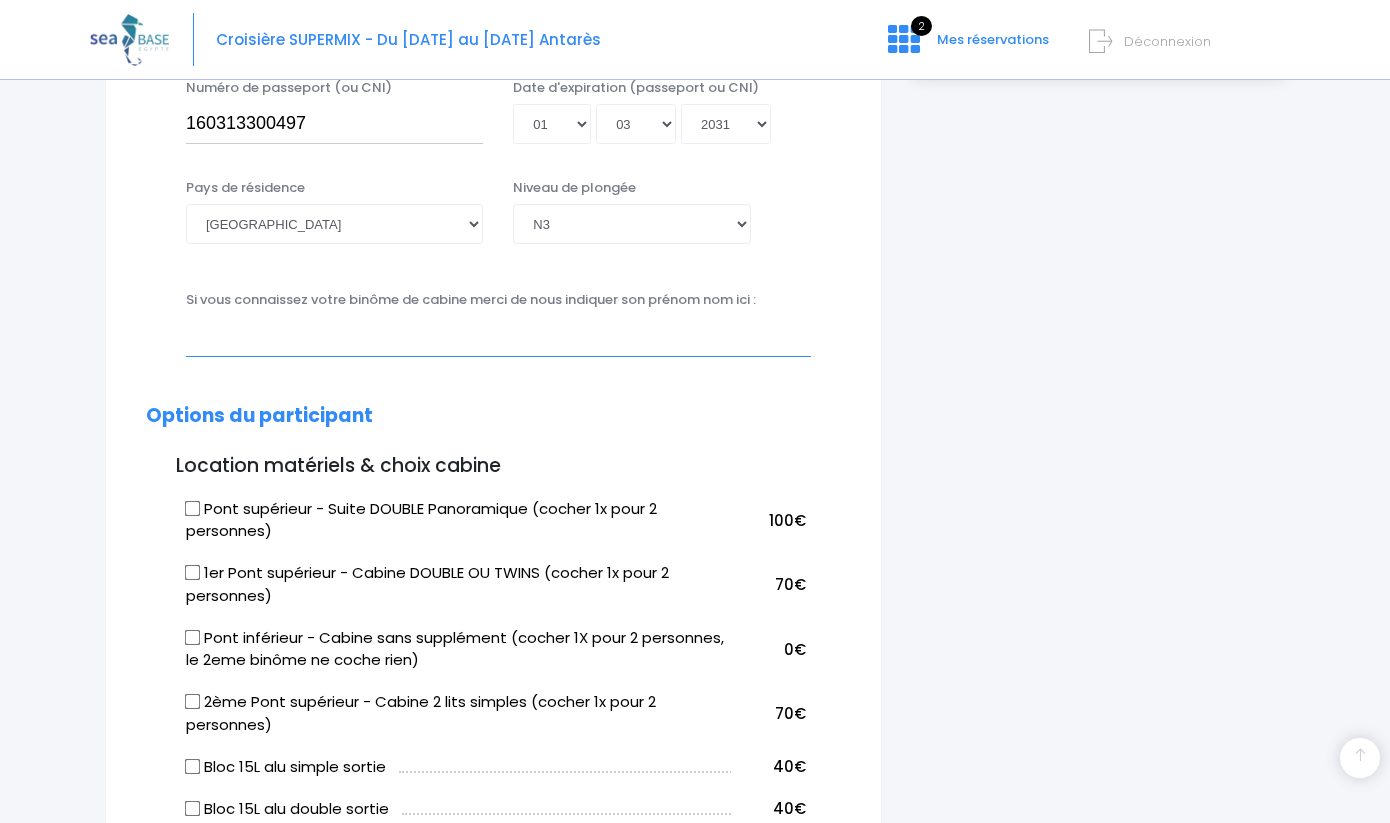 click at bounding box center [498, 336] 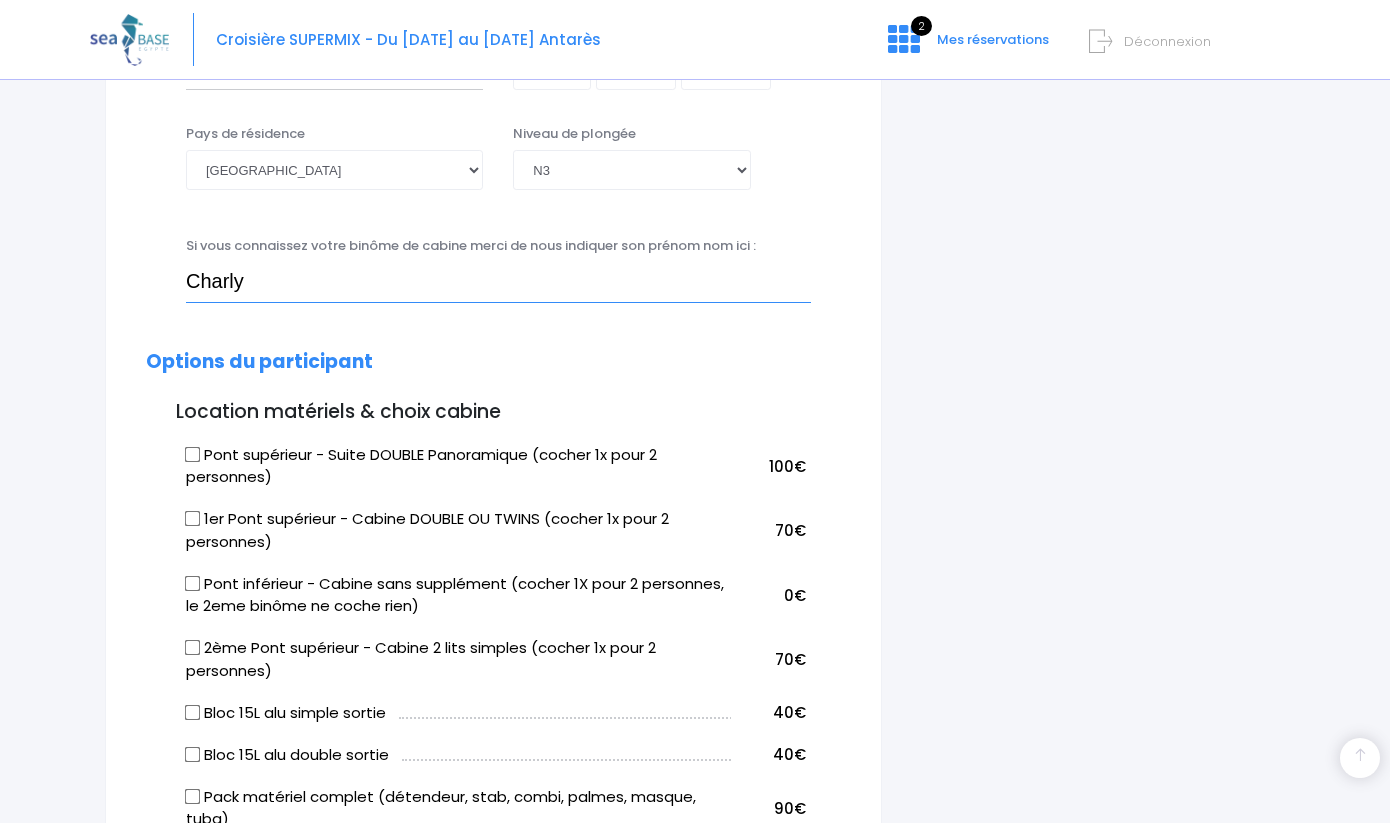 scroll, scrollTop: 742, scrollLeft: 0, axis: vertical 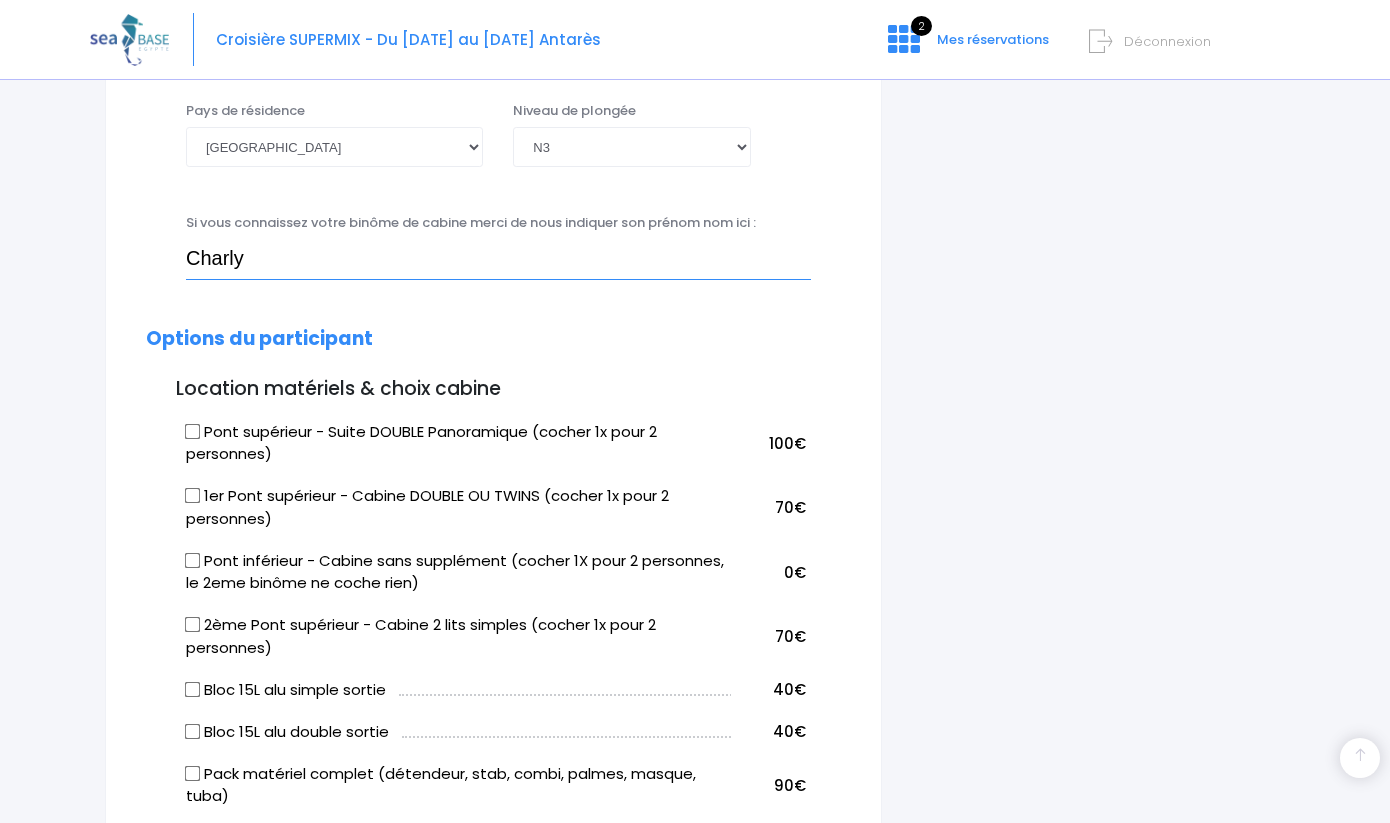 type on "Charly" 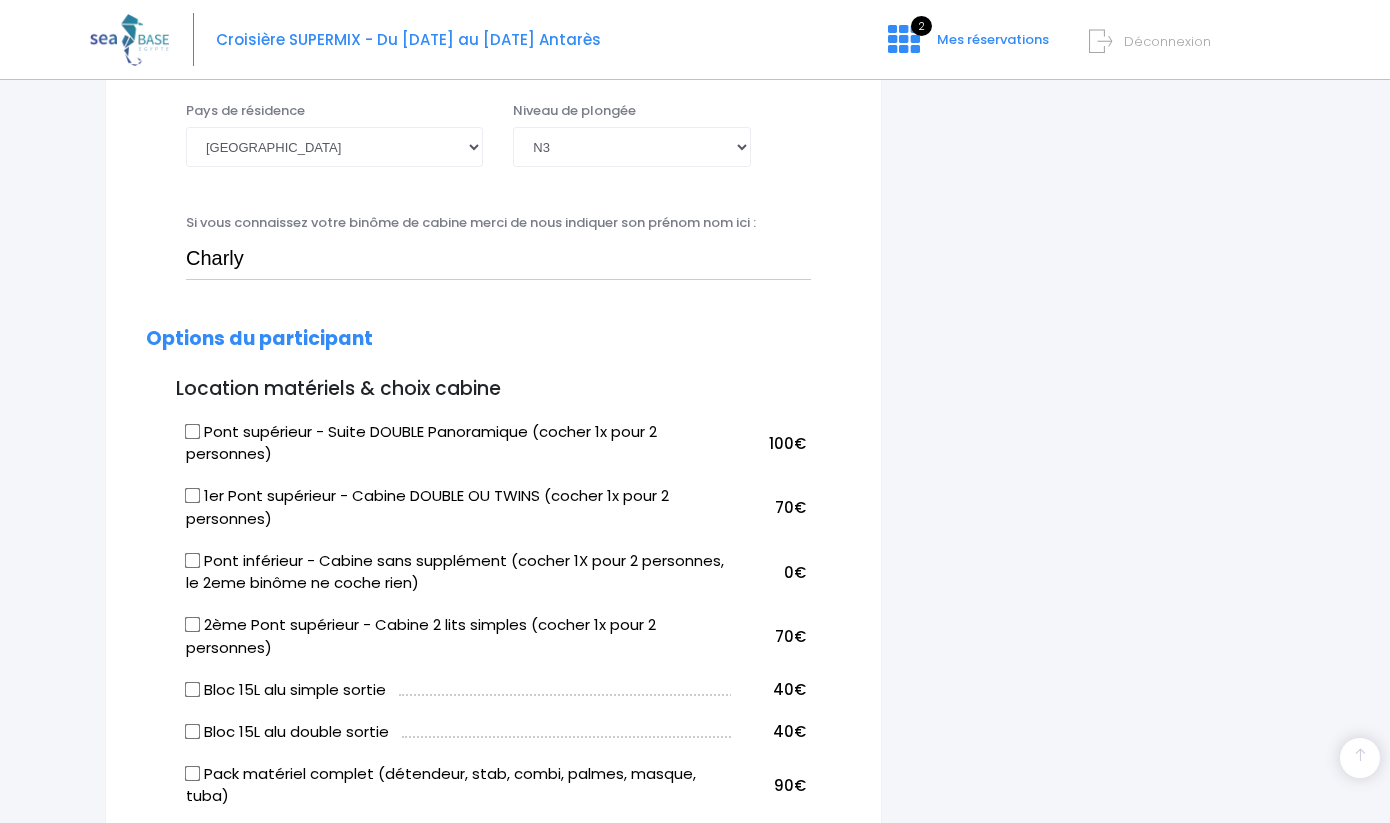click on "2ème Pont supérieur - Cabine 2 lits simples (cocher 1x pour 2 personnes)" at bounding box center [458, 636] 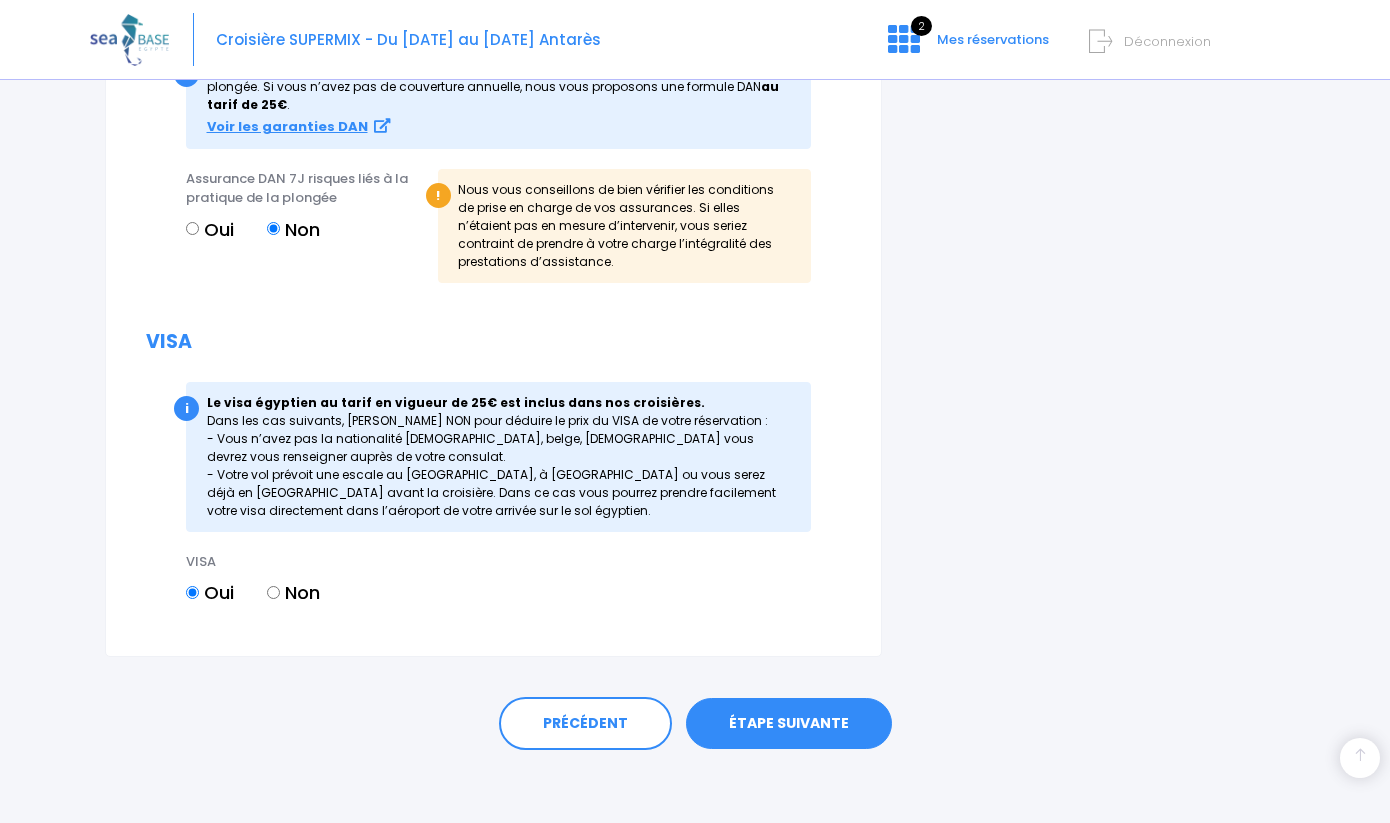scroll, scrollTop: 2251, scrollLeft: 0, axis: vertical 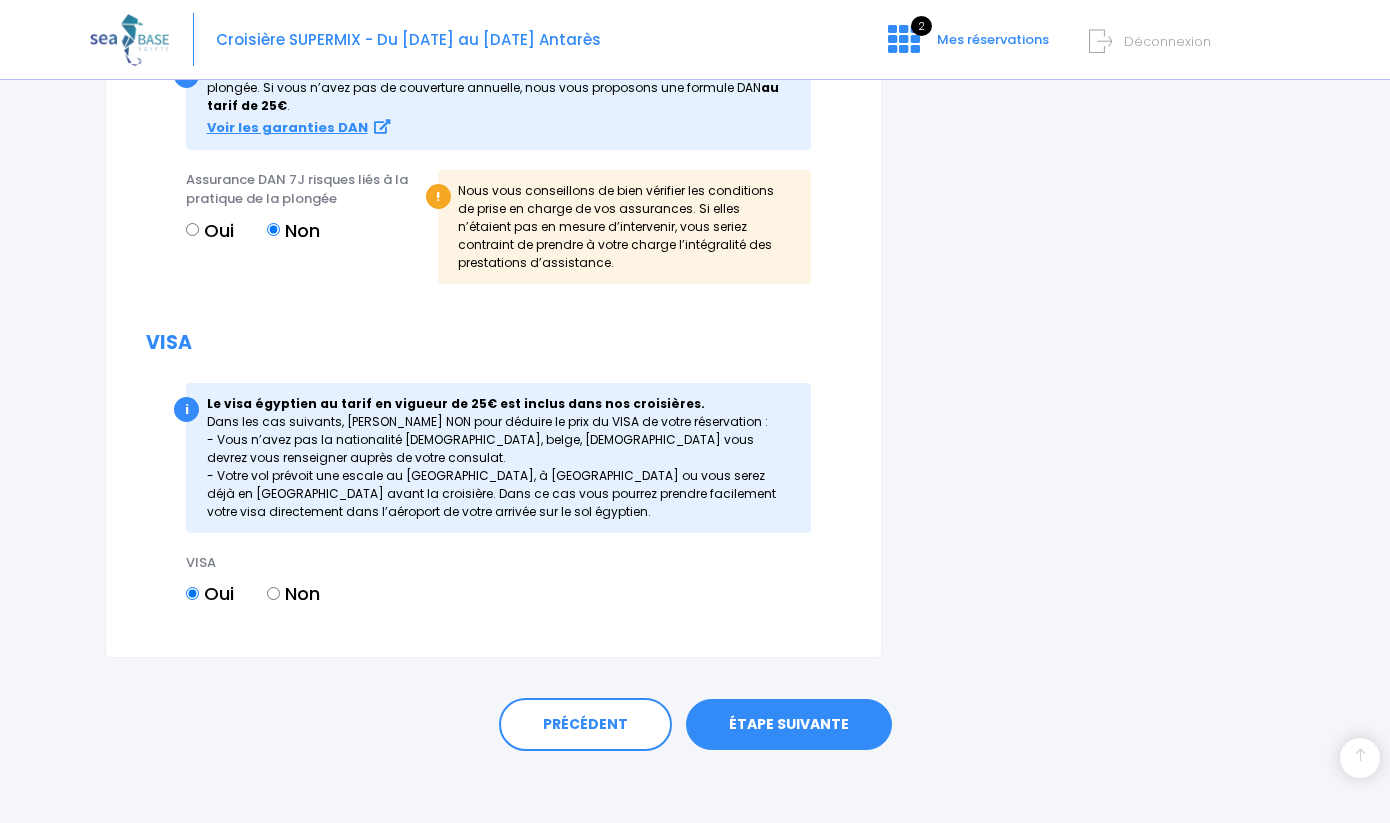 click on "ÉTAPE SUIVANTE" at bounding box center (789, 725) 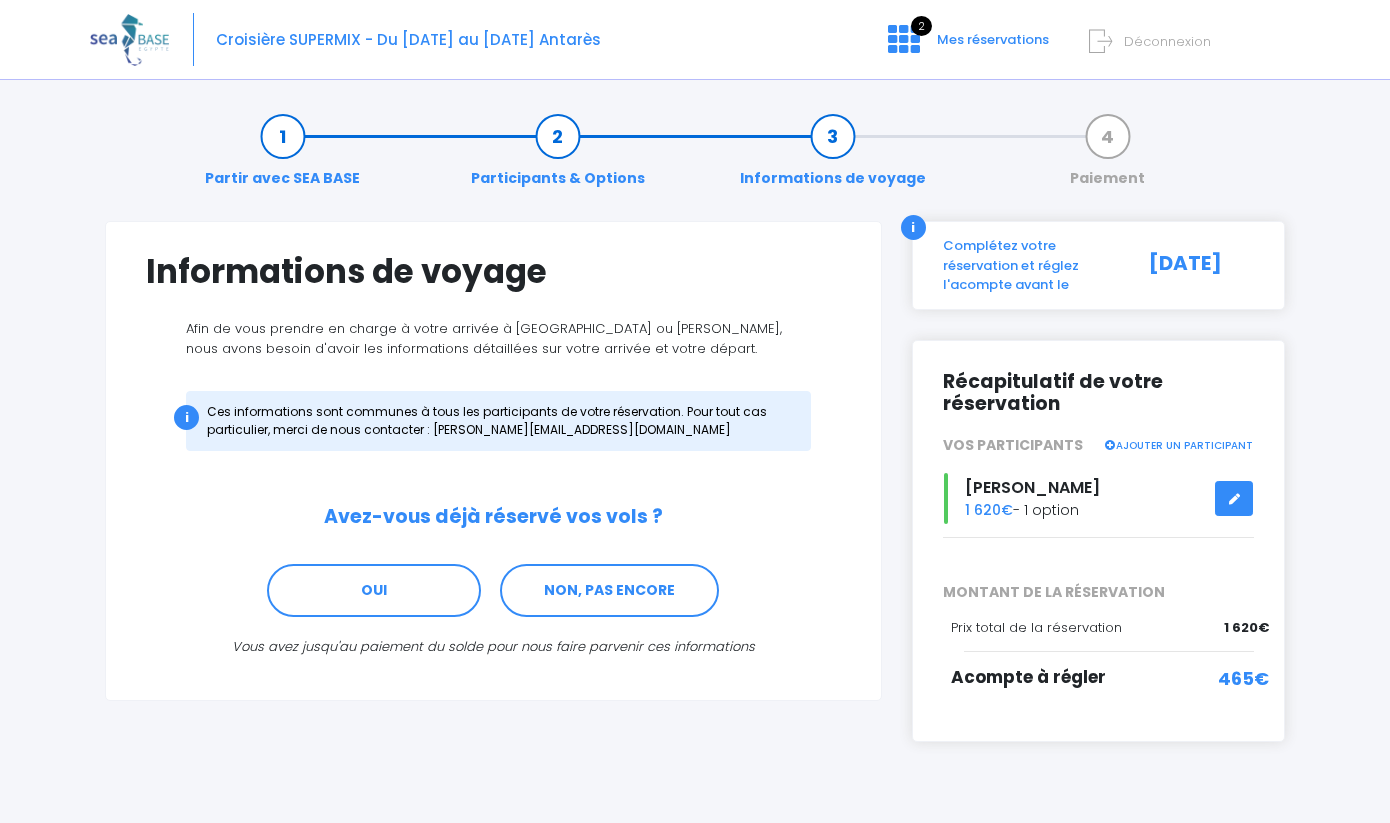 scroll, scrollTop: 0, scrollLeft: 0, axis: both 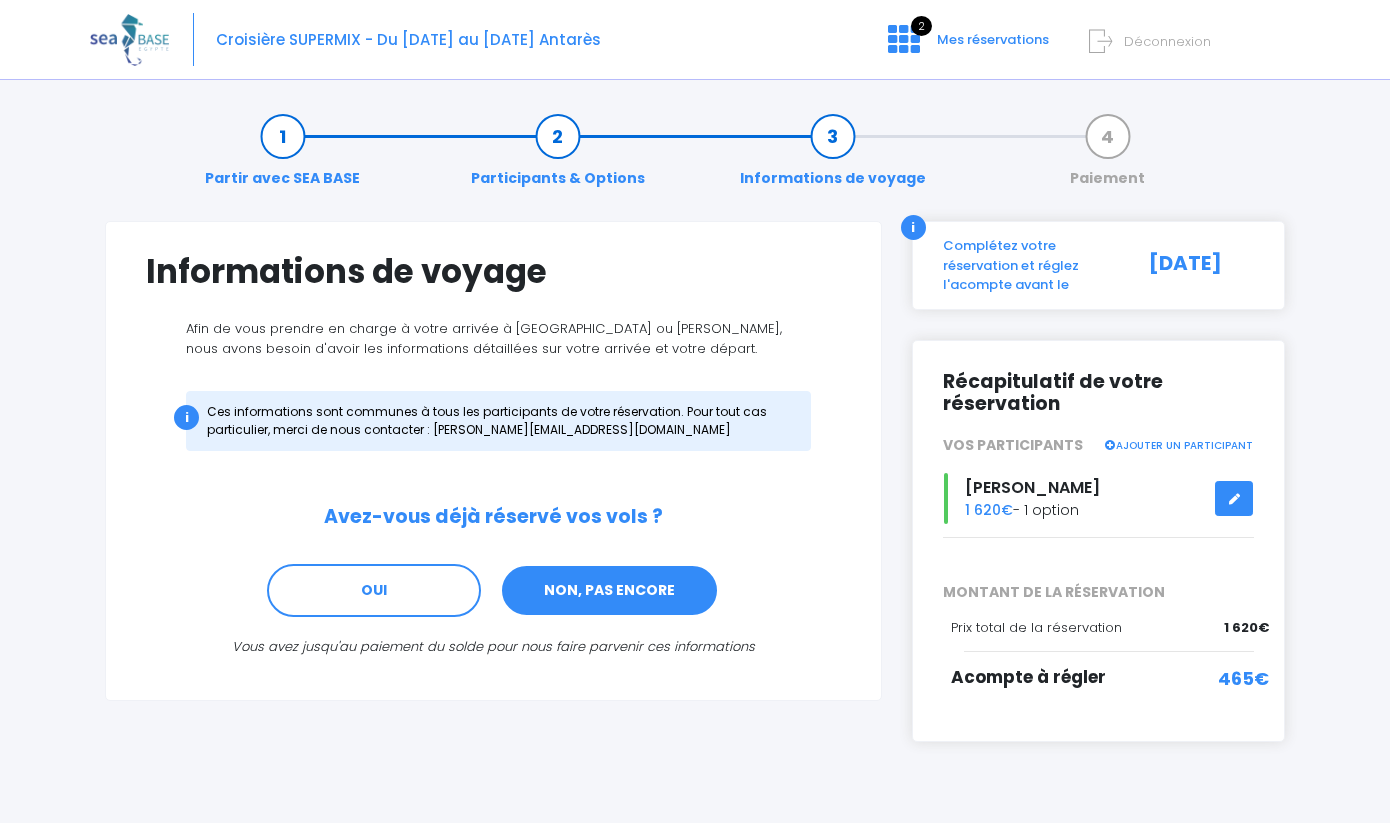 click on "NON, PAS ENCORE" at bounding box center [609, 591] 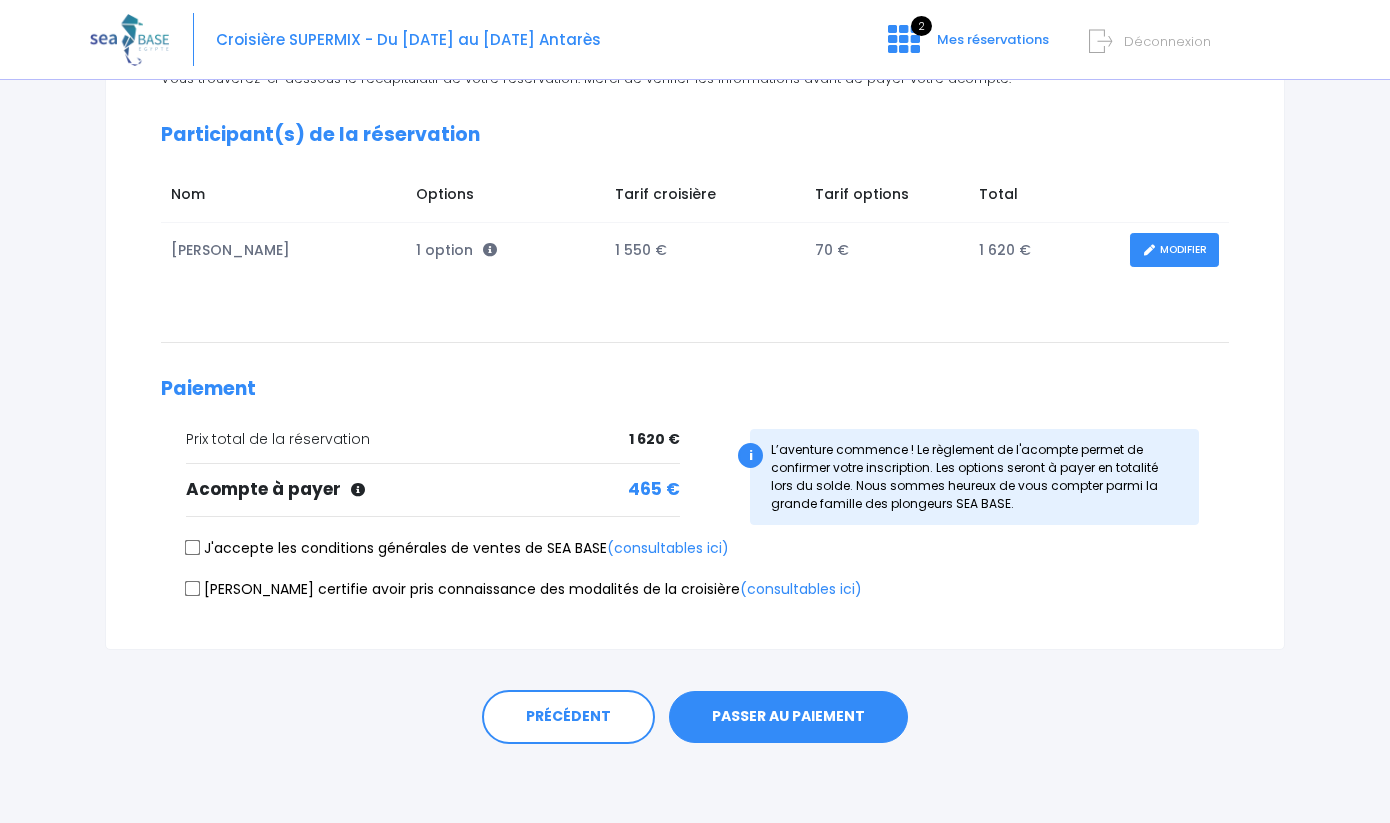 scroll, scrollTop: 249, scrollLeft: 0, axis: vertical 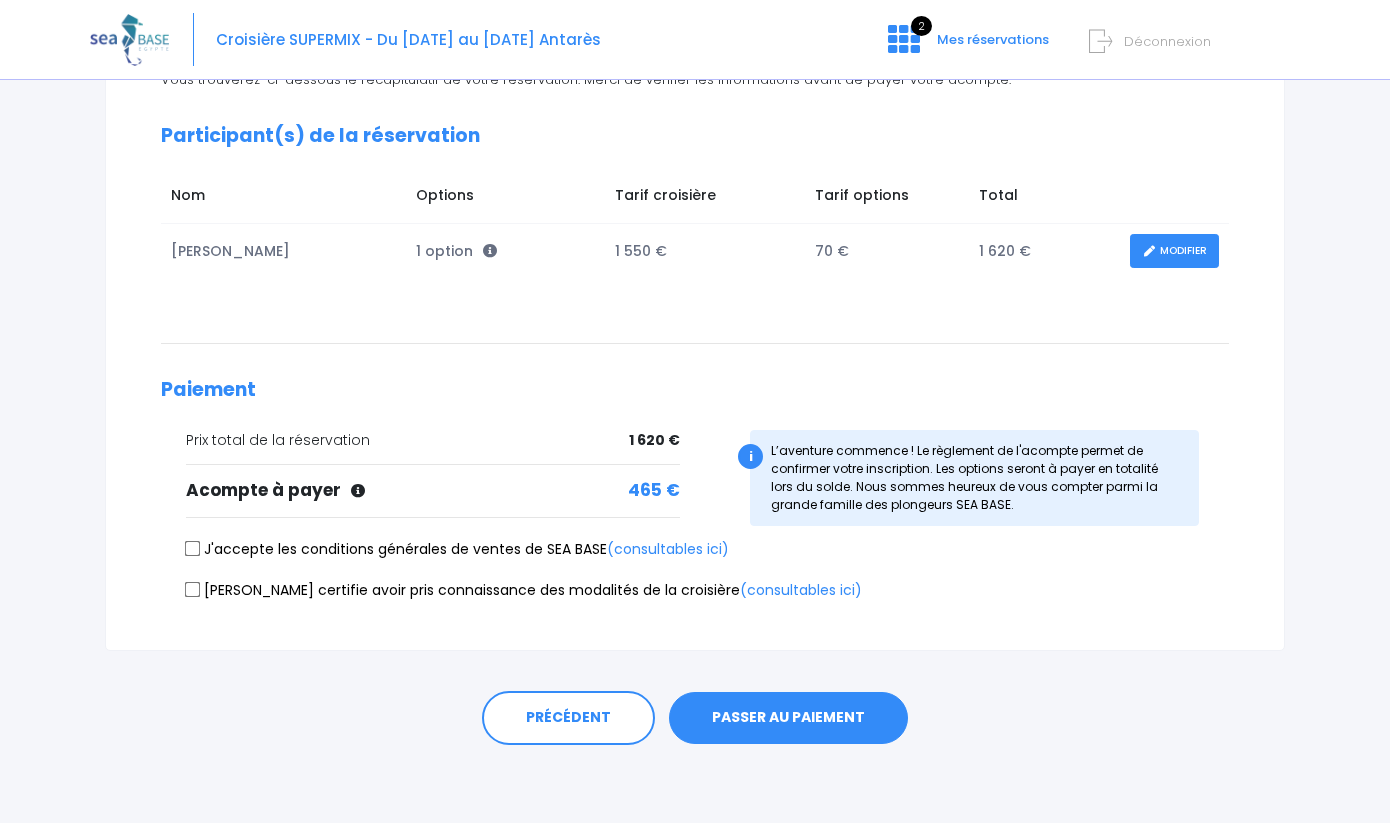 click on "J'accepte les conditions générales de ventes de SEA BASE  (consultables ici)" at bounding box center (457, 549) 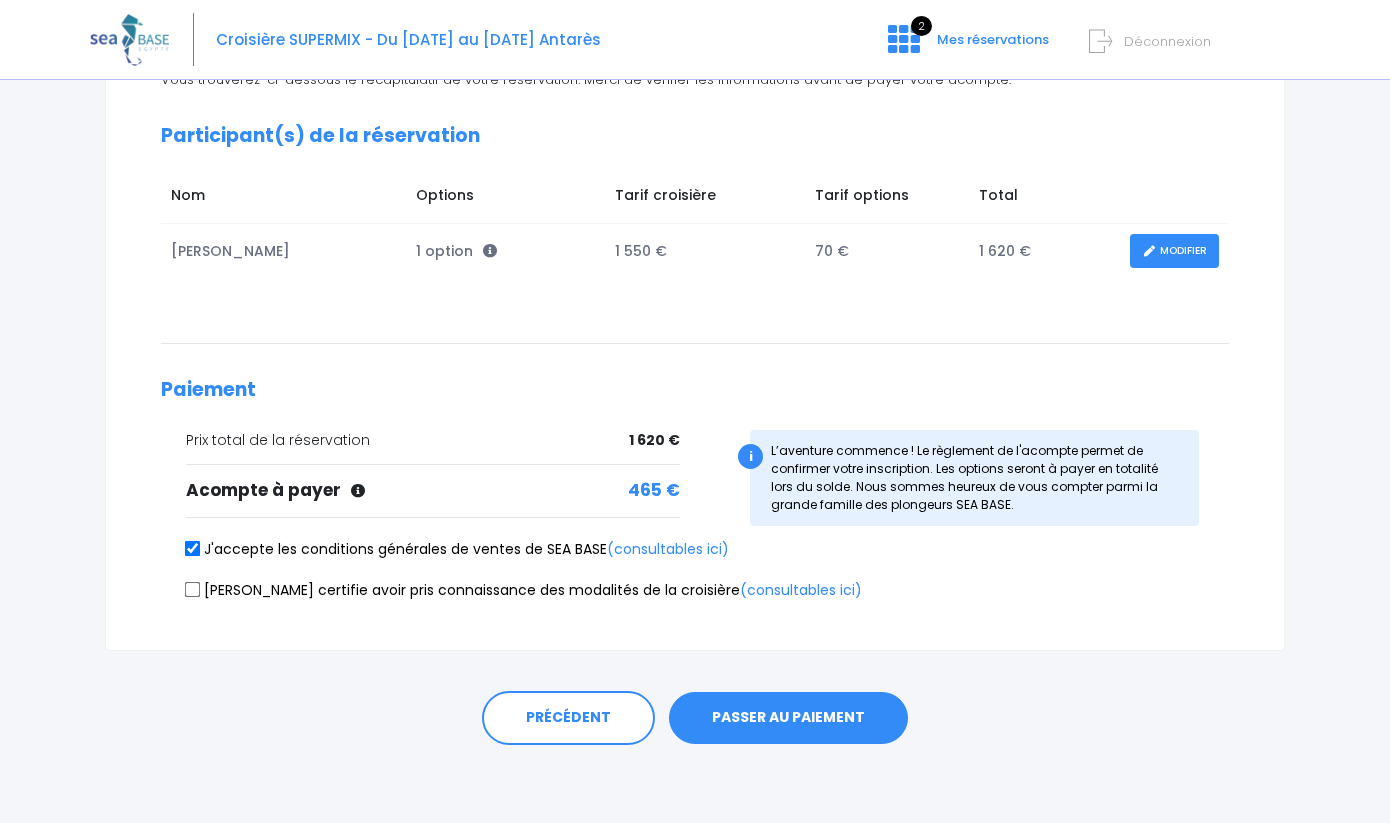 click on "Je certifie avoir pris connaissance des modalités de la croisière  (consultables ici)" at bounding box center [193, 589] 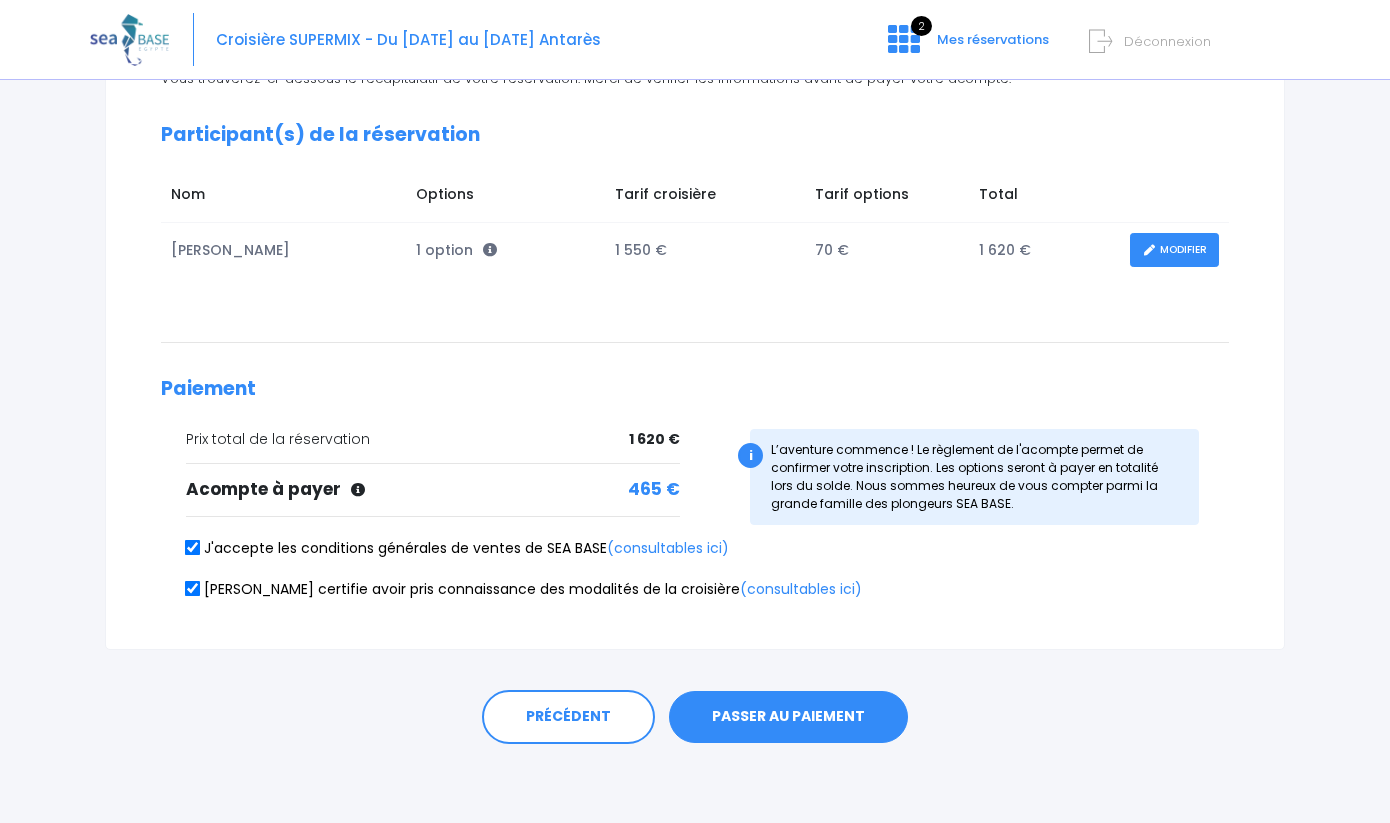 scroll, scrollTop: 249, scrollLeft: 0, axis: vertical 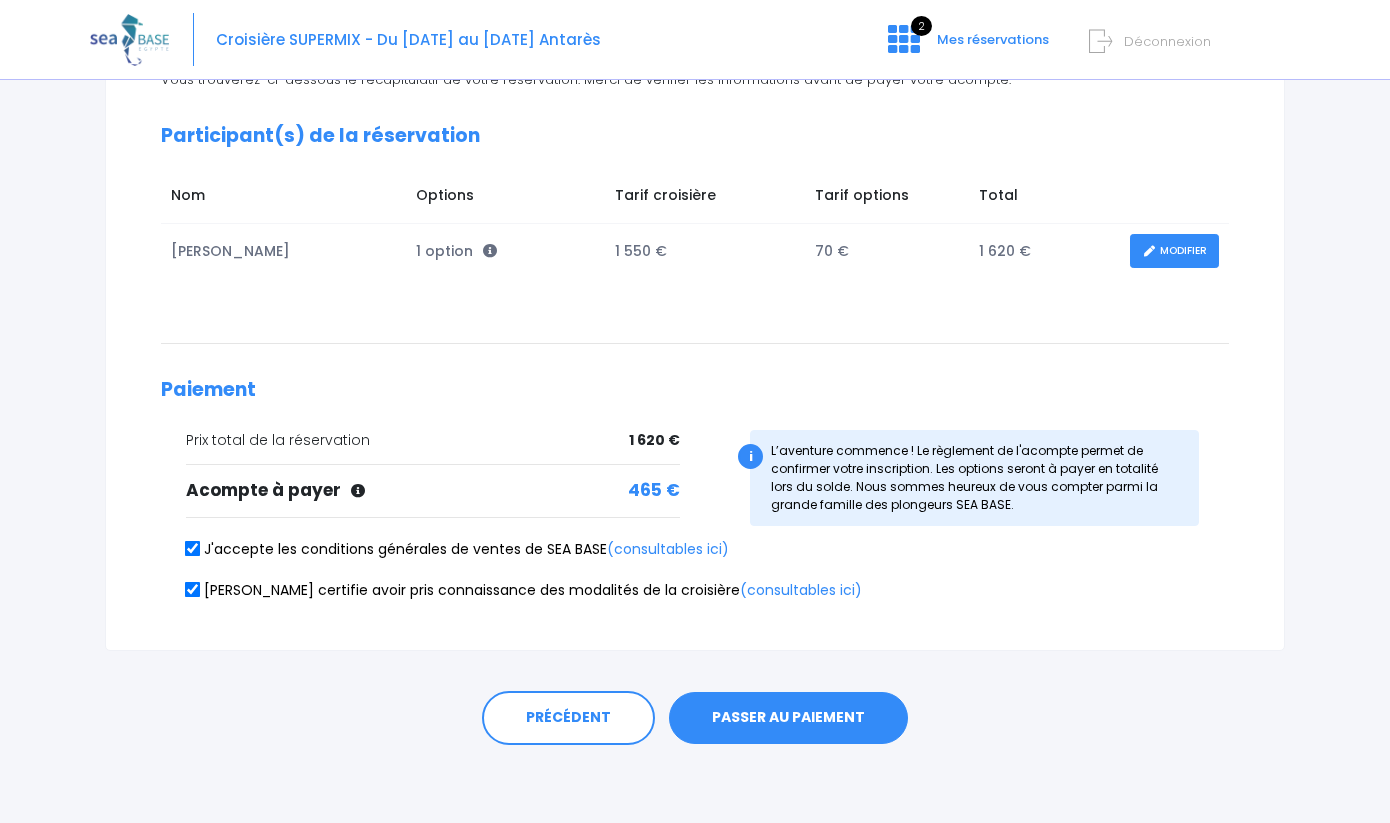 click on "PASSER AU PAIEMENT" at bounding box center [788, 718] 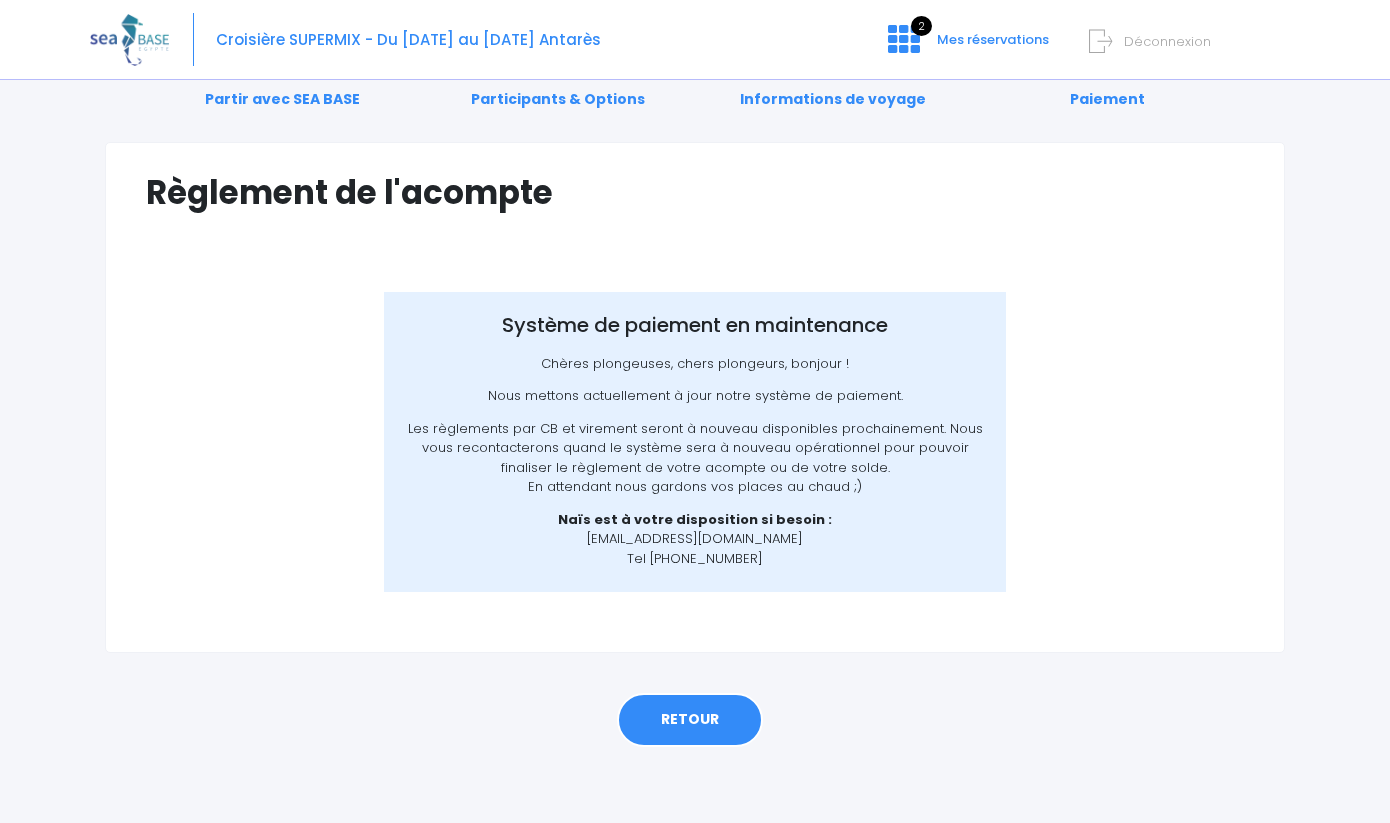 scroll, scrollTop: 78, scrollLeft: 0, axis: vertical 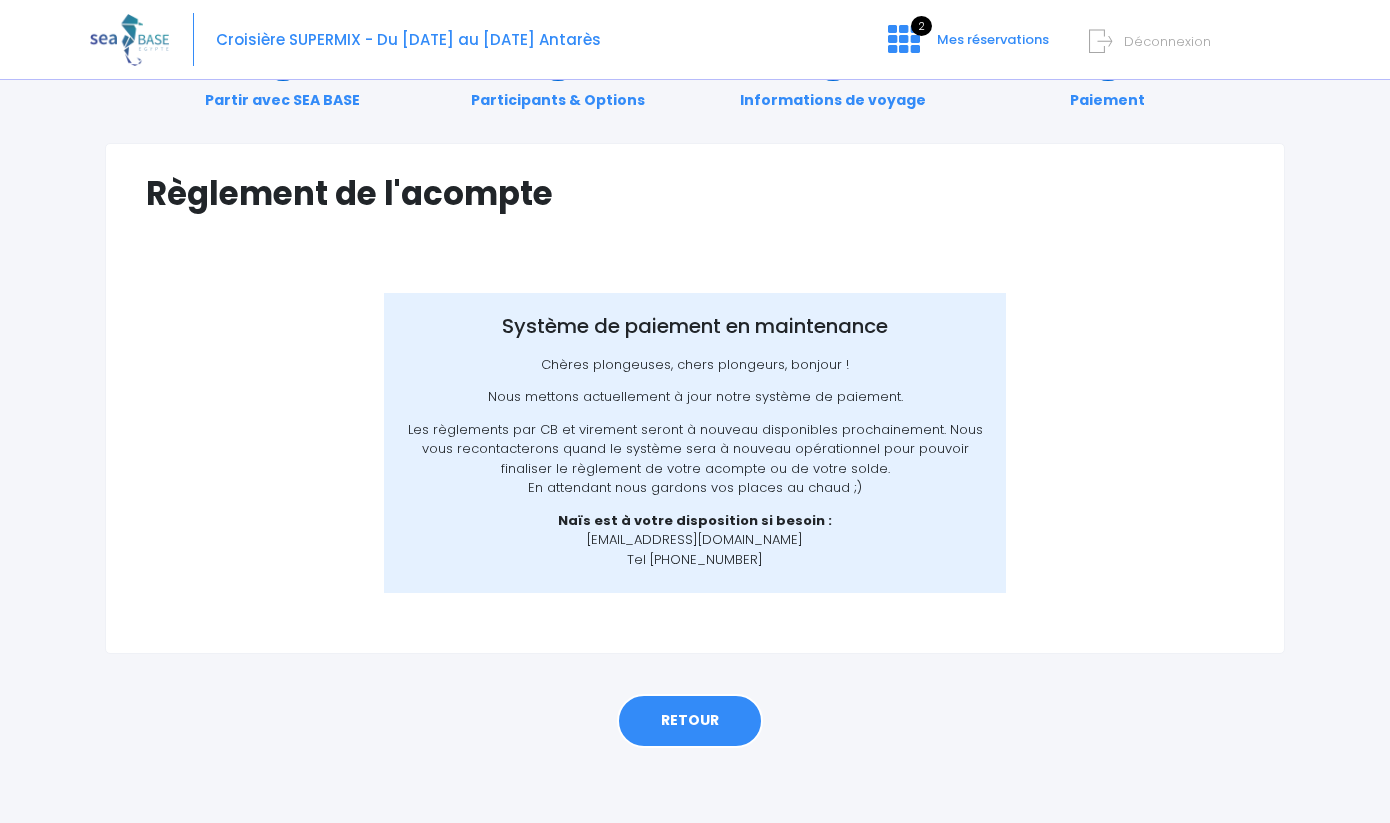 click on "RETOUR" at bounding box center [690, 721] 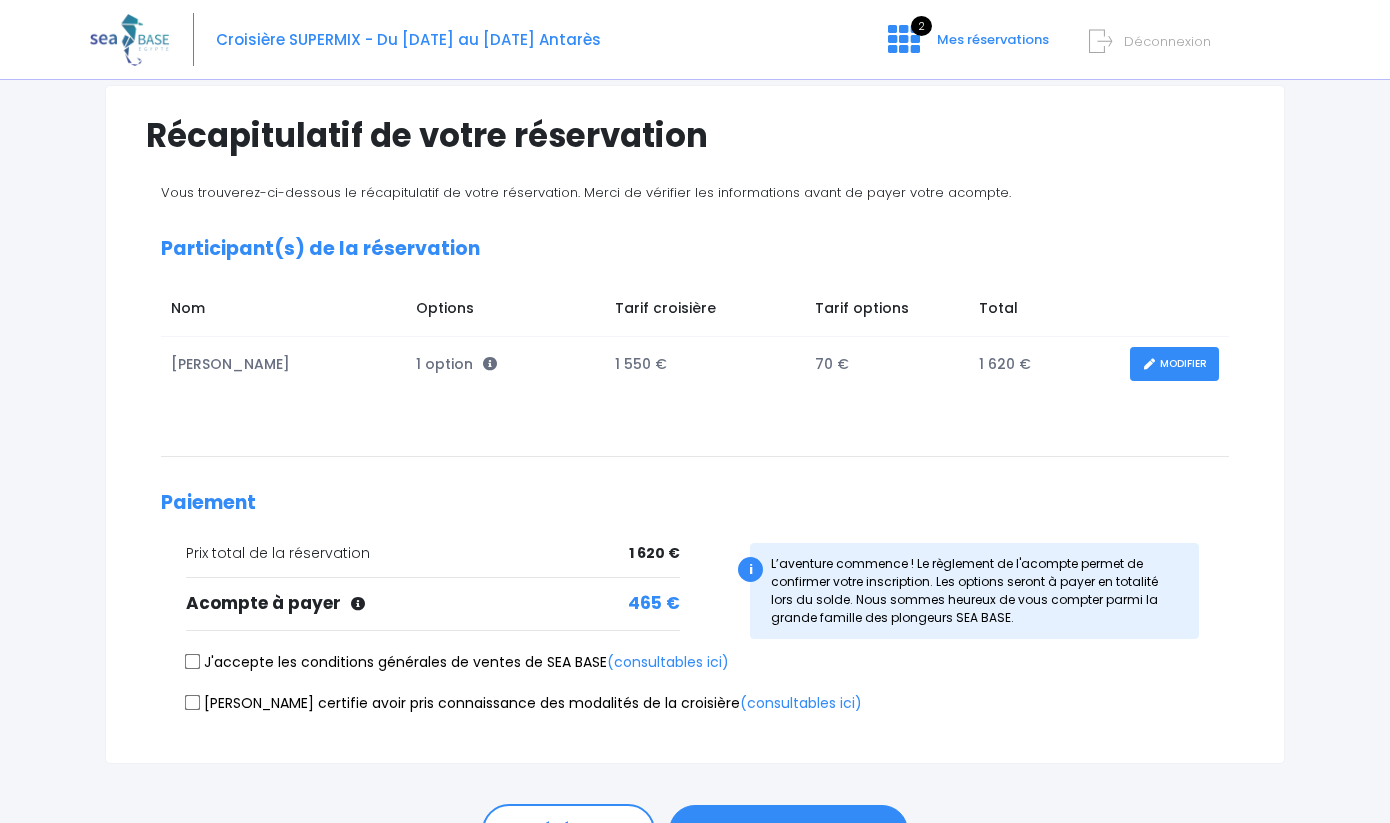 scroll, scrollTop: 157, scrollLeft: 0, axis: vertical 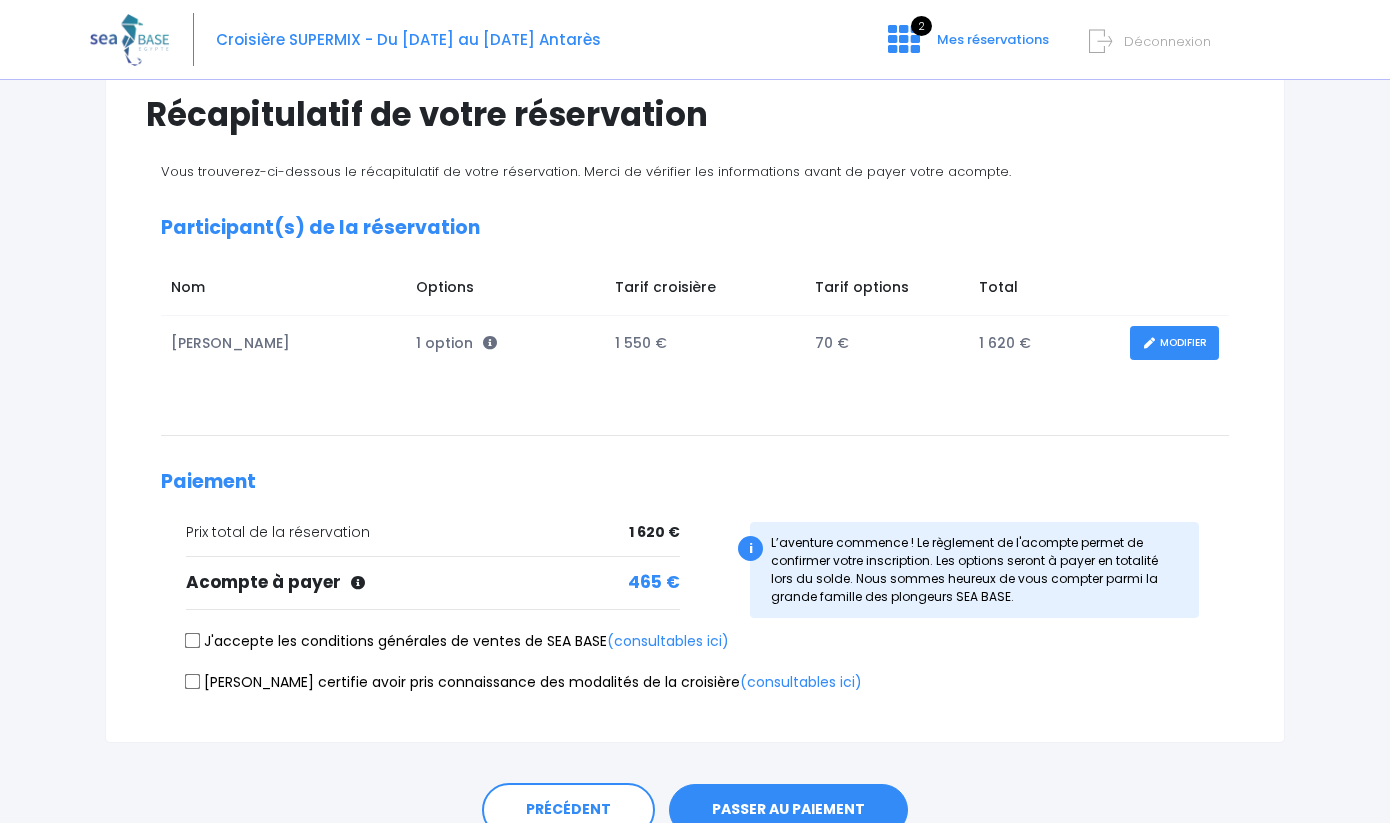 click on "J'accepte les conditions générales de ventes de SEA BASE  (consultables ici)" at bounding box center [695, 645] 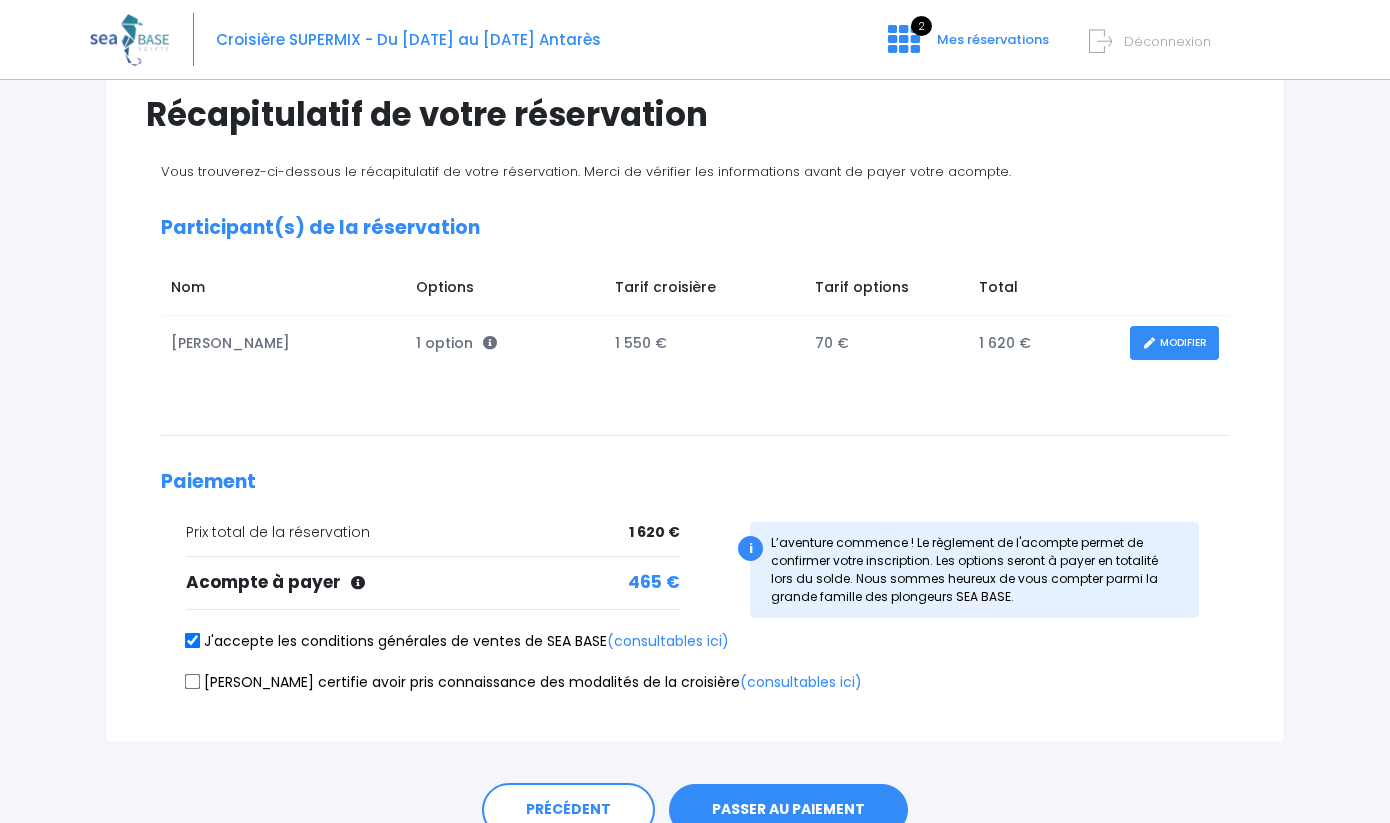 click on "[PERSON_NAME] certifie avoir pris connaissance des modalités de la croisière  (consultables ici)" at bounding box center (524, 682) 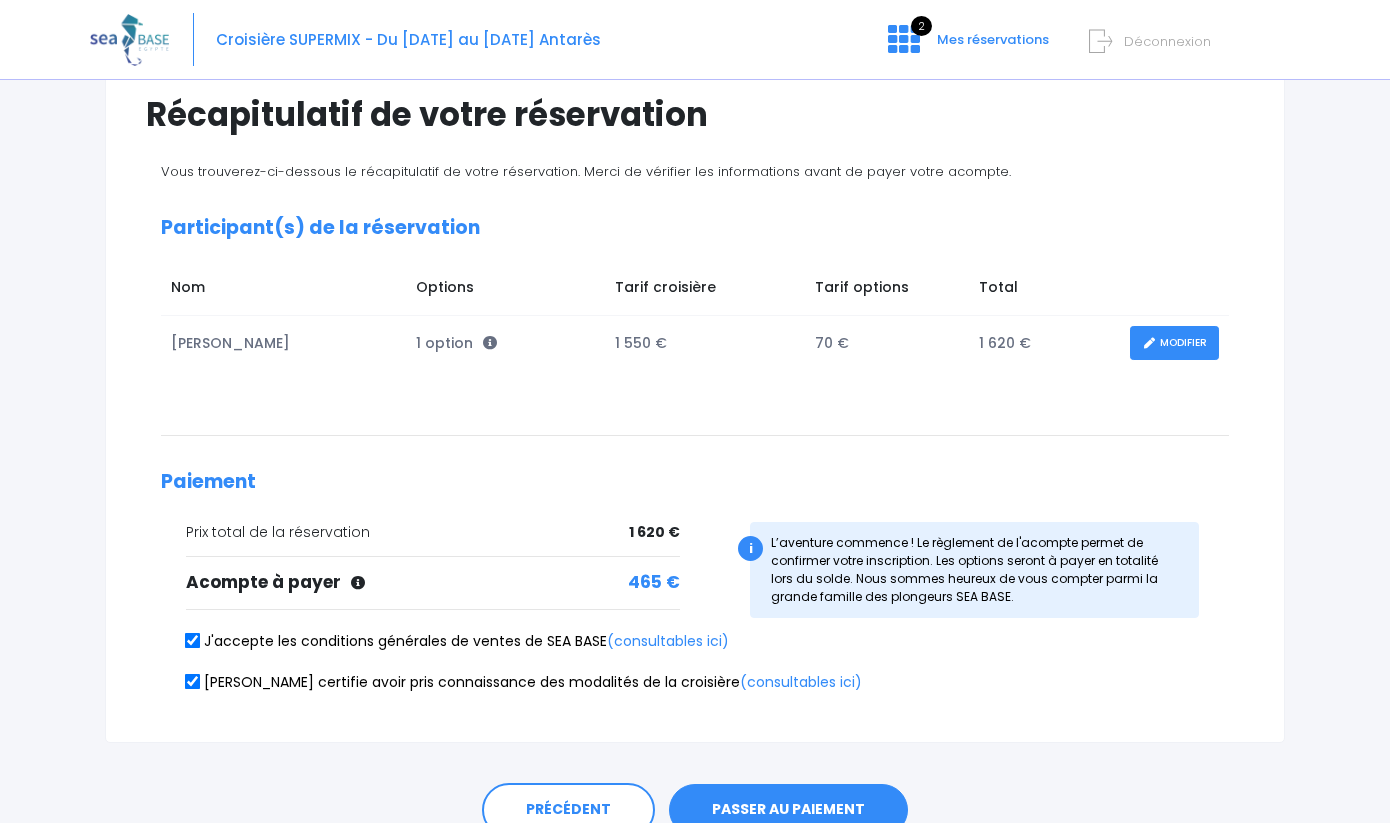 click on "PASSER AU PAIEMENT" at bounding box center [788, 810] 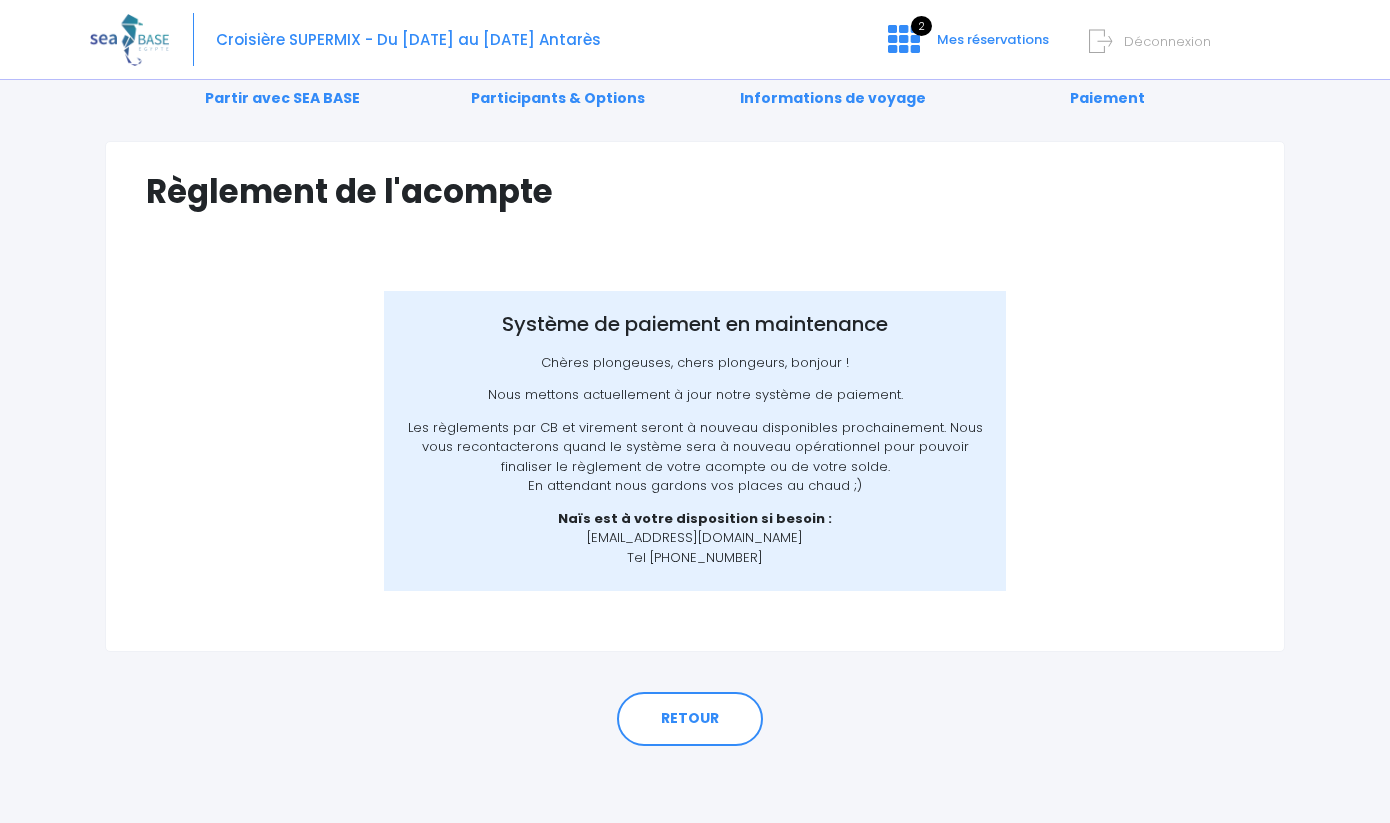 scroll, scrollTop: 78, scrollLeft: 0, axis: vertical 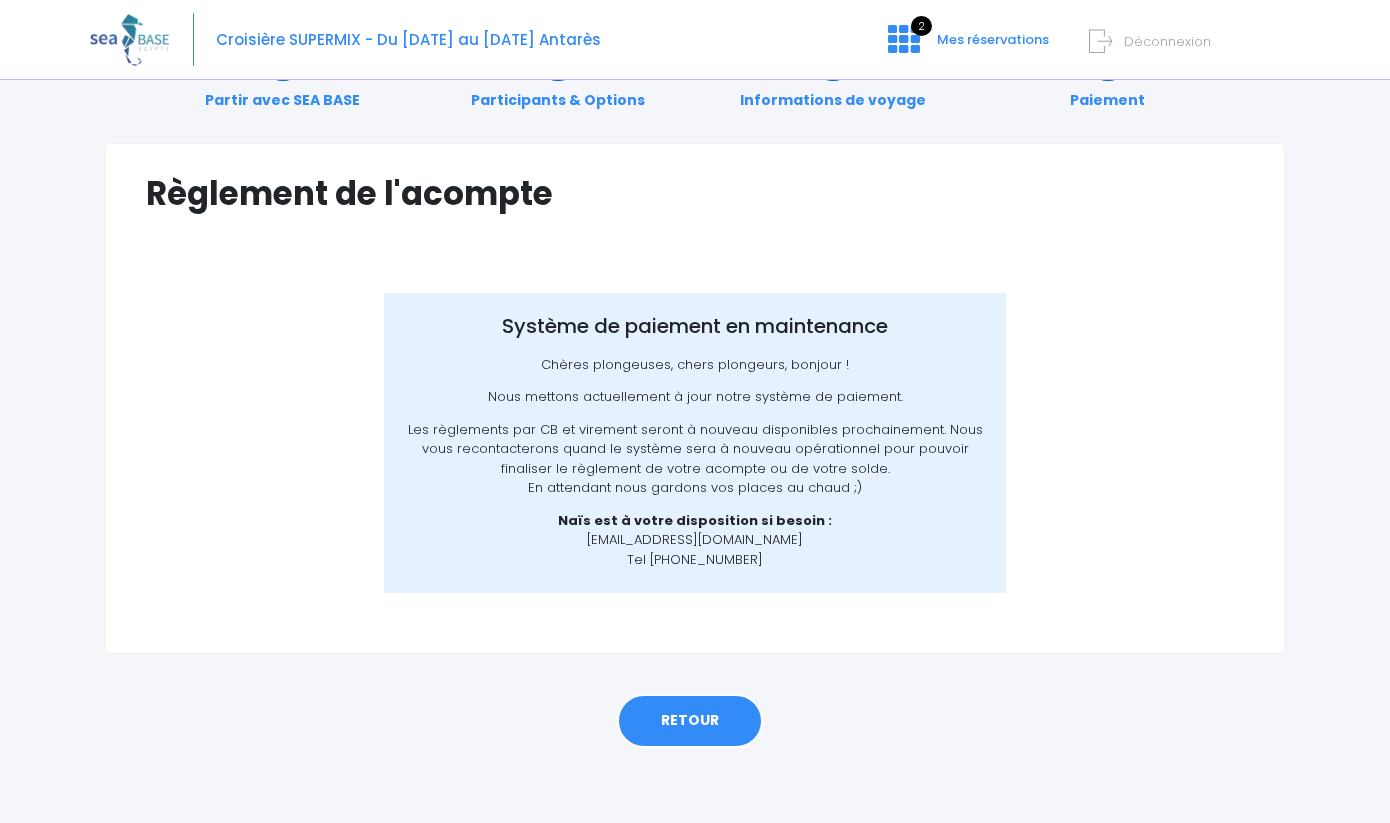 click on "RETOUR" at bounding box center [690, 721] 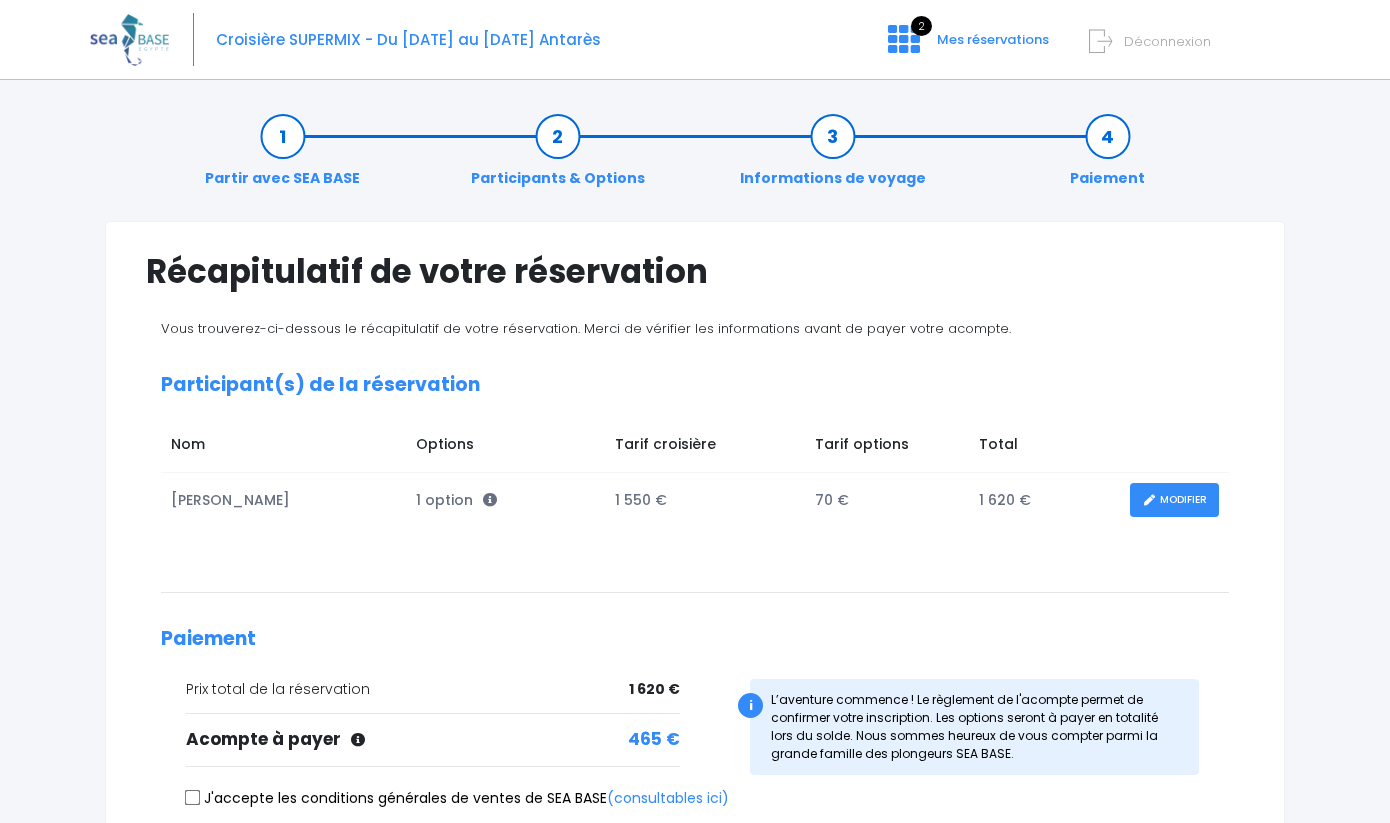 scroll, scrollTop: 0, scrollLeft: 0, axis: both 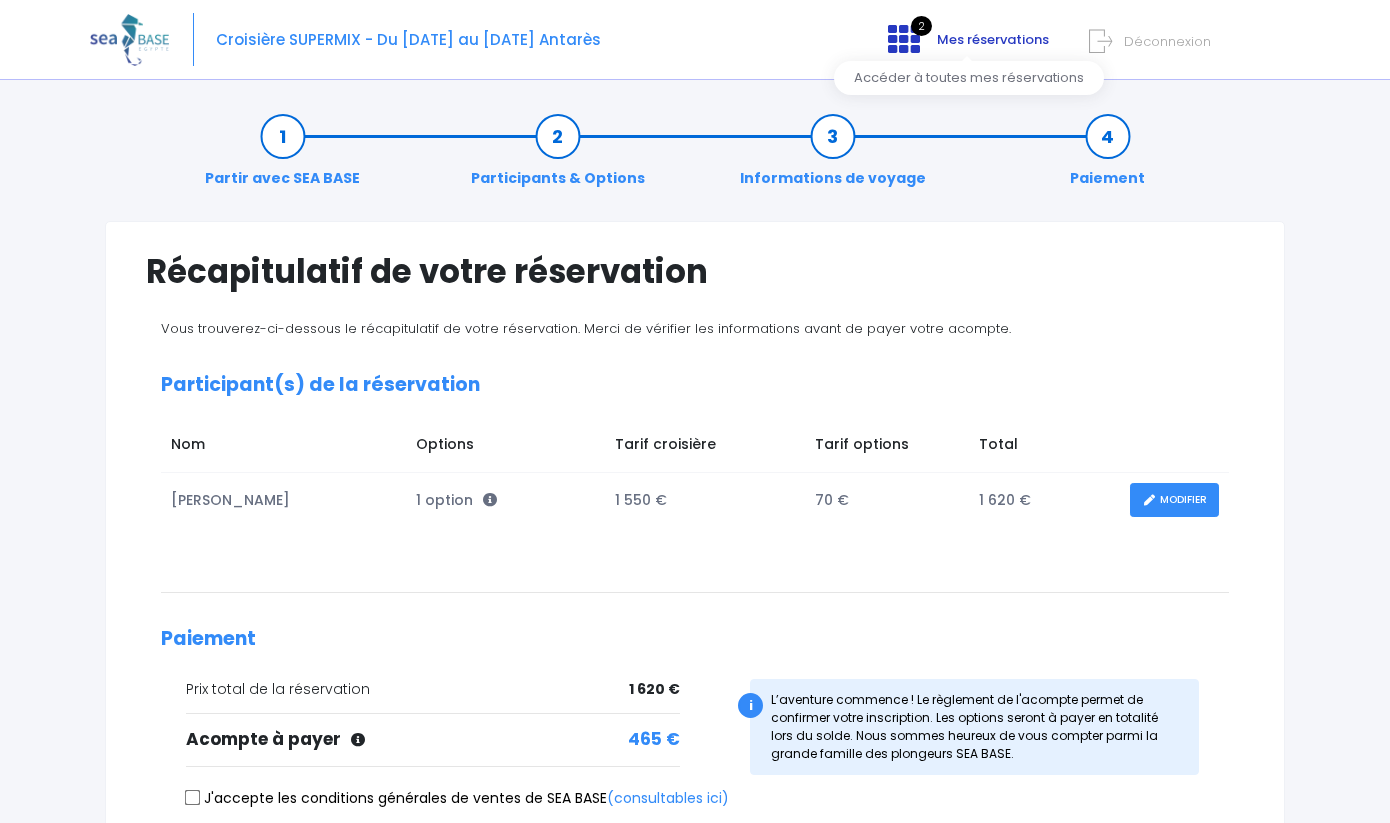 click on "Mes réservations" at bounding box center (993, 39) 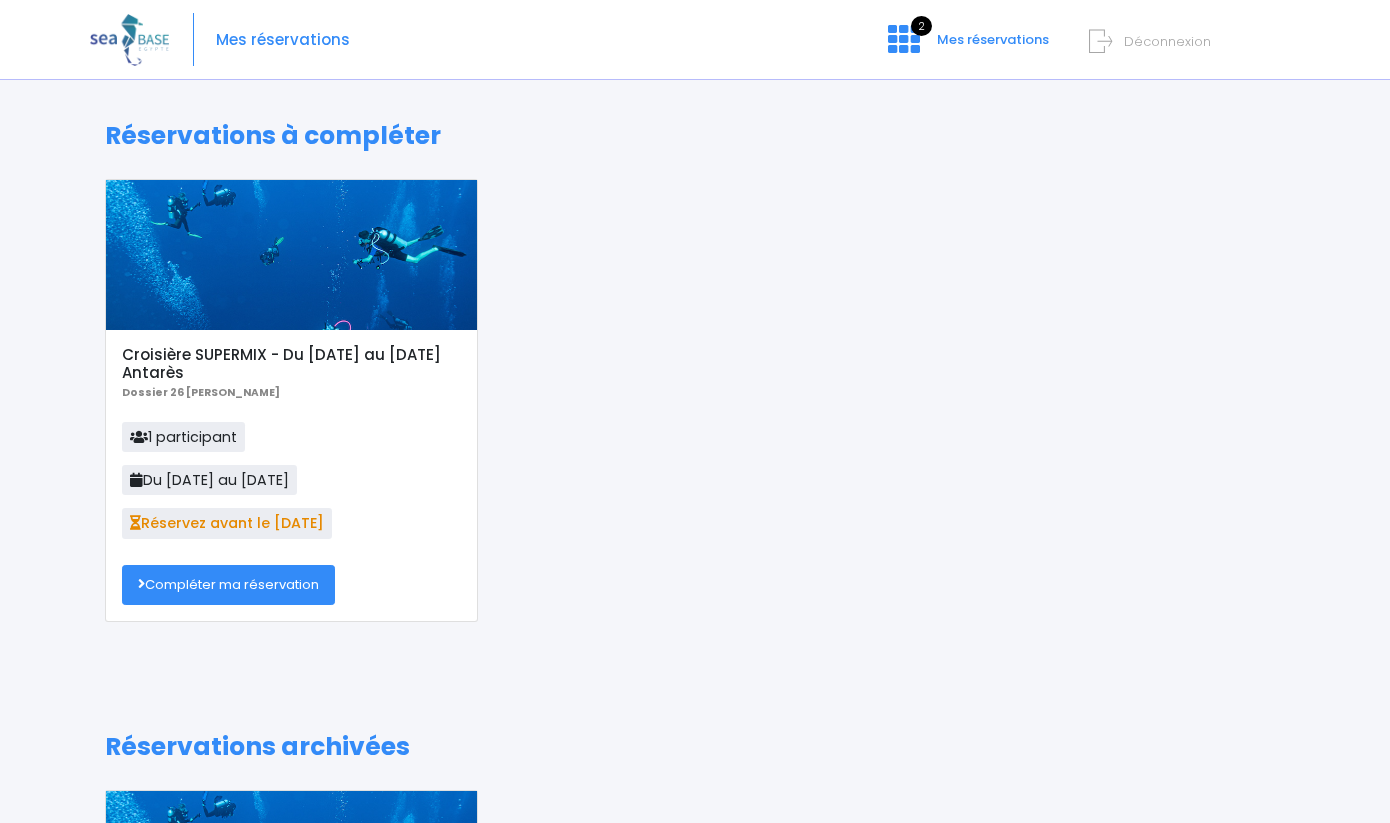 scroll, scrollTop: 2, scrollLeft: 0, axis: vertical 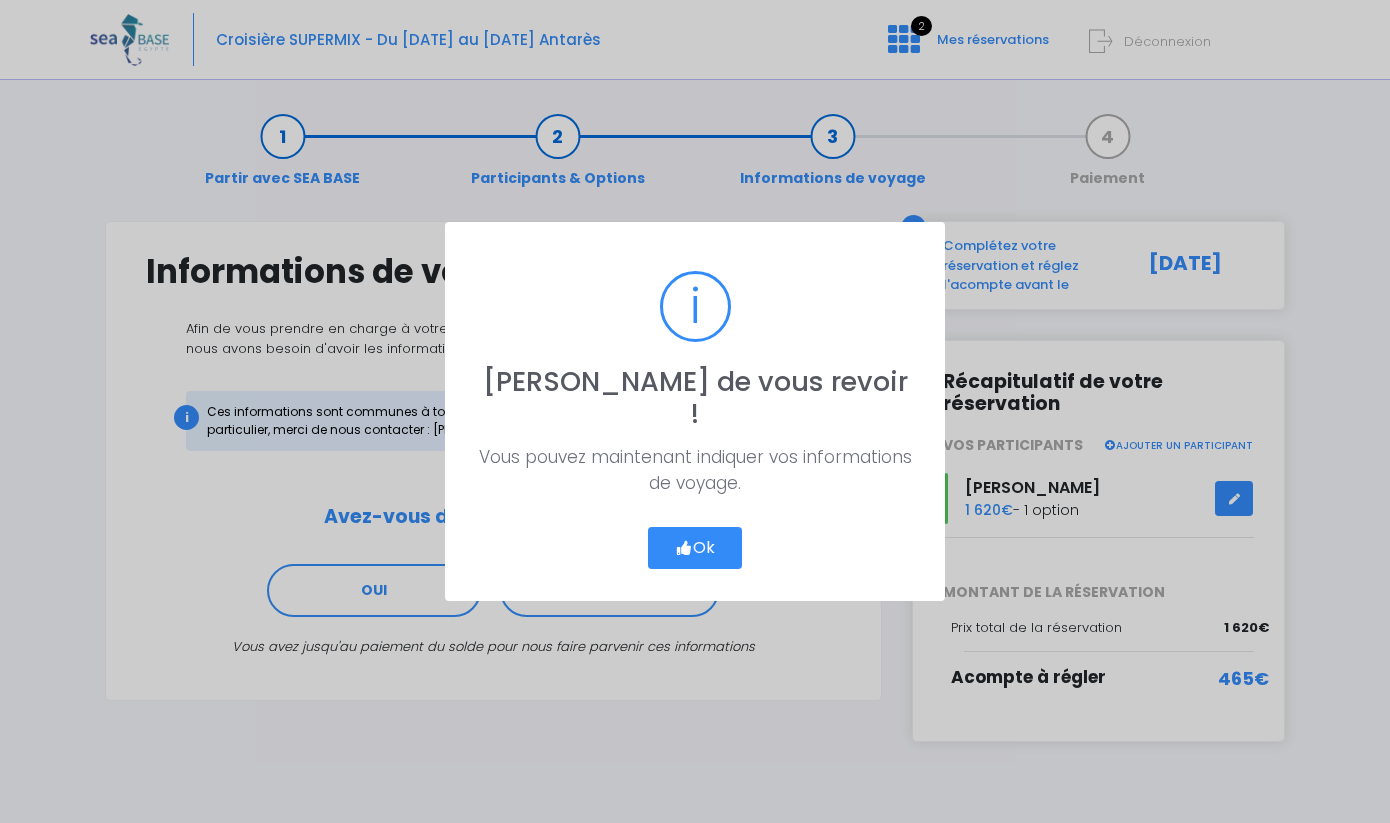 click on "Ok" at bounding box center [695, 548] 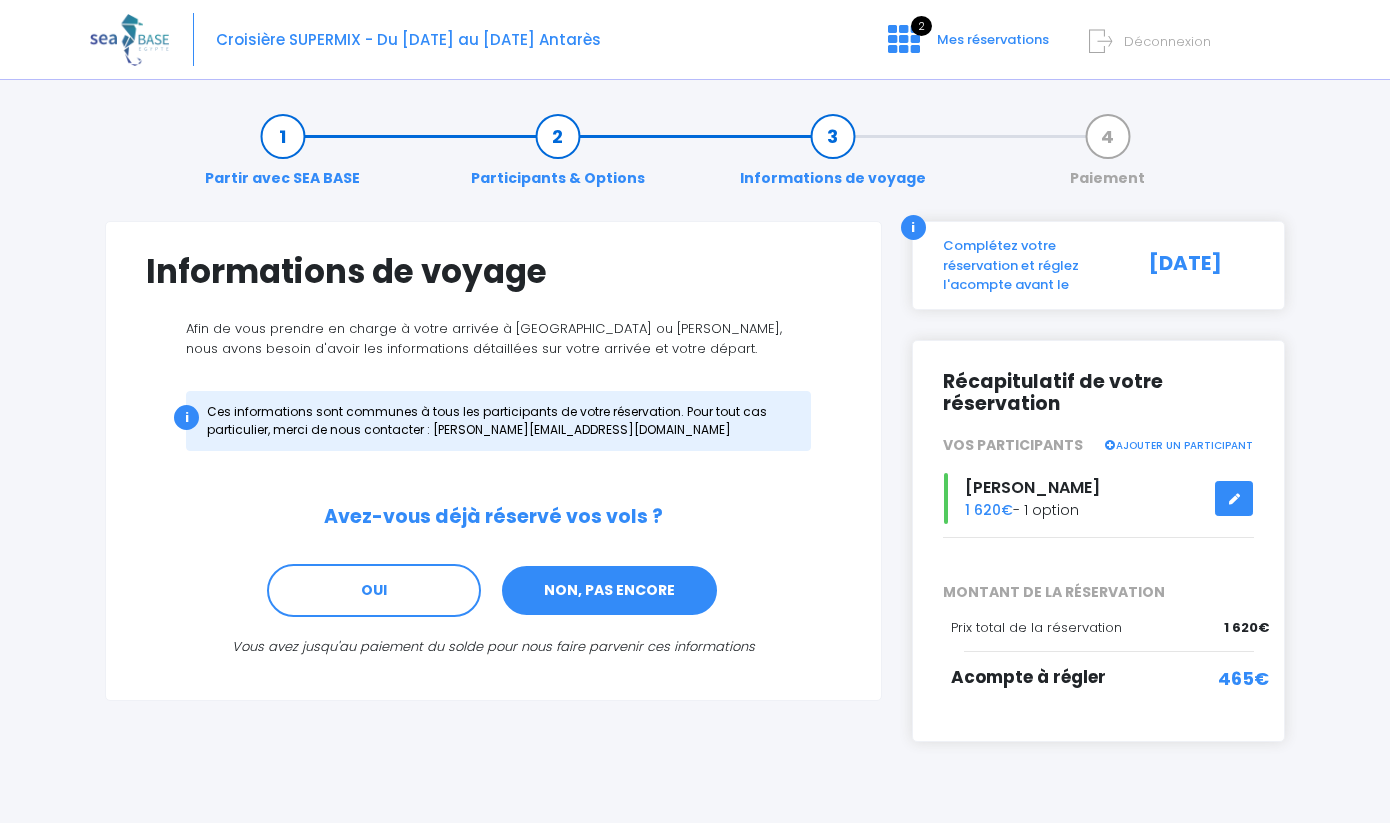 click on "NON, PAS ENCORE" at bounding box center [609, 591] 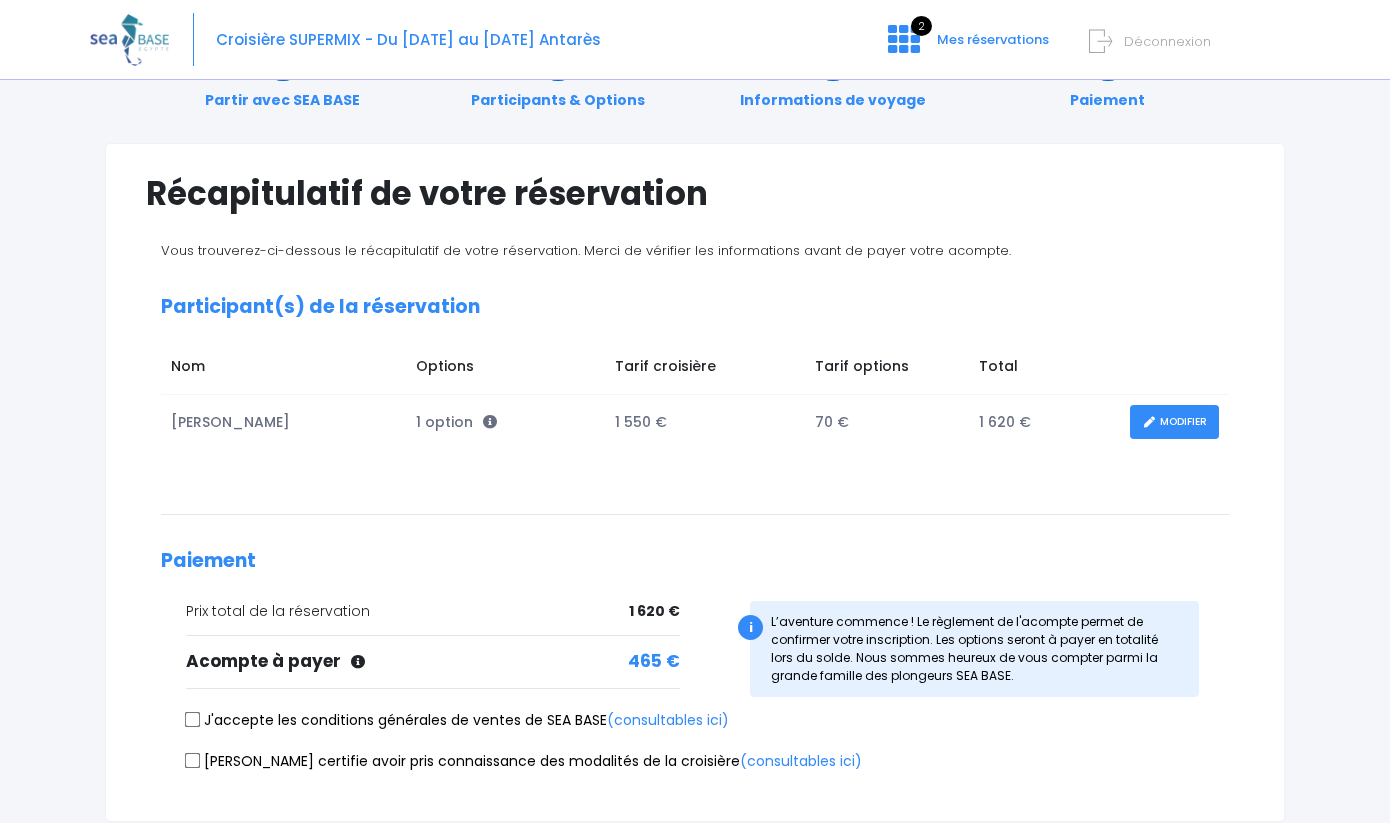 scroll, scrollTop: 80, scrollLeft: 0, axis: vertical 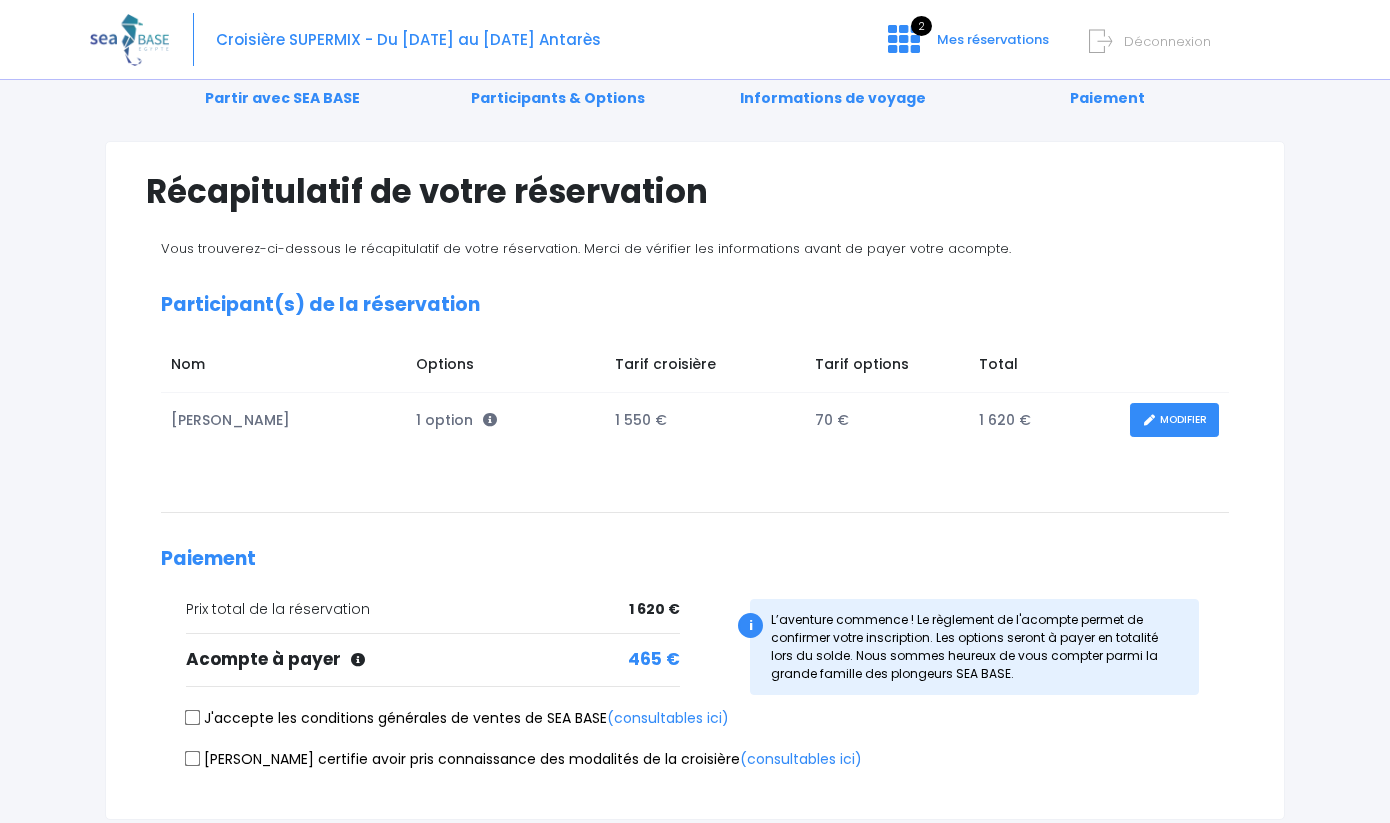 click on "MODIFIER" at bounding box center [1174, 420] 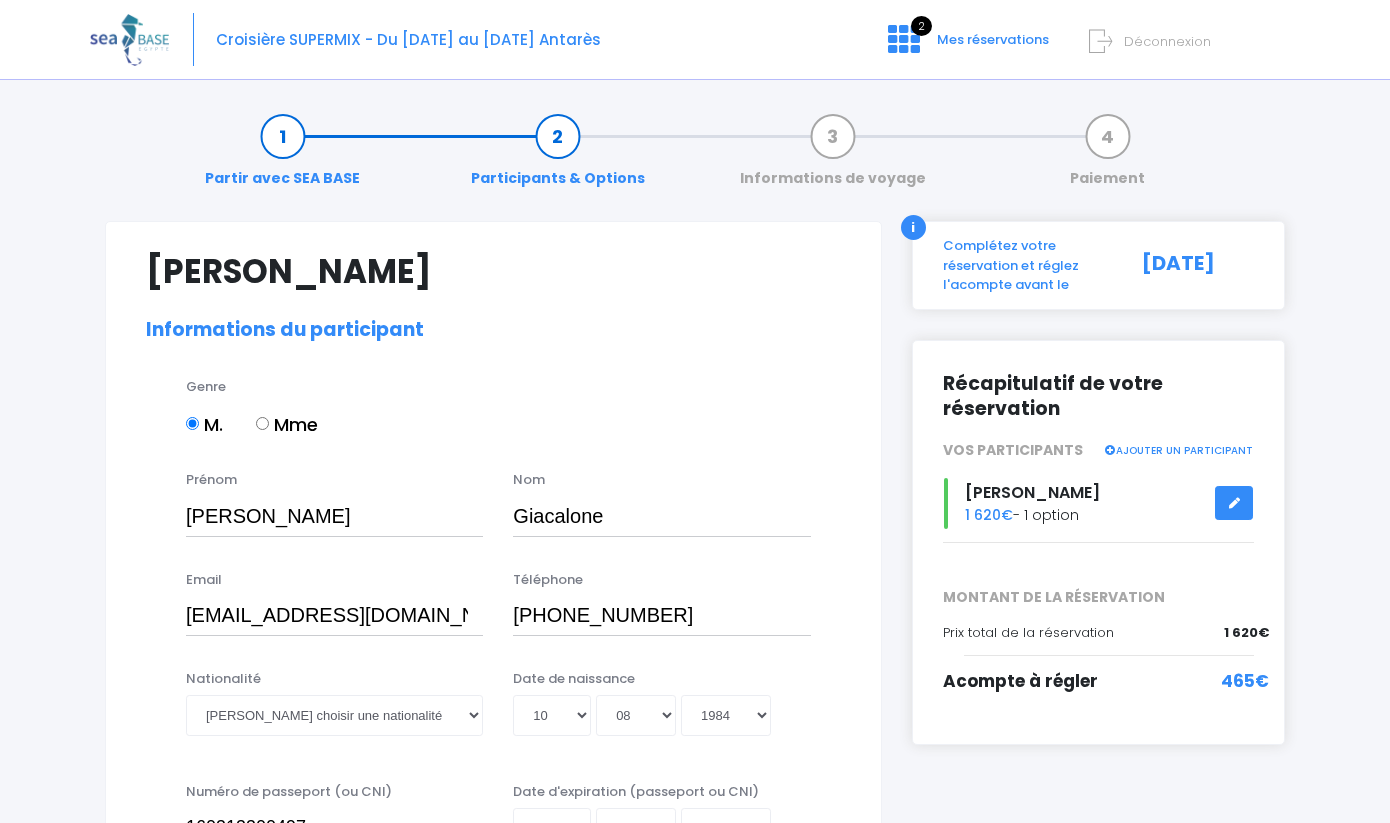 select on "N3" 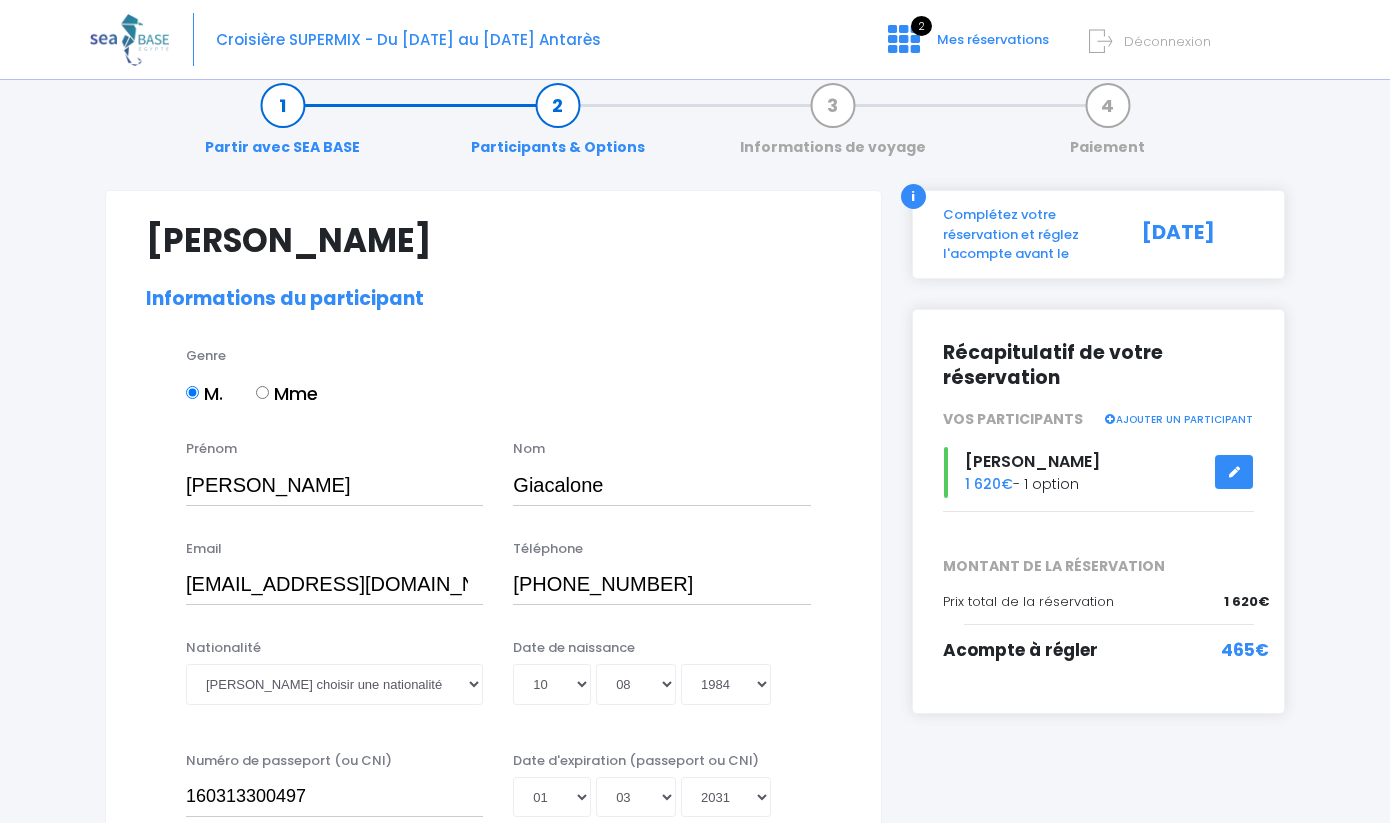 scroll, scrollTop: 32, scrollLeft: 0, axis: vertical 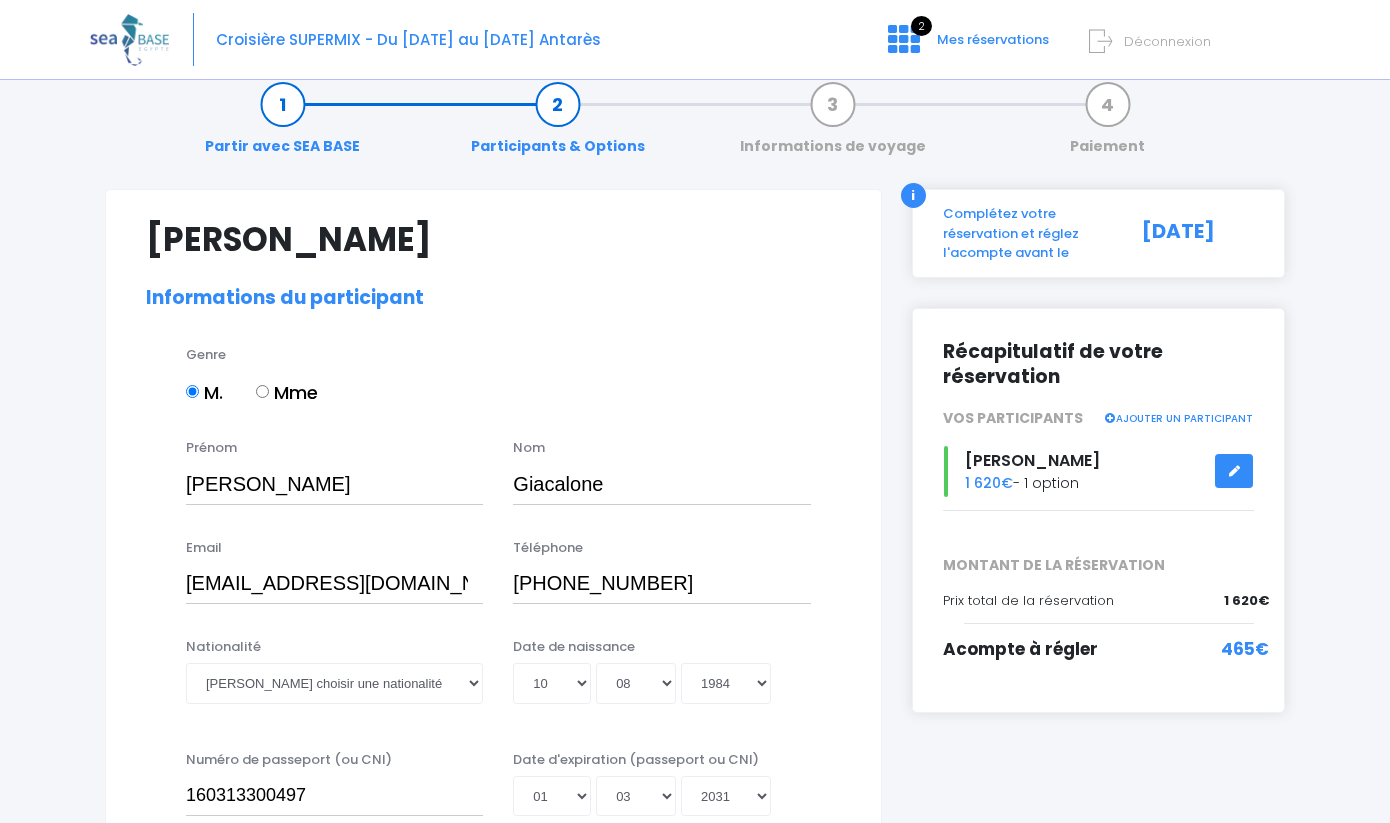 click on "Informations de voyage" at bounding box center [833, 125] 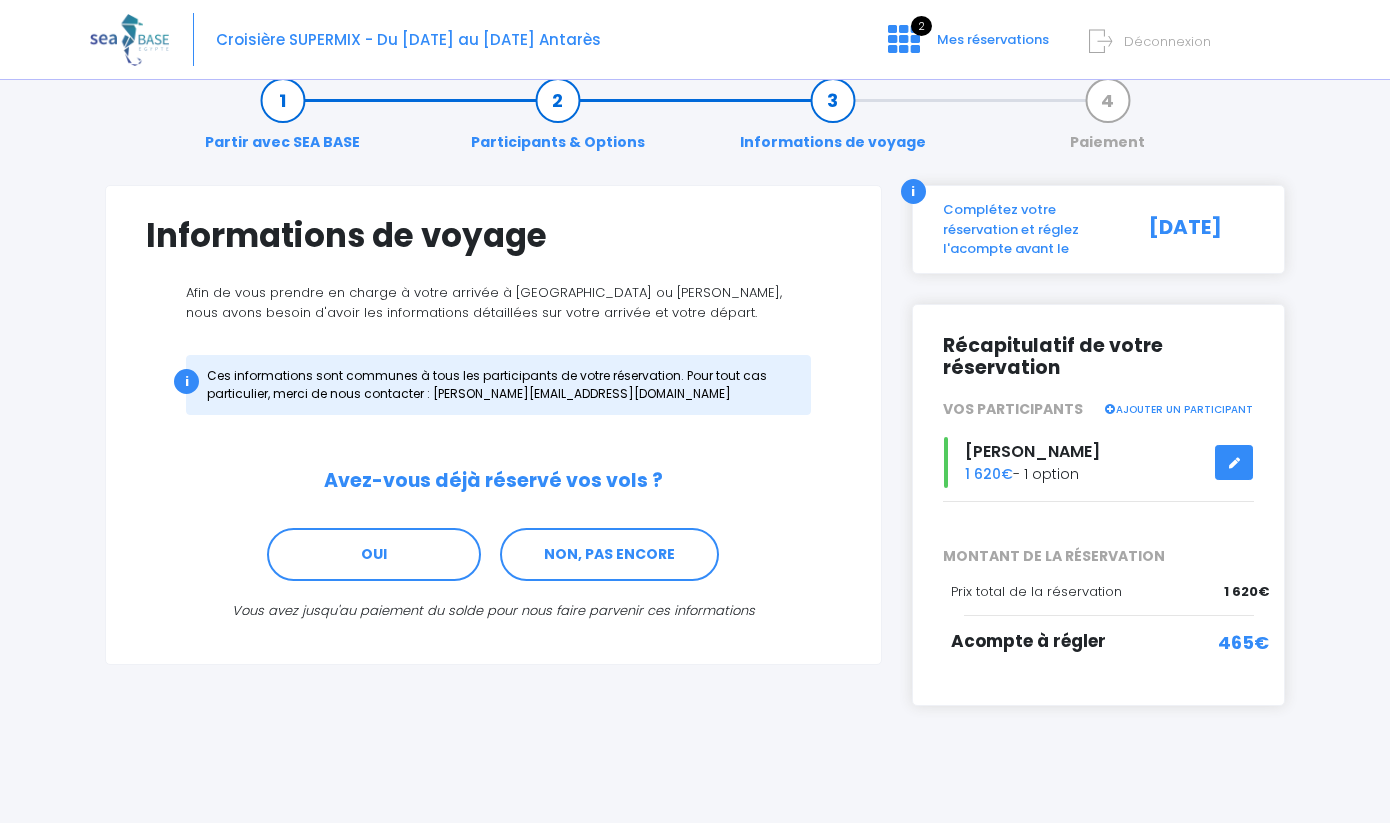 scroll, scrollTop: 35, scrollLeft: 0, axis: vertical 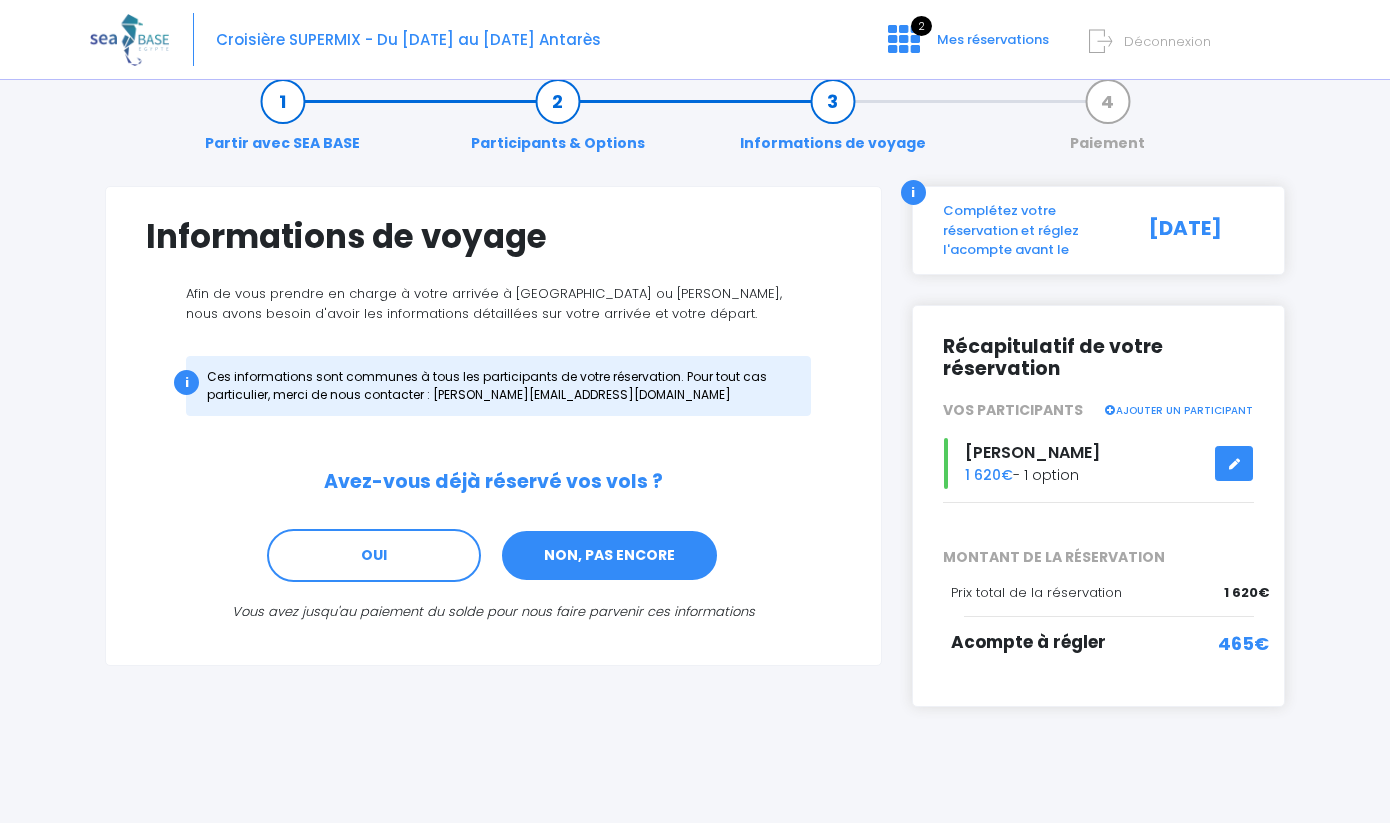 click on "NON, PAS ENCORE" at bounding box center [609, 556] 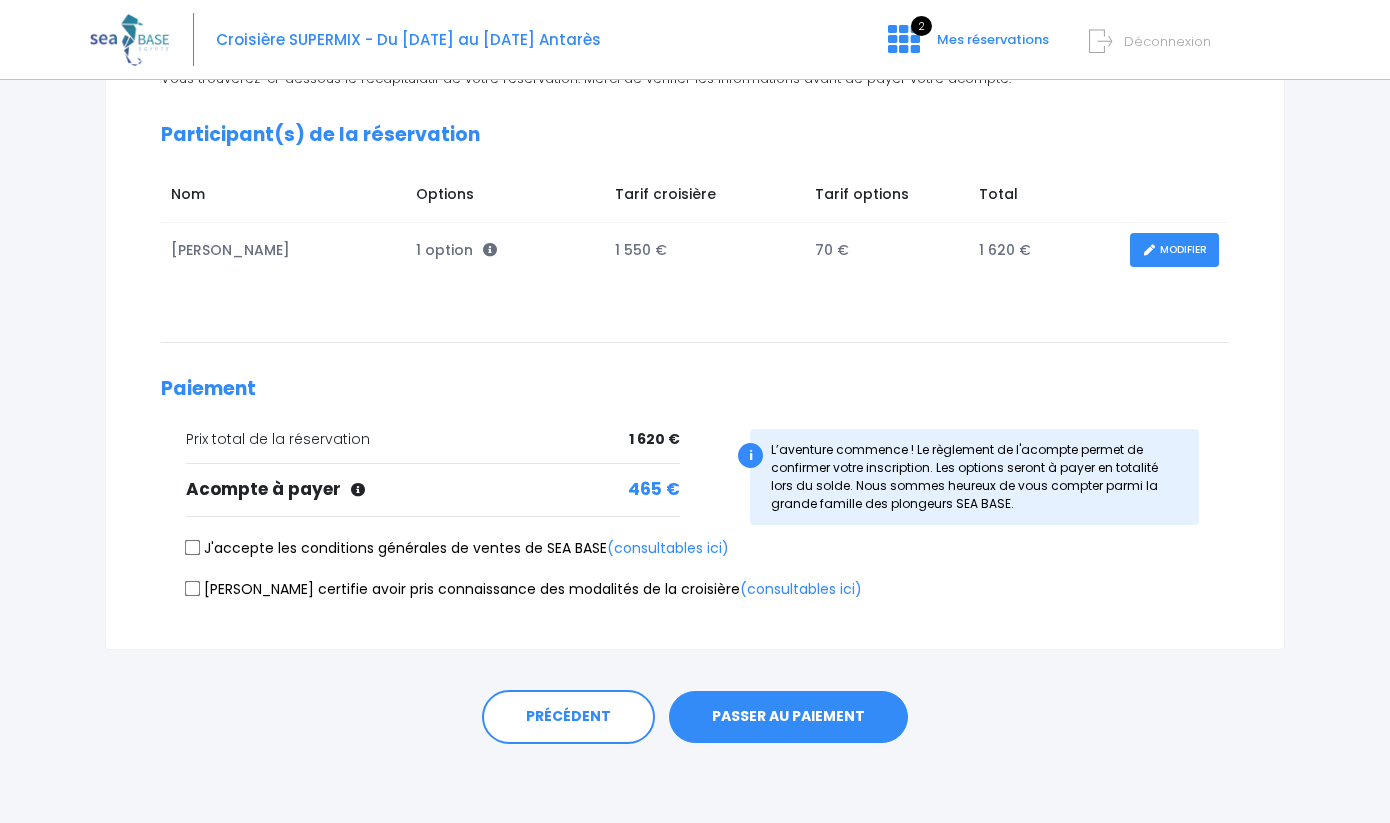 scroll, scrollTop: 249, scrollLeft: 0, axis: vertical 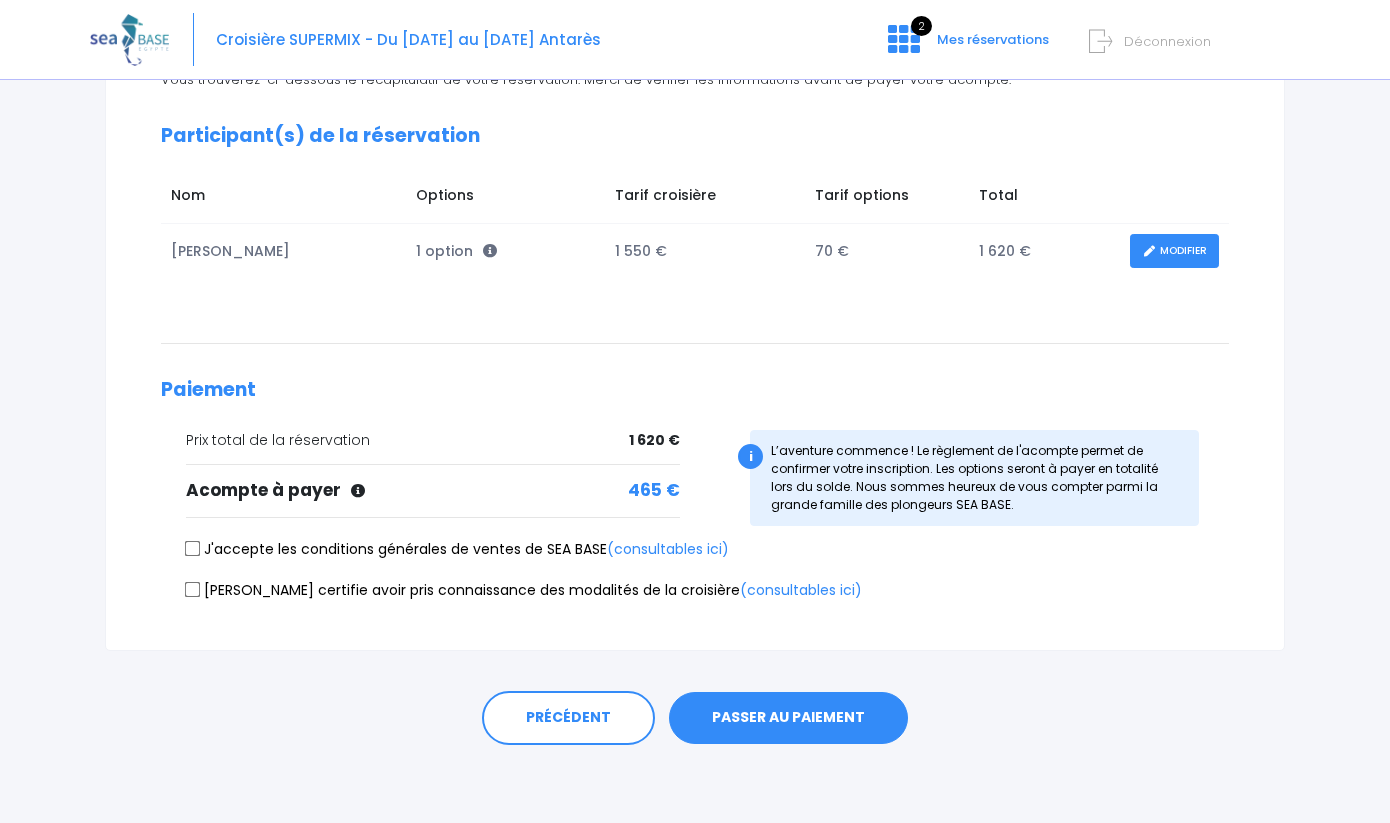 click on "J'accepte les conditions générales de ventes de SEA BASE  (consultables ici)" at bounding box center [457, 549] 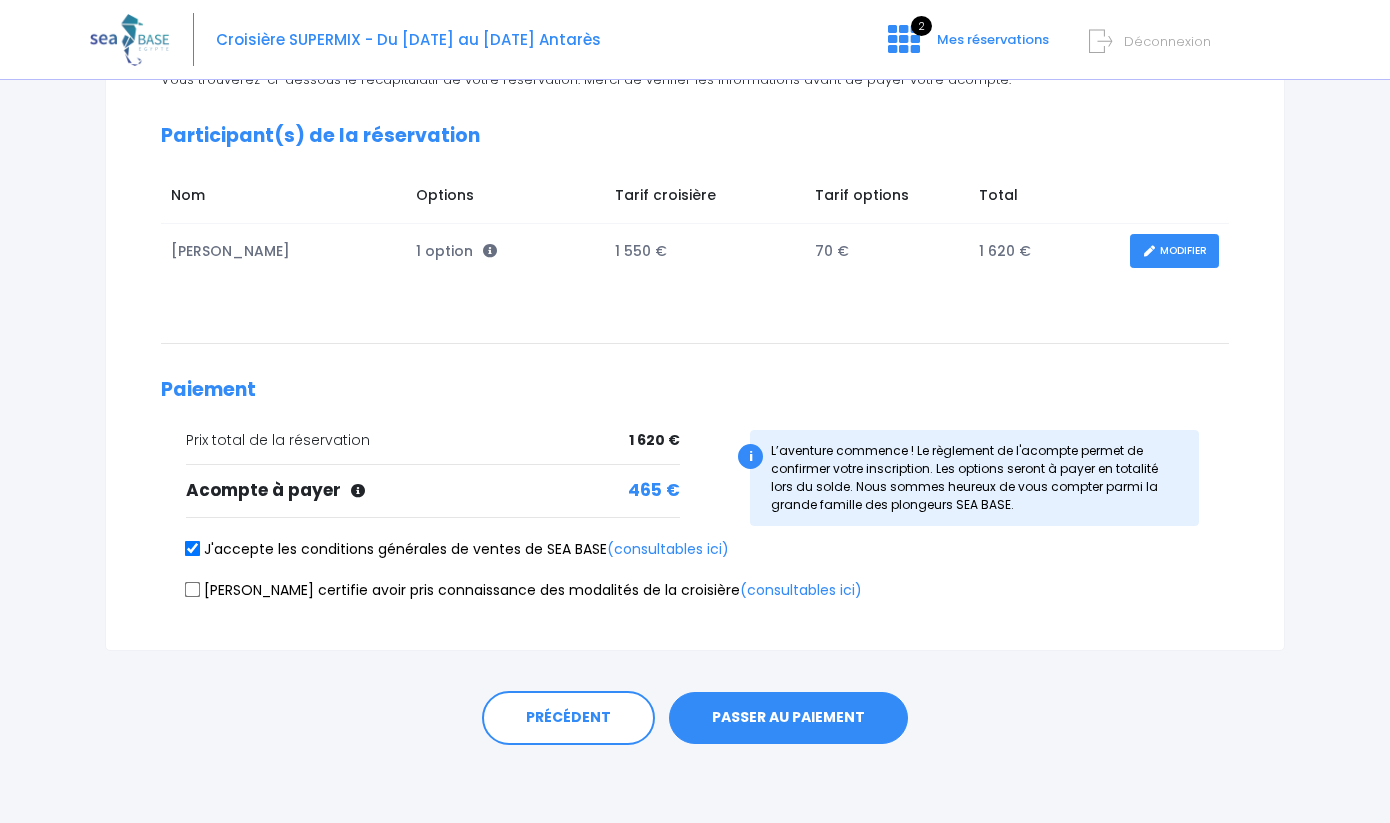 click on "[PERSON_NAME] certifie avoir pris connaissance des modalités de la croisière  (consultables ici)" at bounding box center (524, 590) 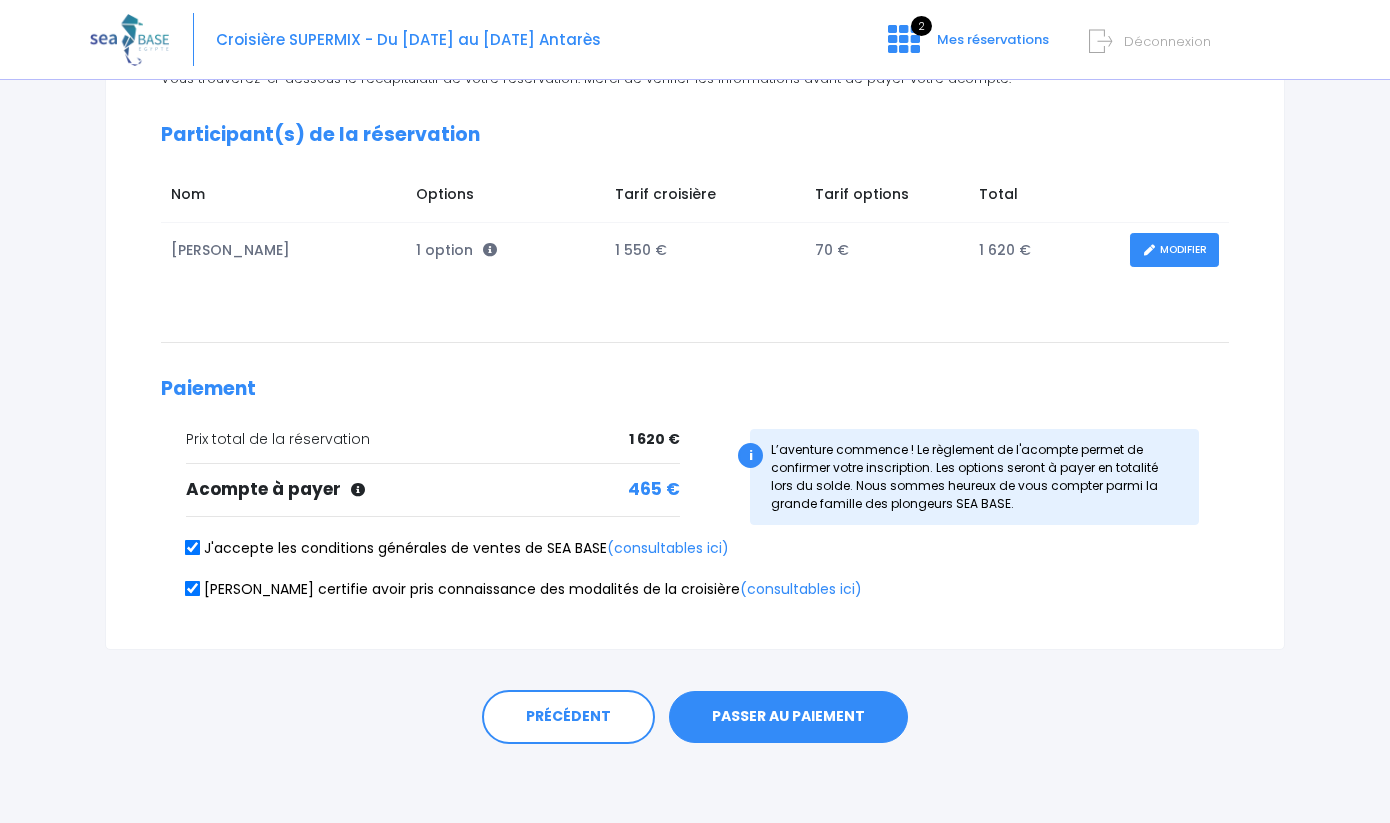 scroll, scrollTop: 249, scrollLeft: 0, axis: vertical 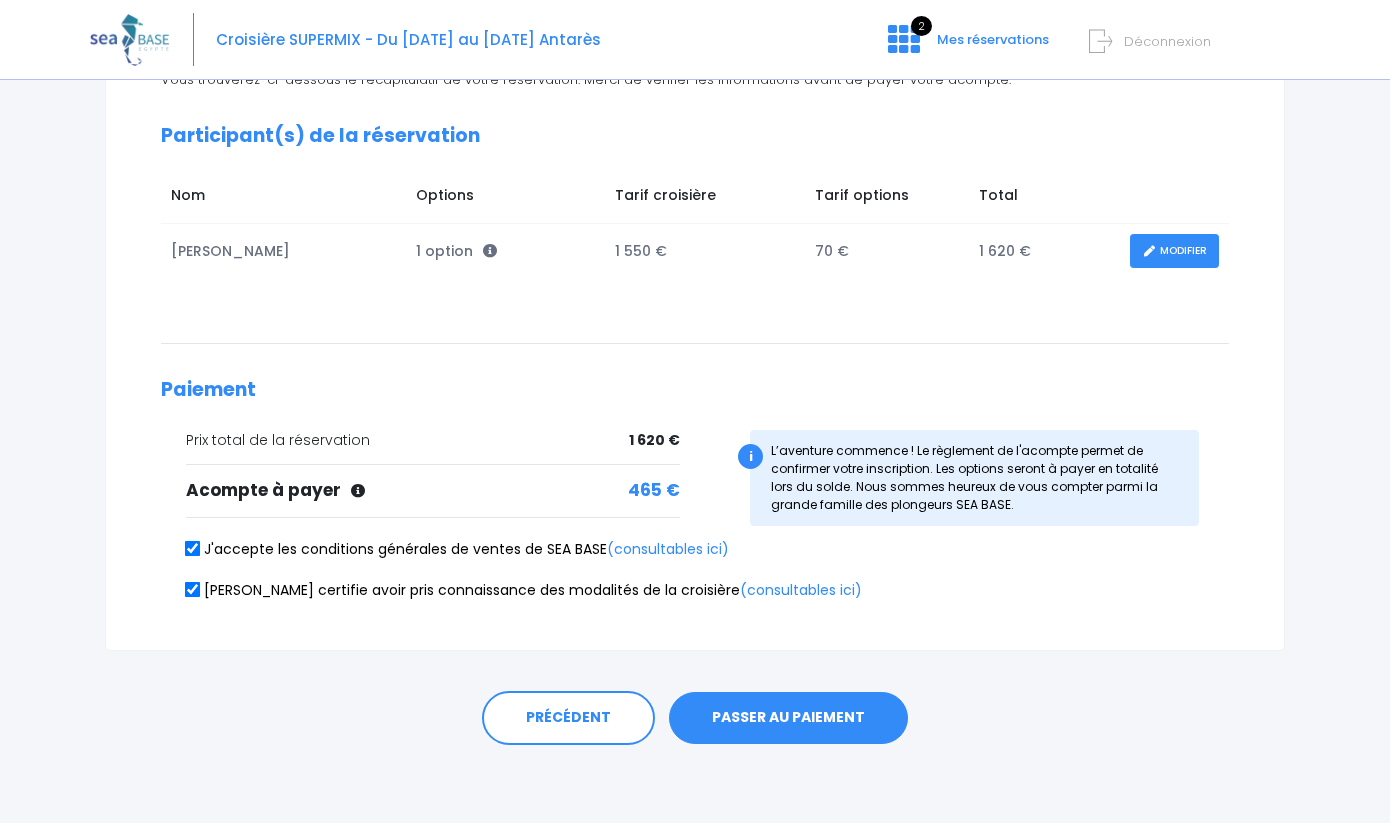 click on "PASSER AU PAIEMENT" at bounding box center (788, 718) 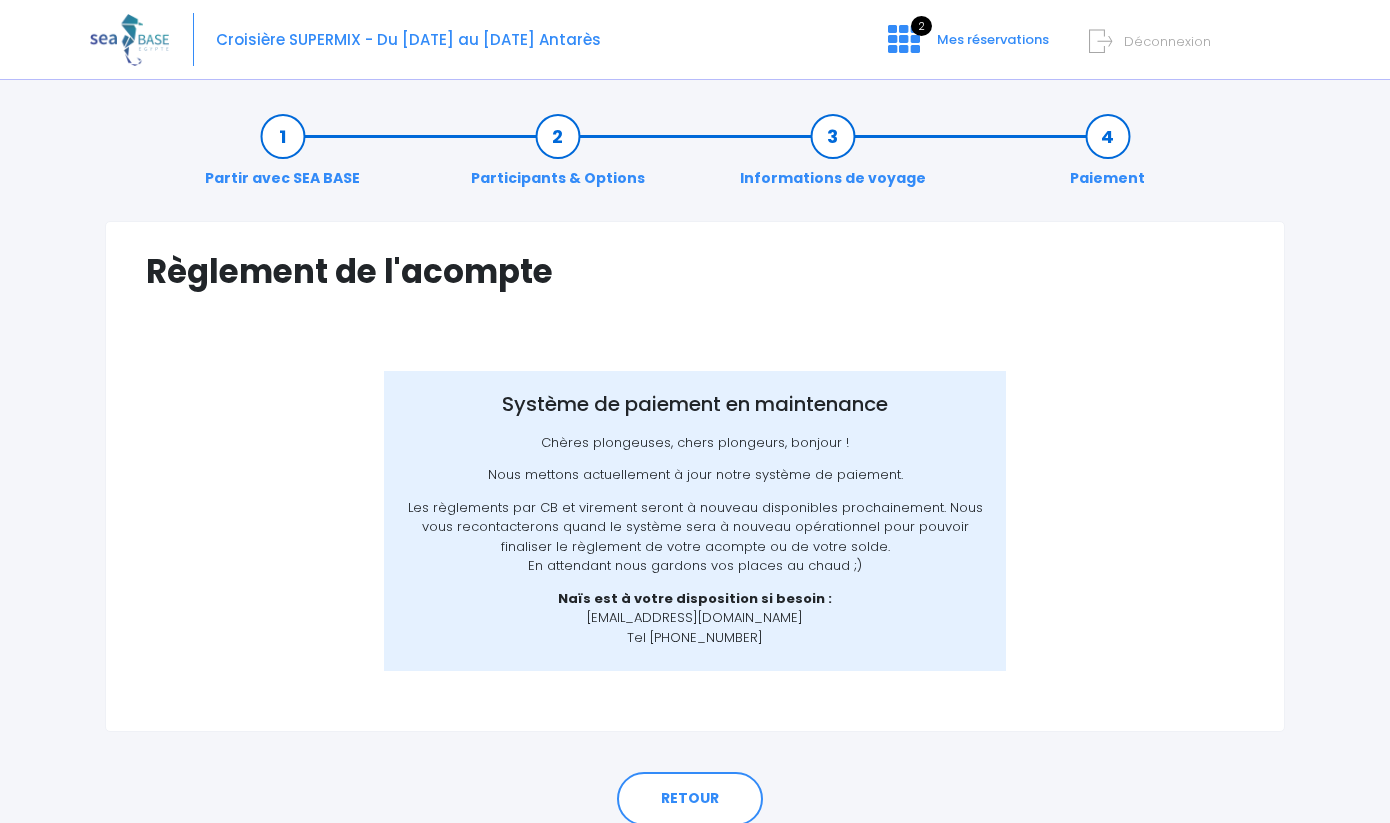 scroll, scrollTop: 0, scrollLeft: 0, axis: both 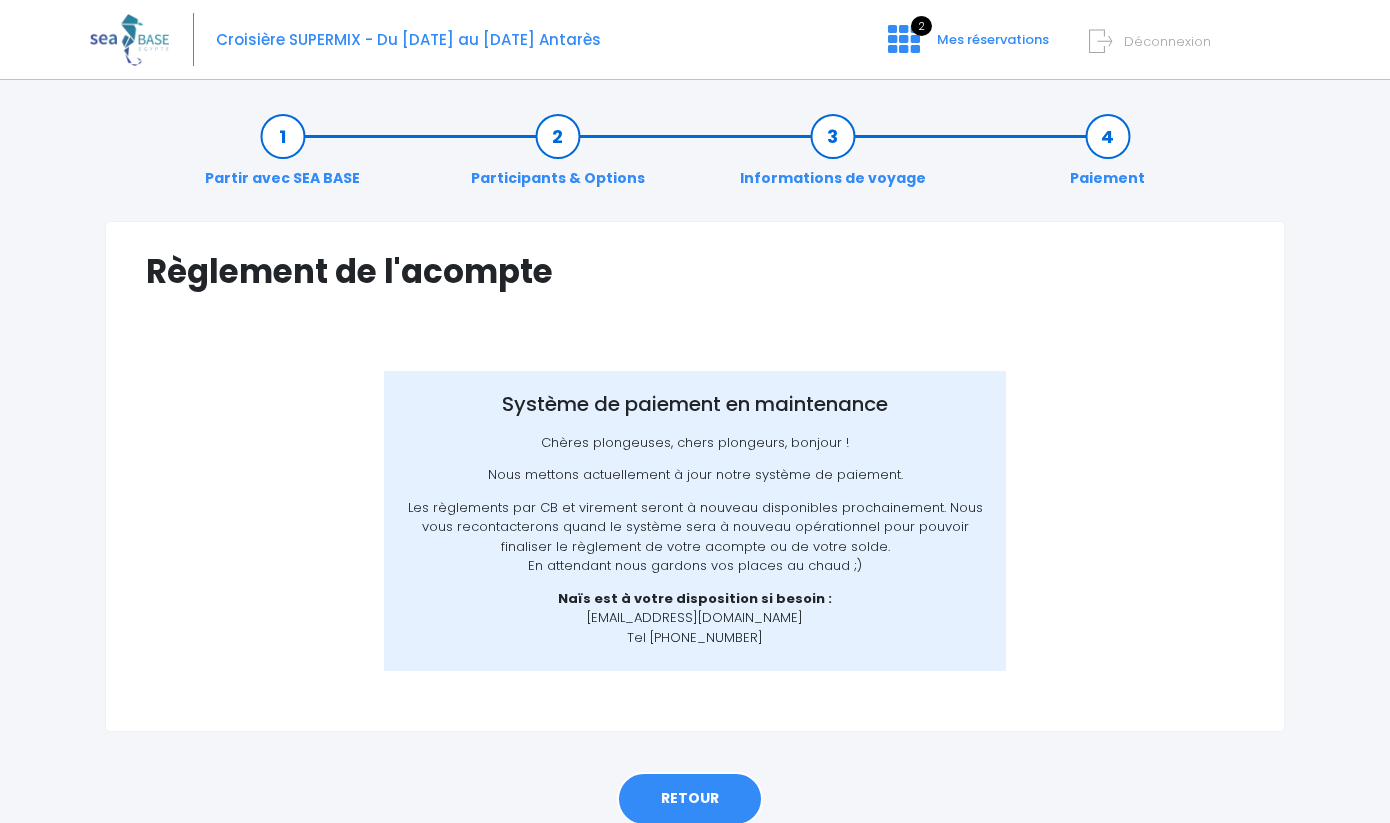 click on "RETOUR" at bounding box center [690, 799] 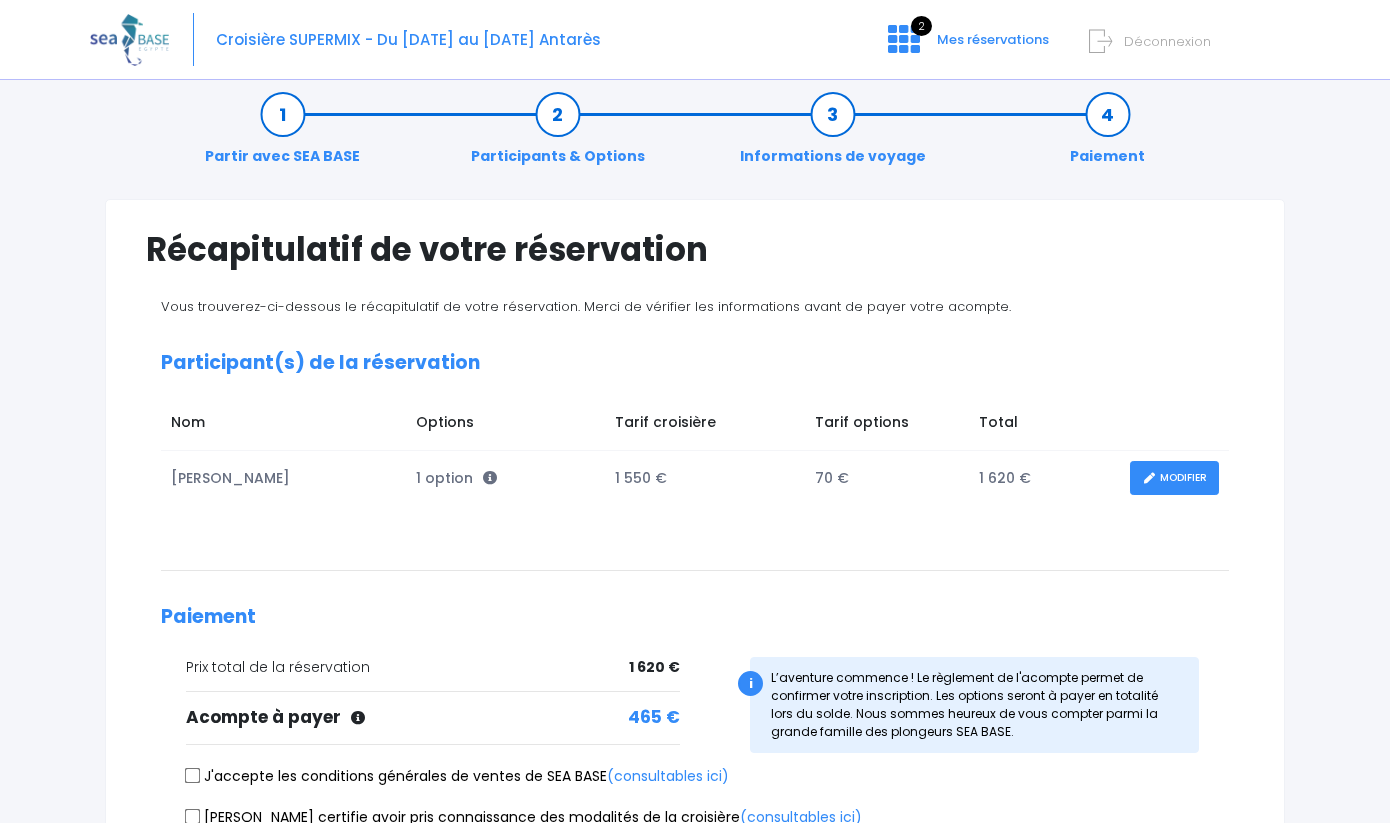 scroll, scrollTop: 11, scrollLeft: 0, axis: vertical 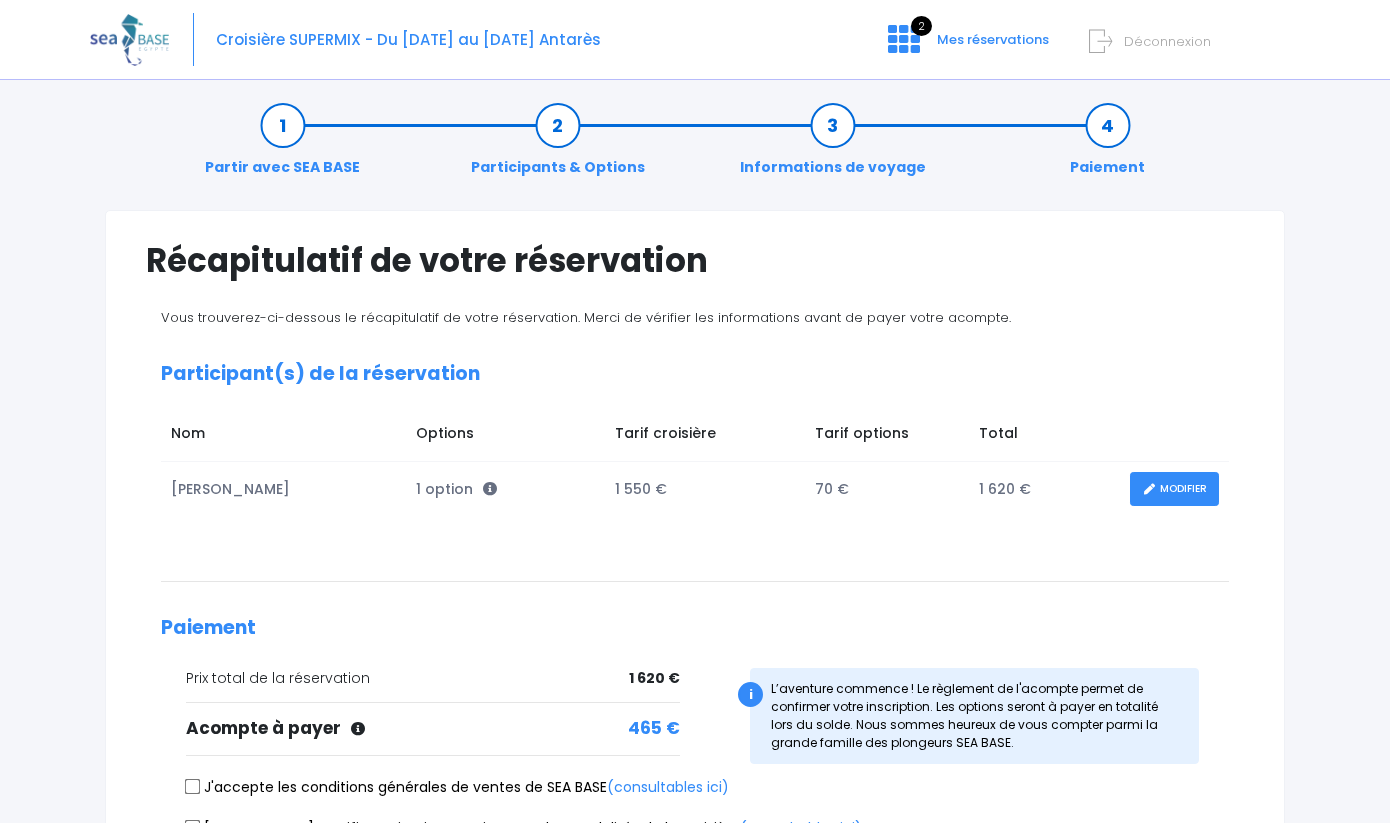 click on "Croisière SUPERMIX - Du [DATE] au [DATE] Antarès
2
Mes réservations
Déconnexion" at bounding box center (680, 40) 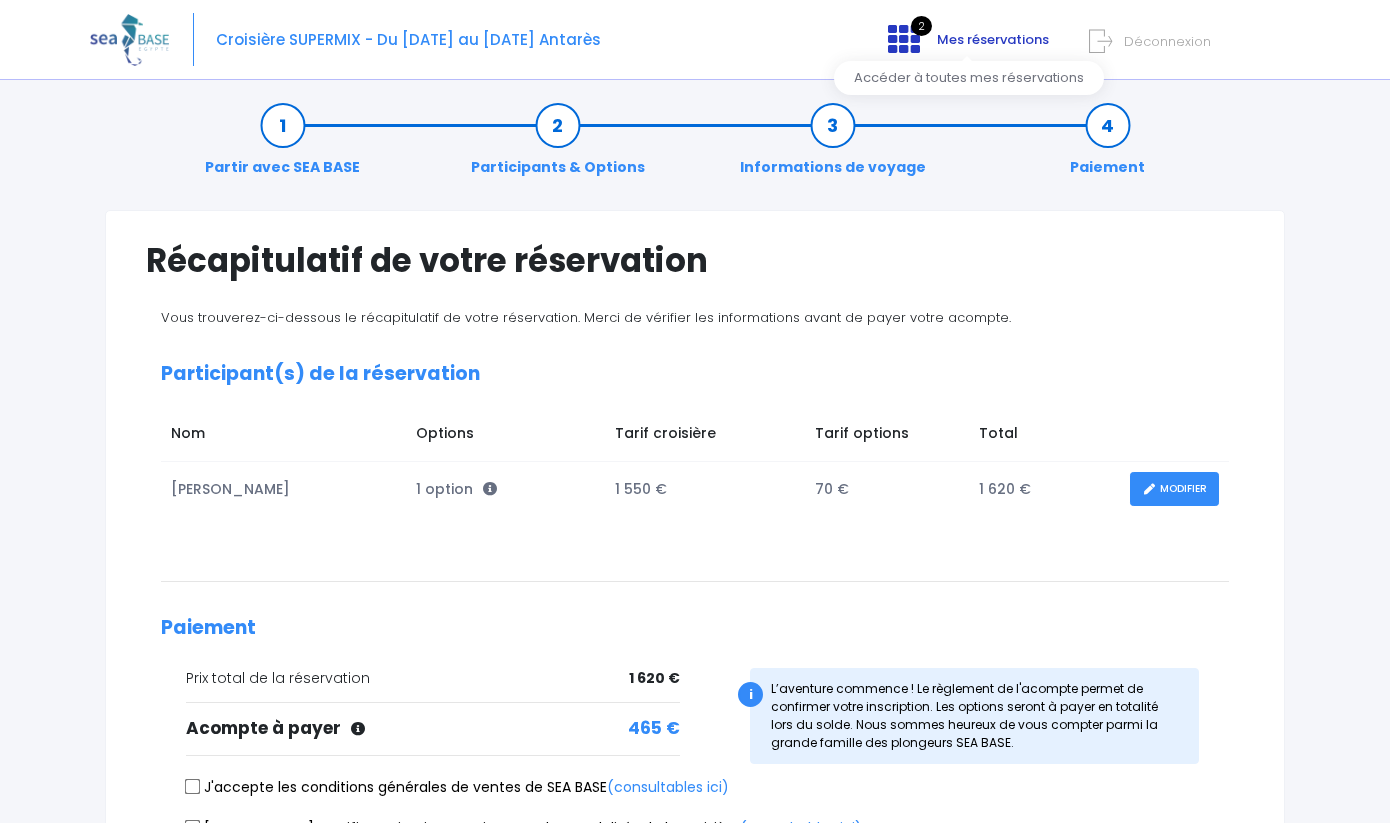 click on "Mes réservations" at bounding box center (993, 39) 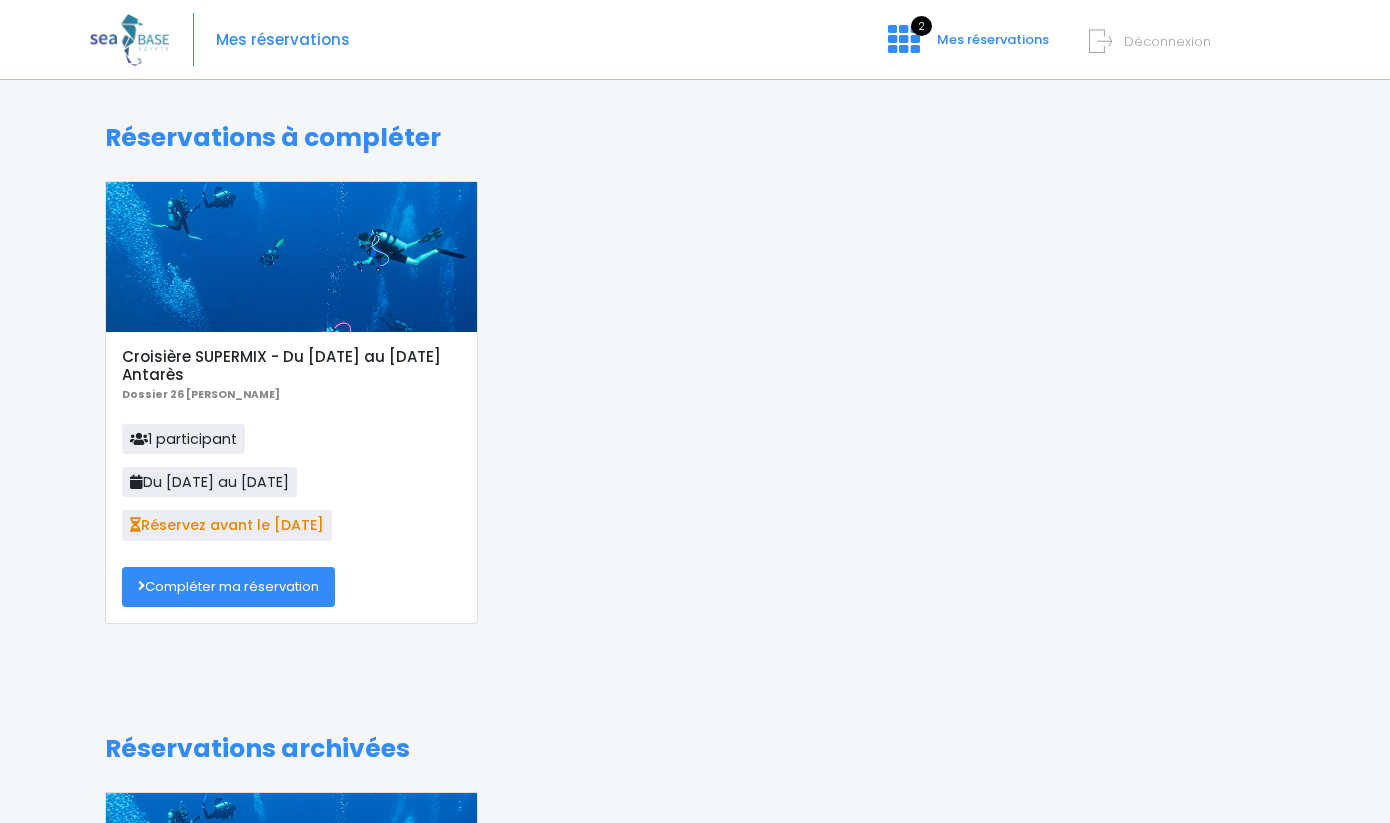 scroll, scrollTop: 0, scrollLeft: 0, axis: both 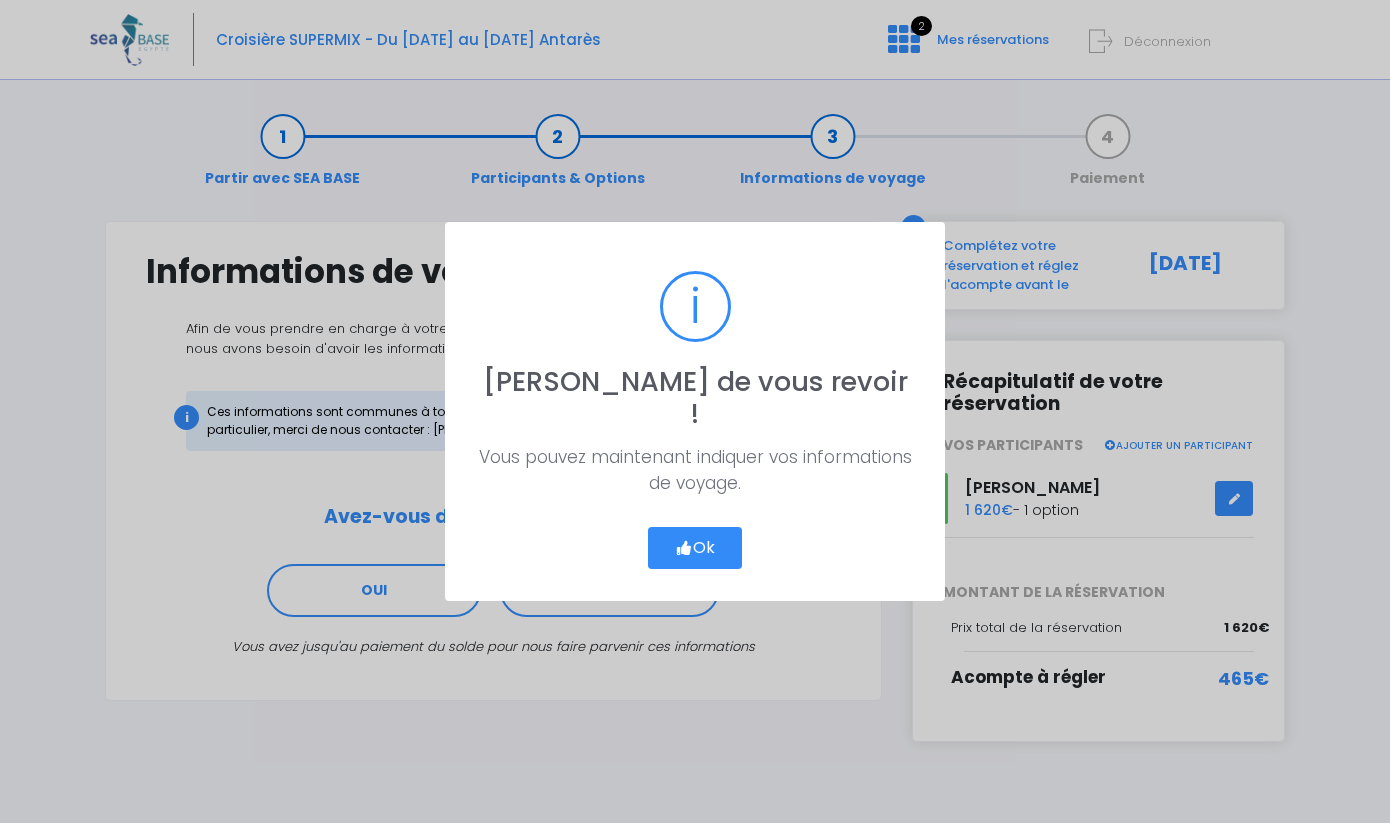 click on "Ok" at bounding box center (695, 548) 